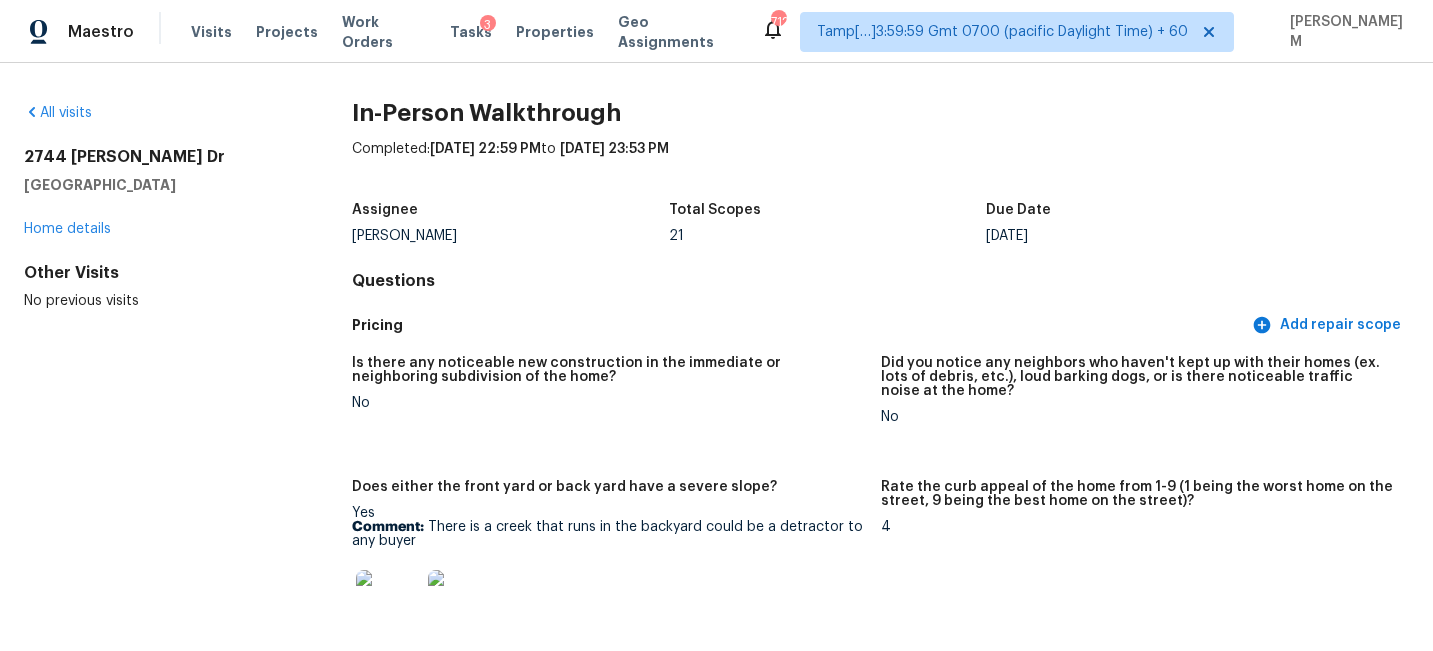 scroll, scrollTop: 0, scrollLeft: 0, axis: both 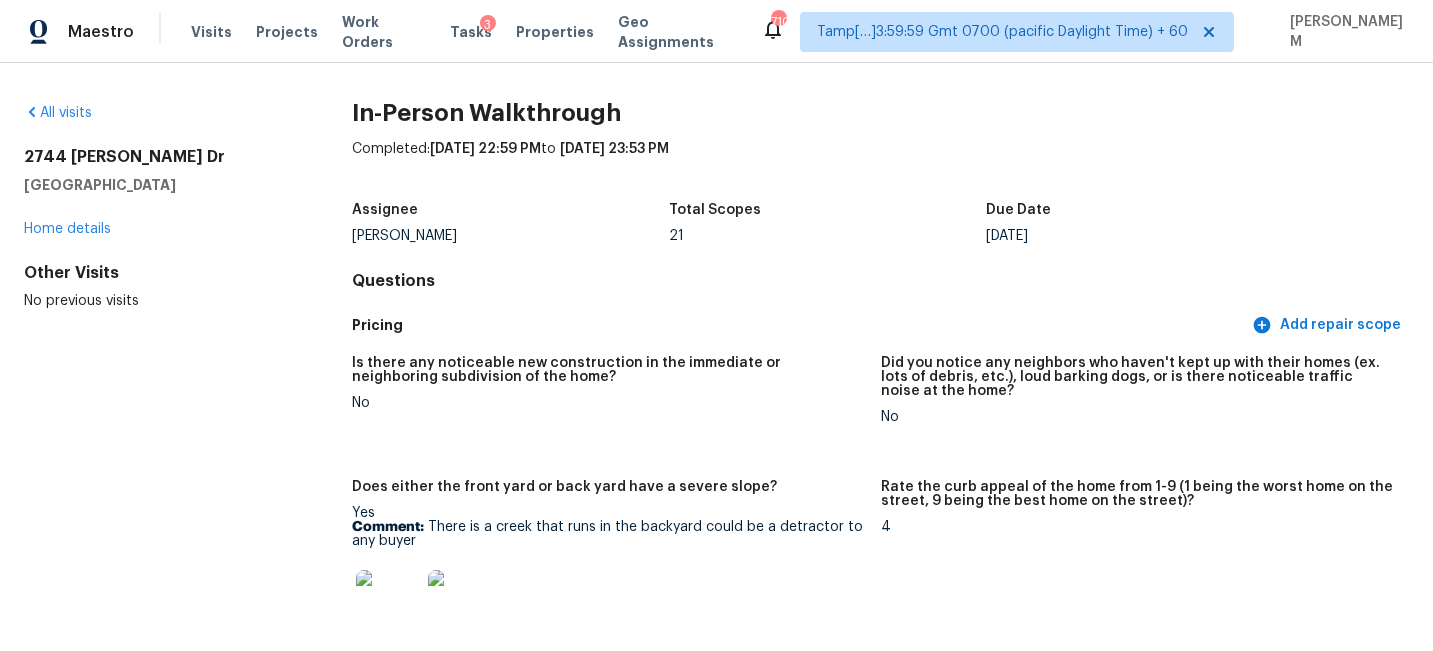 click on "[GEOGRAPHIC_DATA]" at bounding box center (156, 185) 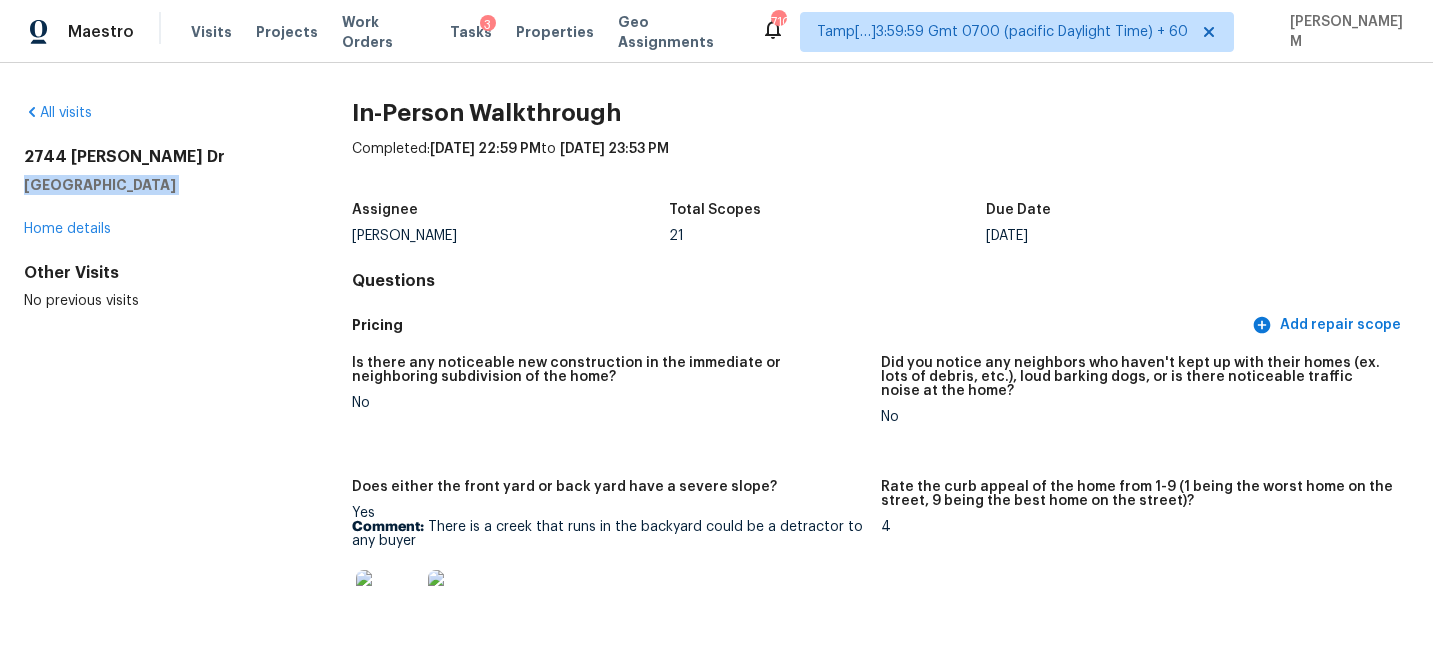 click on "[GEOGRAPHIC_DATA]" at bounding box center [156, 185] 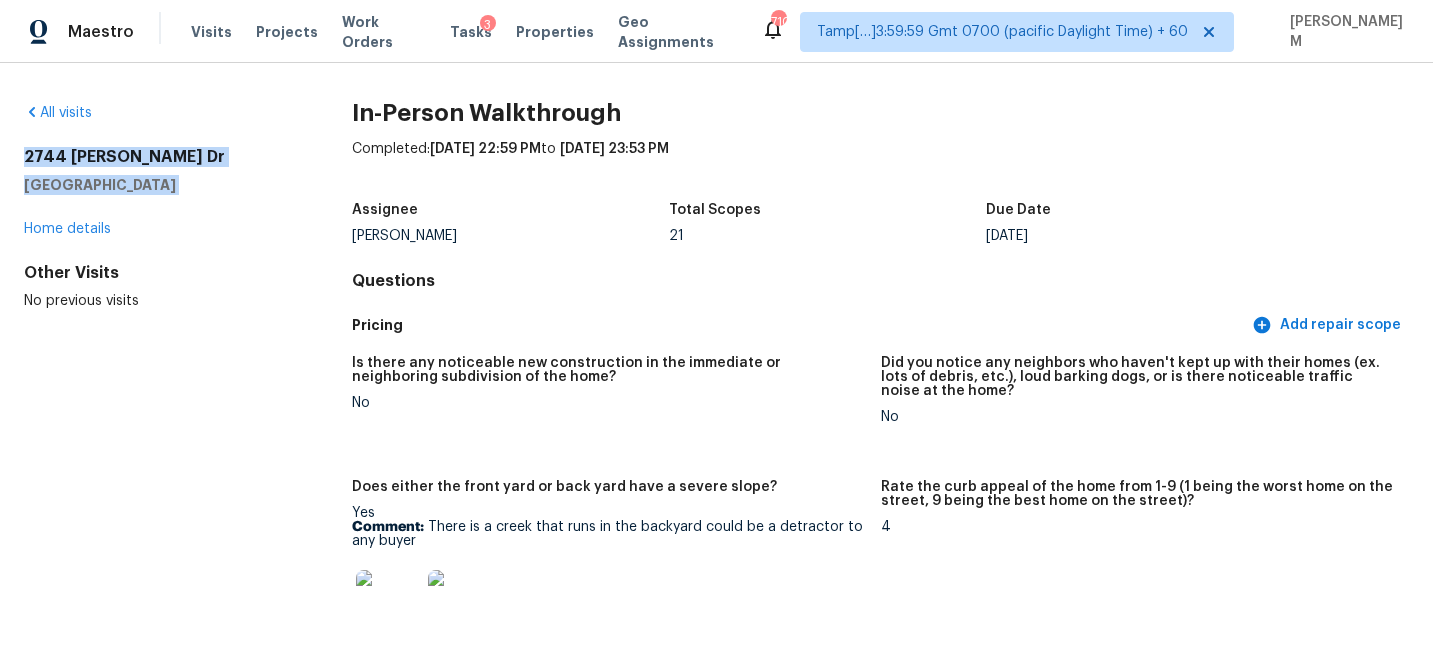 drag, startPoint x: 25, startPoint y: 154, endPoint x: 256, endPoint y: 196, distance: 234.78714 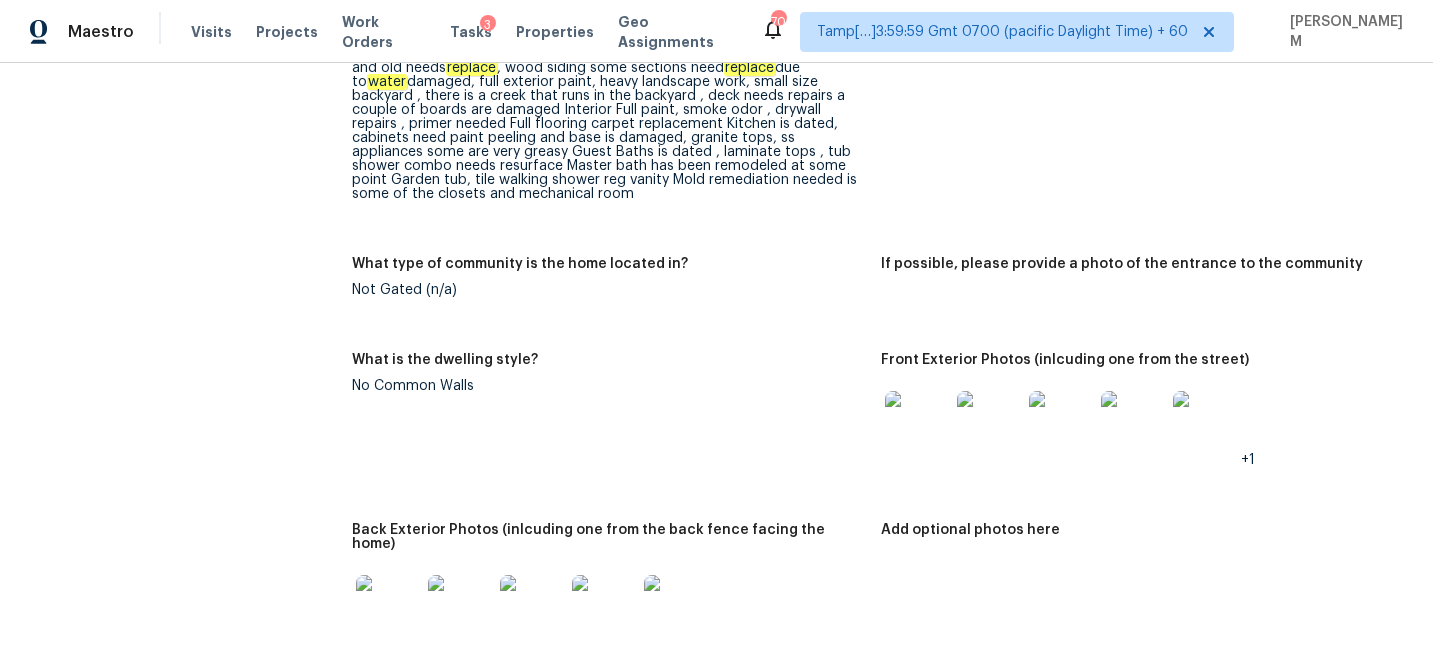 scroll, scrollTop: 0, scrollLeft: 0, axis: both 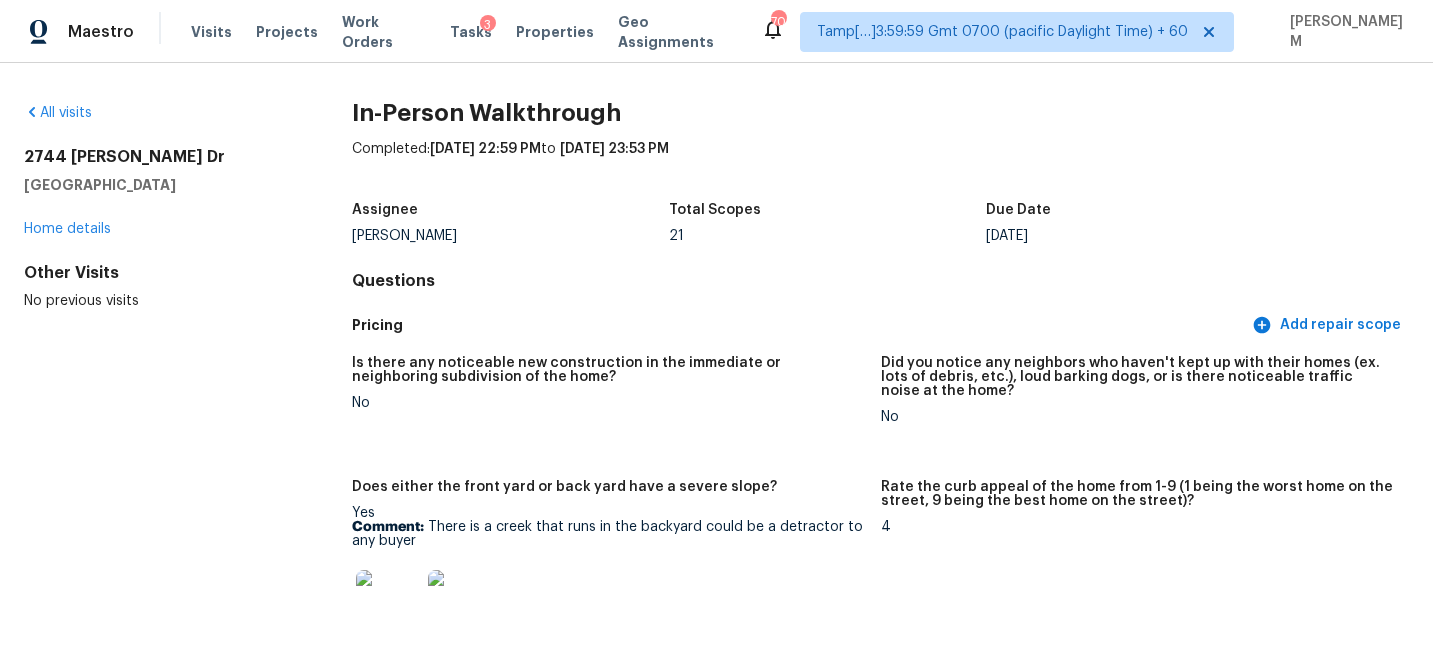 click on "[GEOGRAPHIC_DATA]" at bounding box center [156, 185] 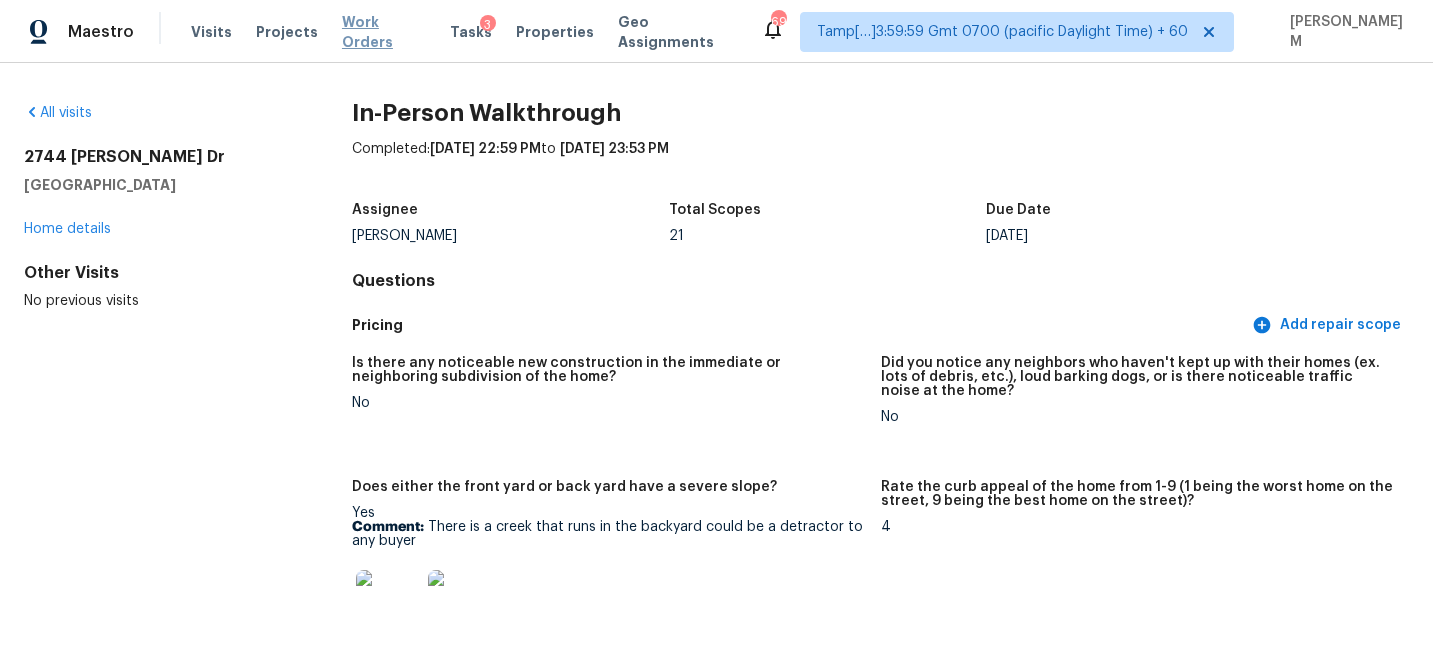 click on "Work Orders" at bounding box center (384, 32) 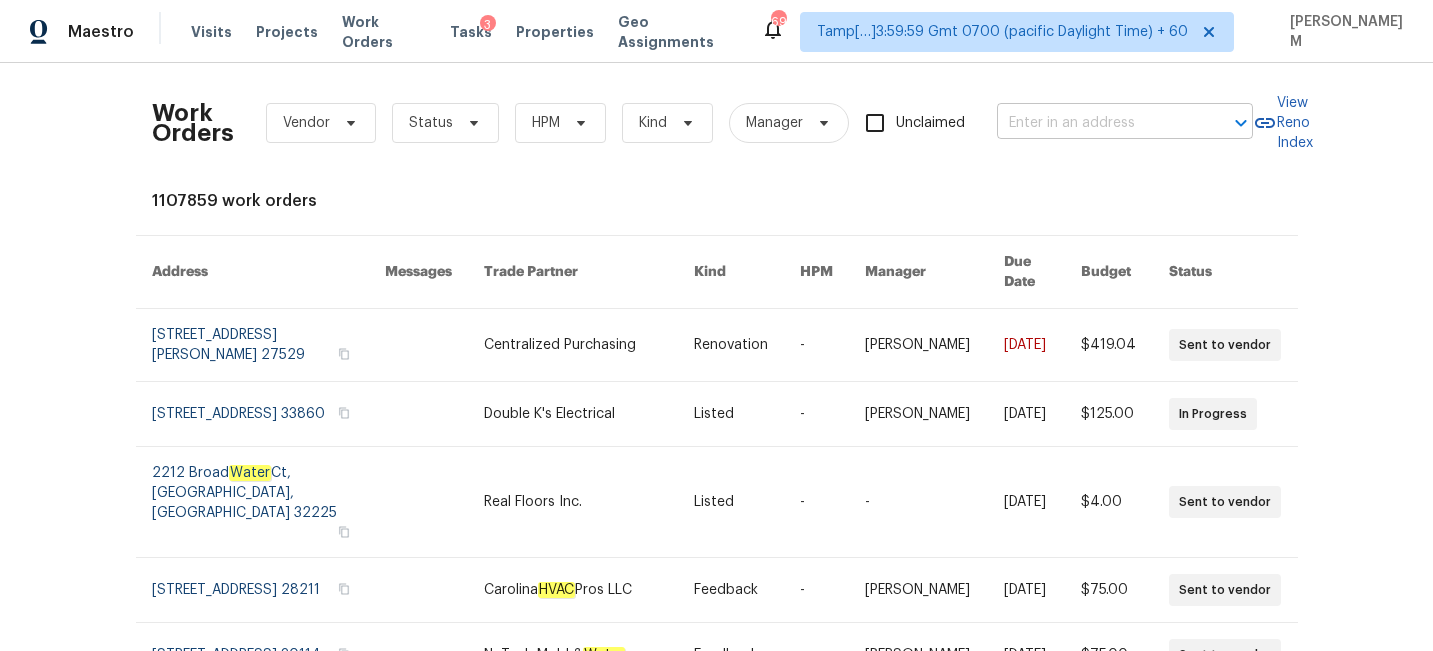 click at bounding box center [1097, 123] 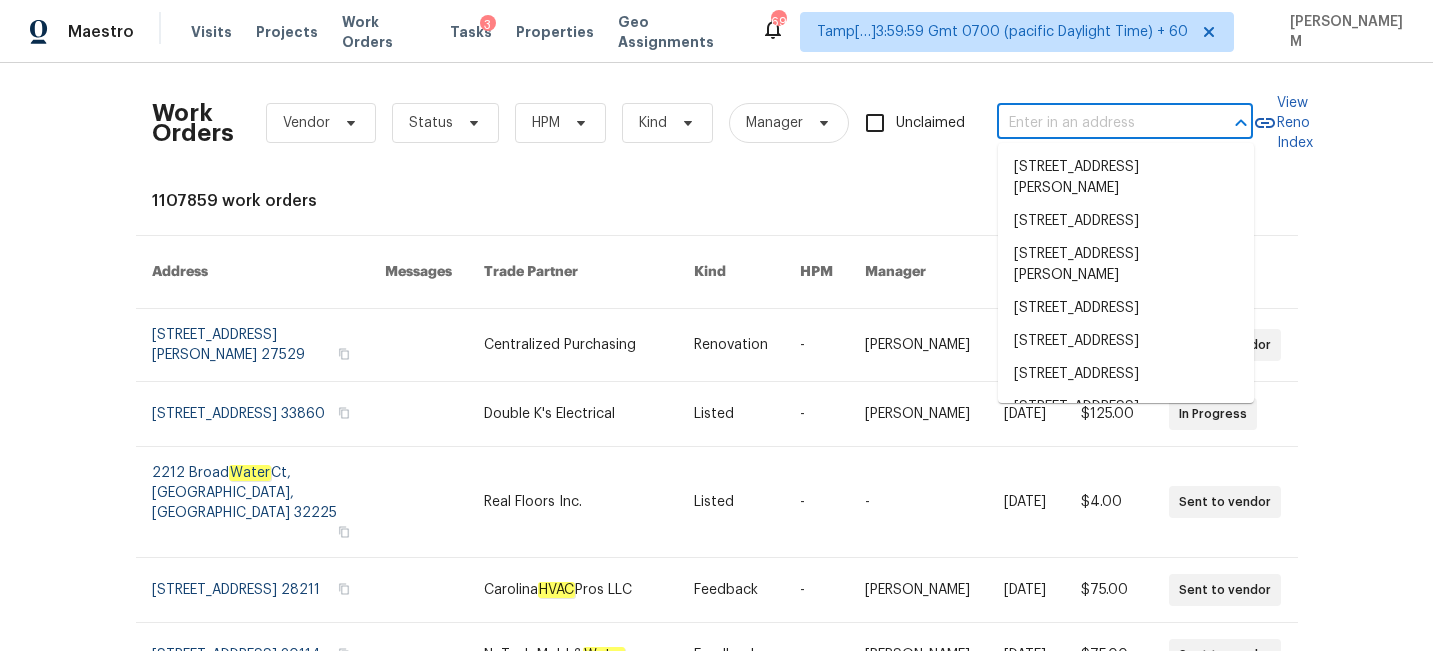 paste on "[STREET_ADDRESS]" 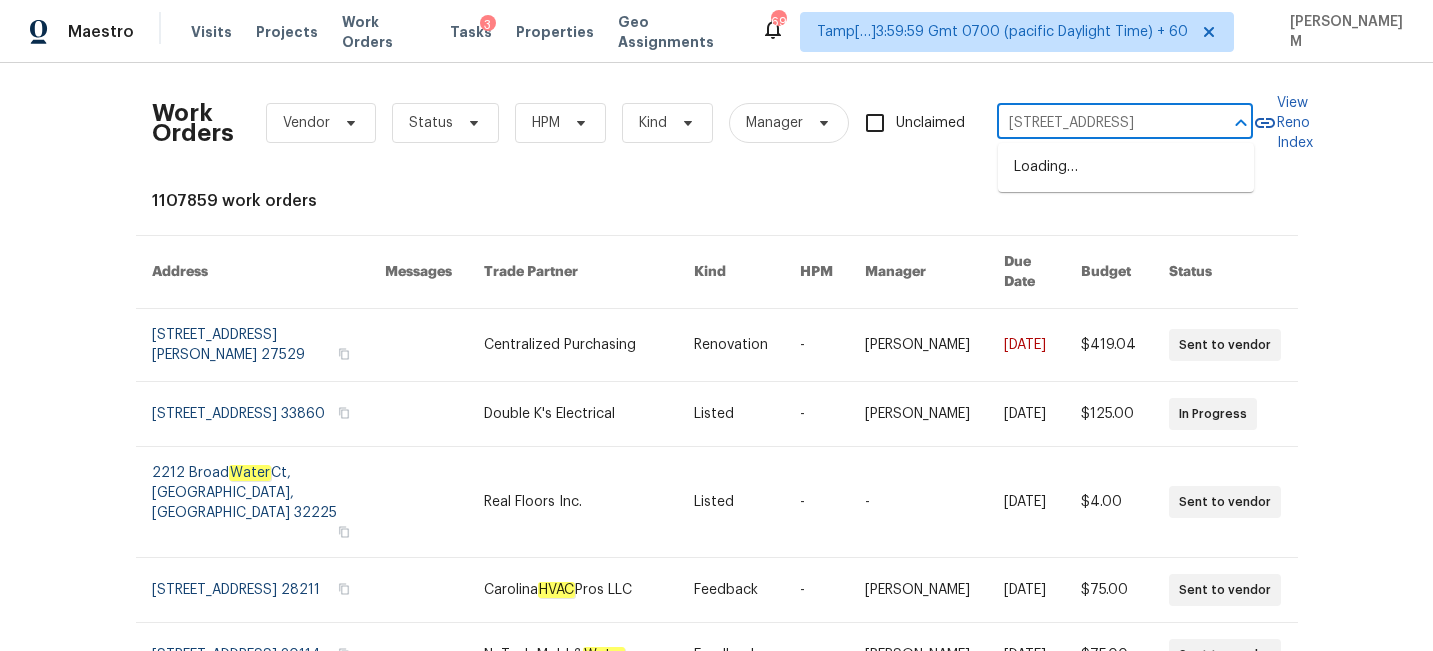 scroll, scrollTop: 0, scrollLeft: 33, axis: horizontal 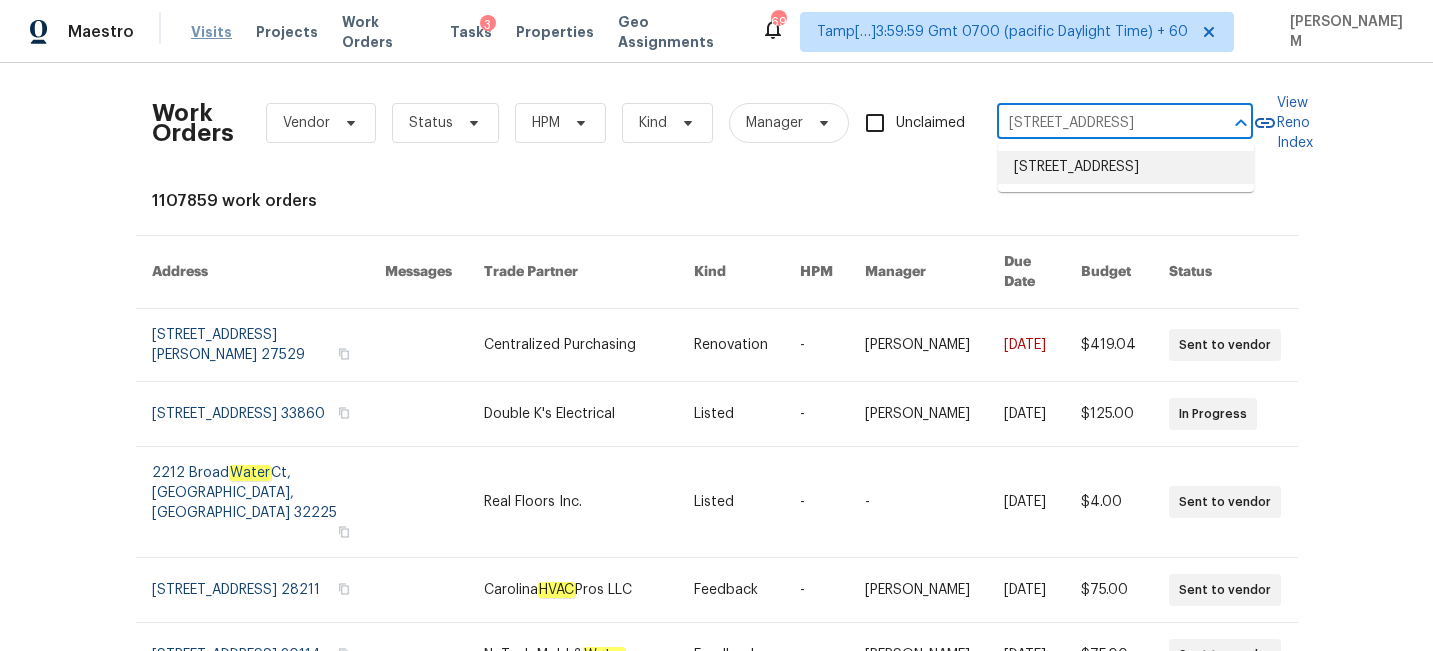 type on "[STREET_ADDRESS]" 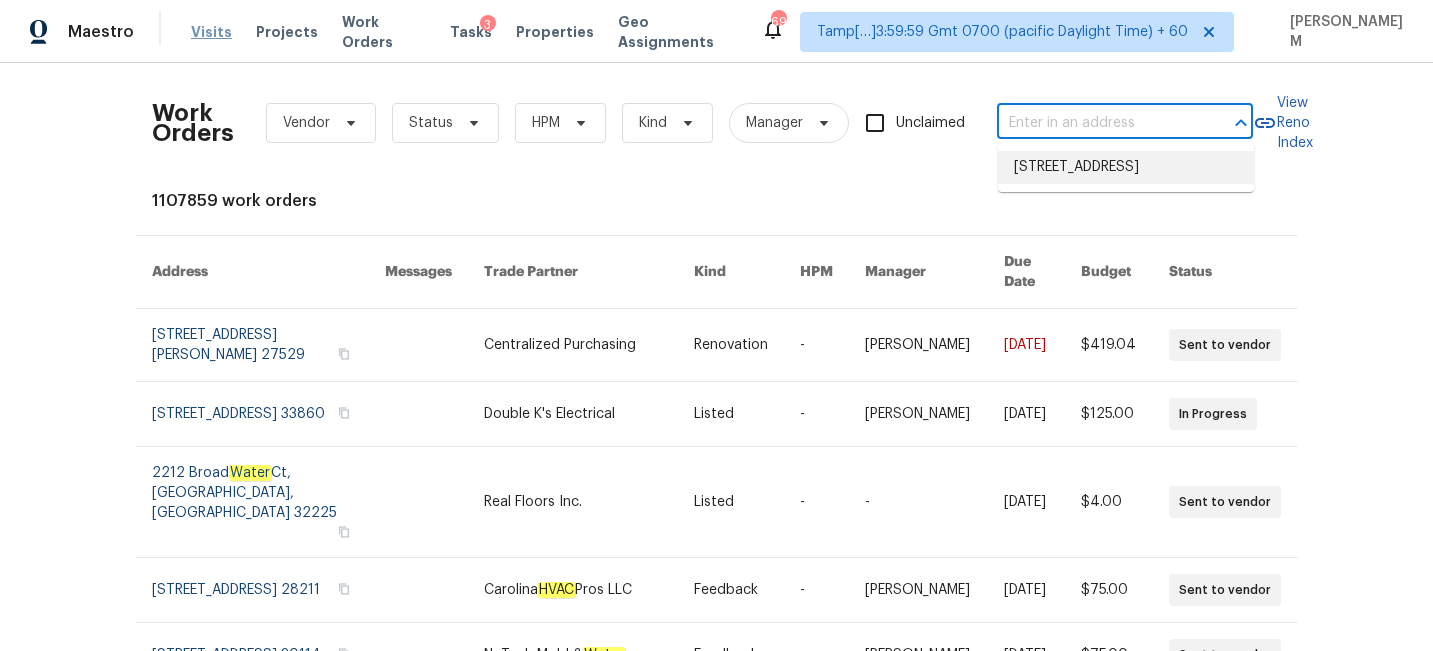 click on "Visits" at bounding box center (211, 32) 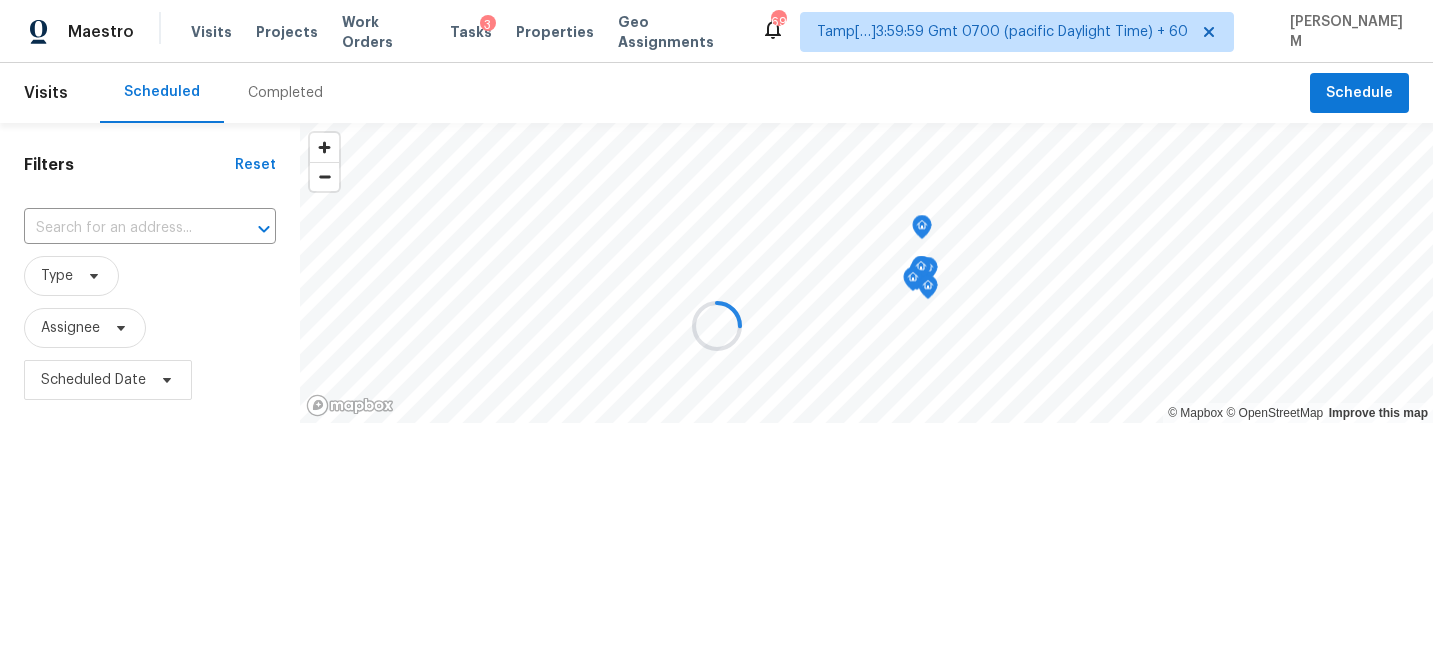 click at bounding box center [716, 325] 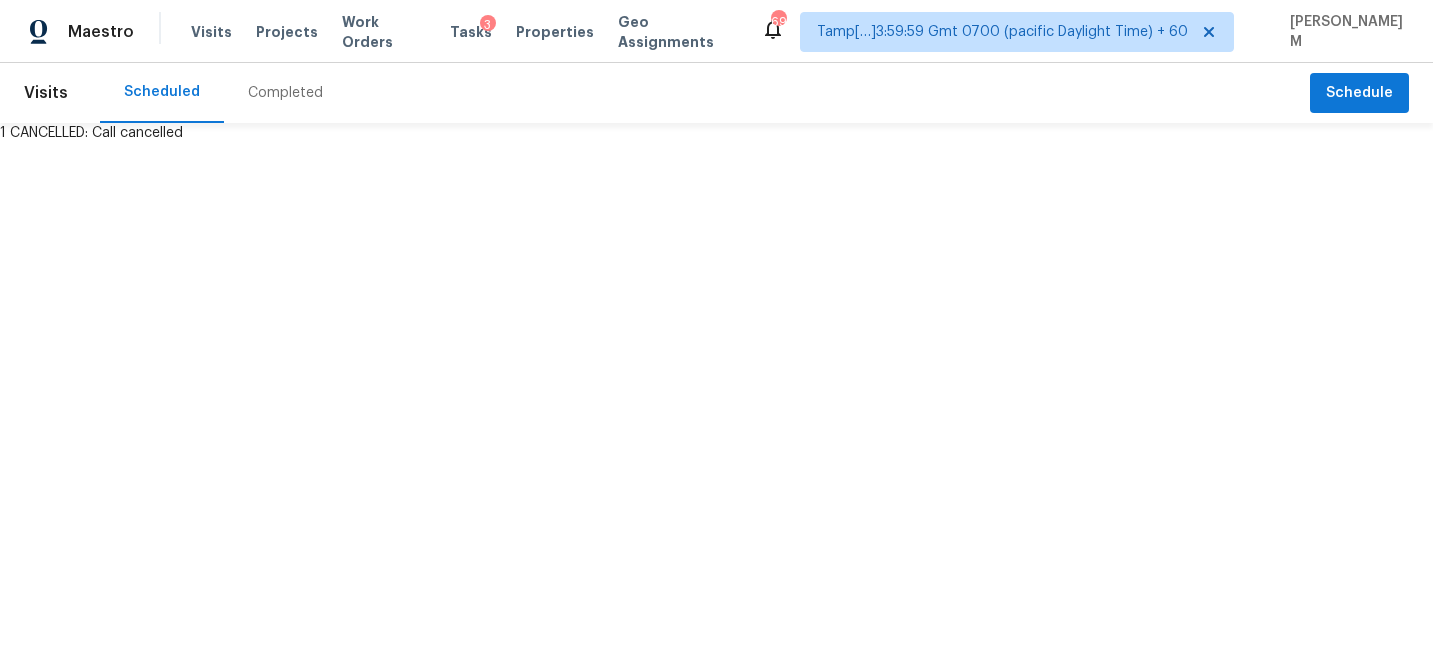 click on "Completed" at bounding box center (285, 93) 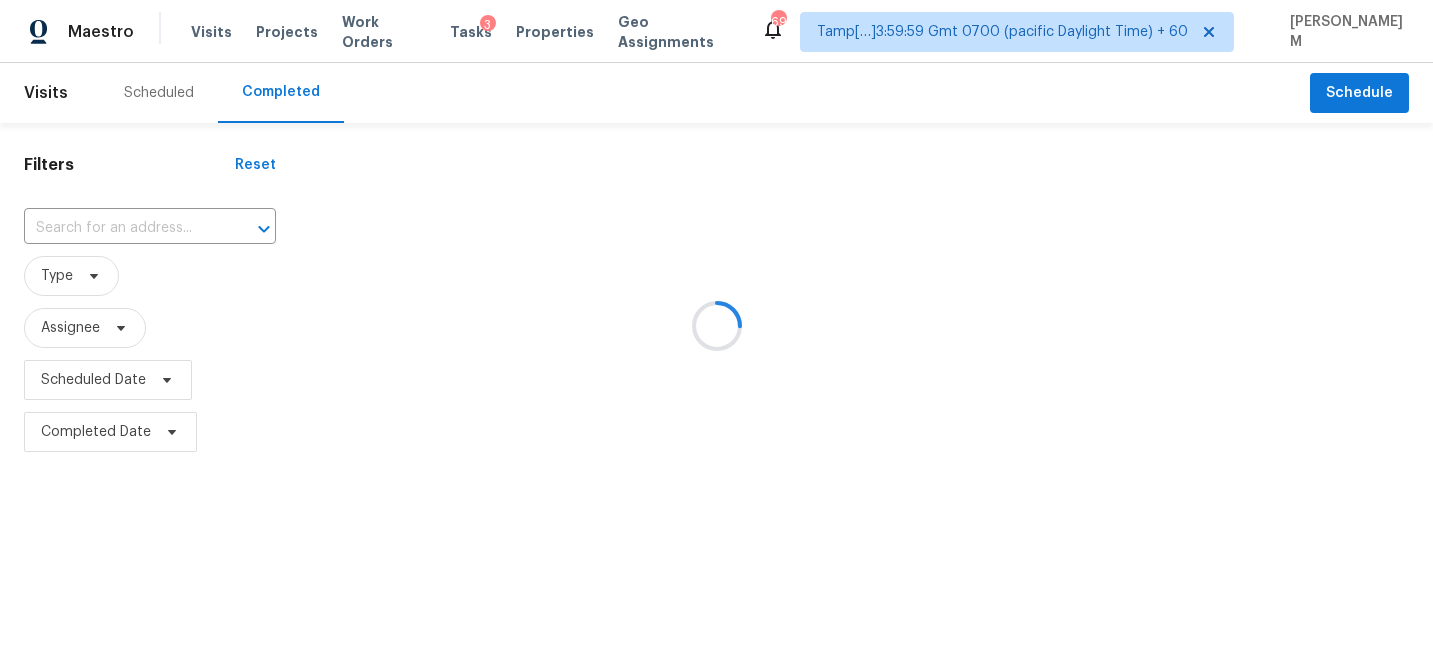 click at bounding box center [716, 325] 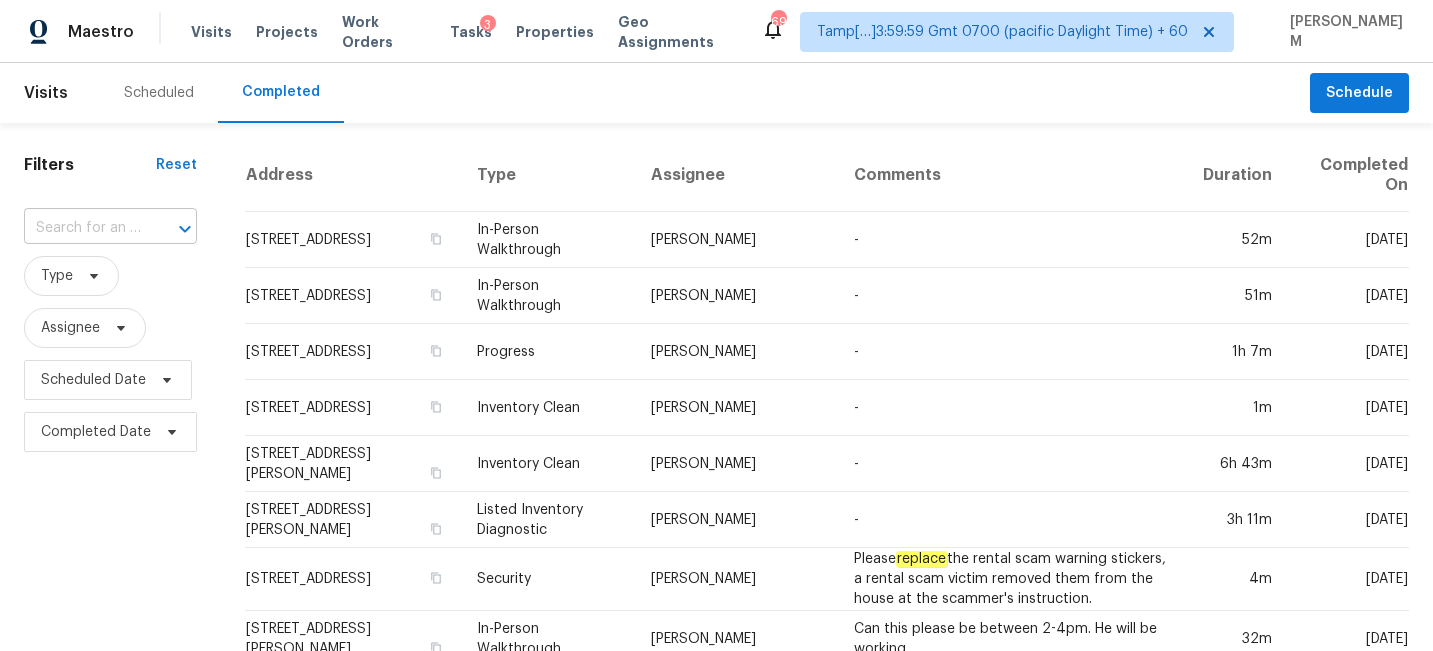 click at bounding box center (82, 228) 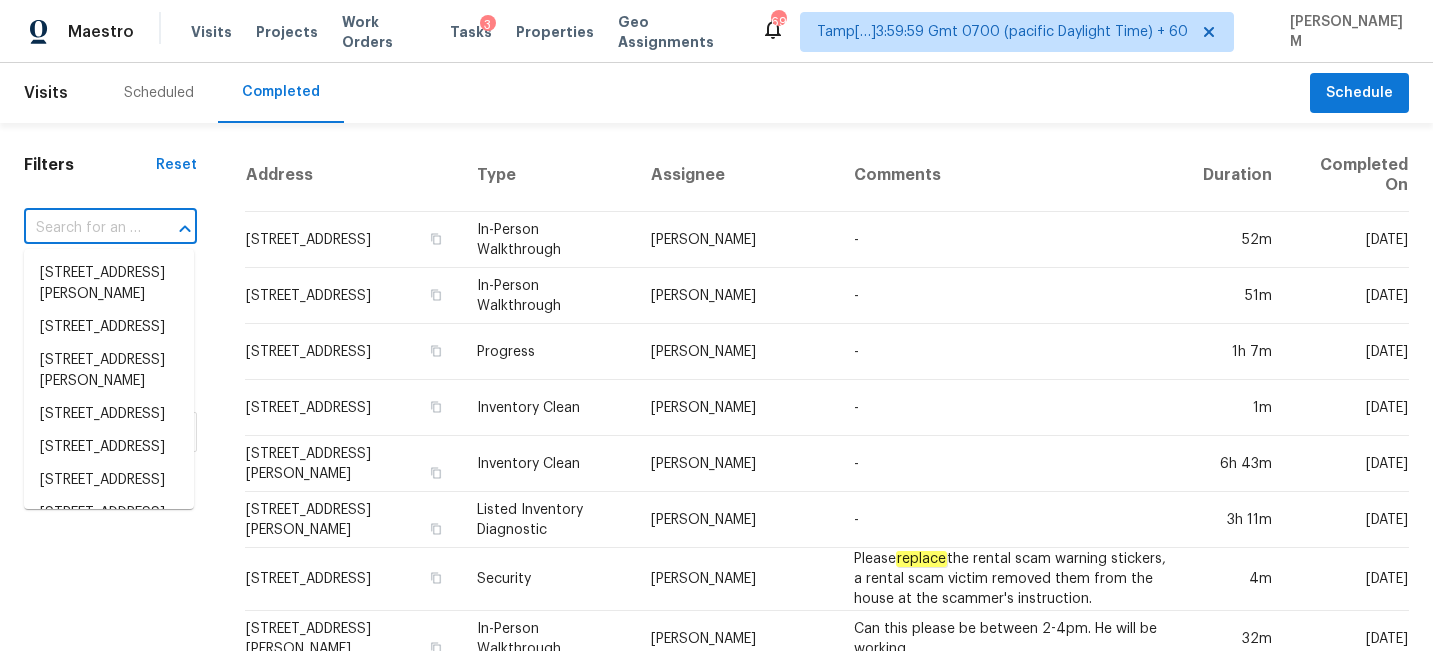 paste on "[STREET_ADDRESS]" 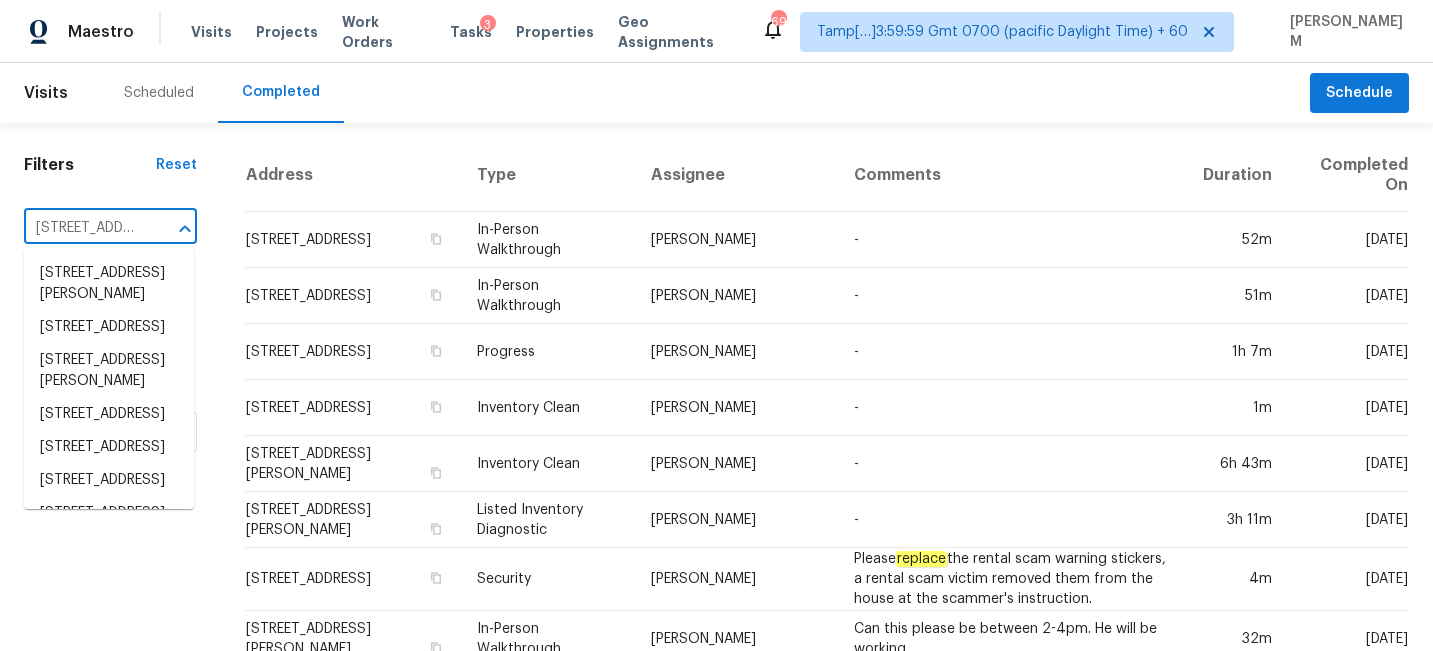 scroll, scrollTop: 0, scrollLeft: 119, axis: horizontal 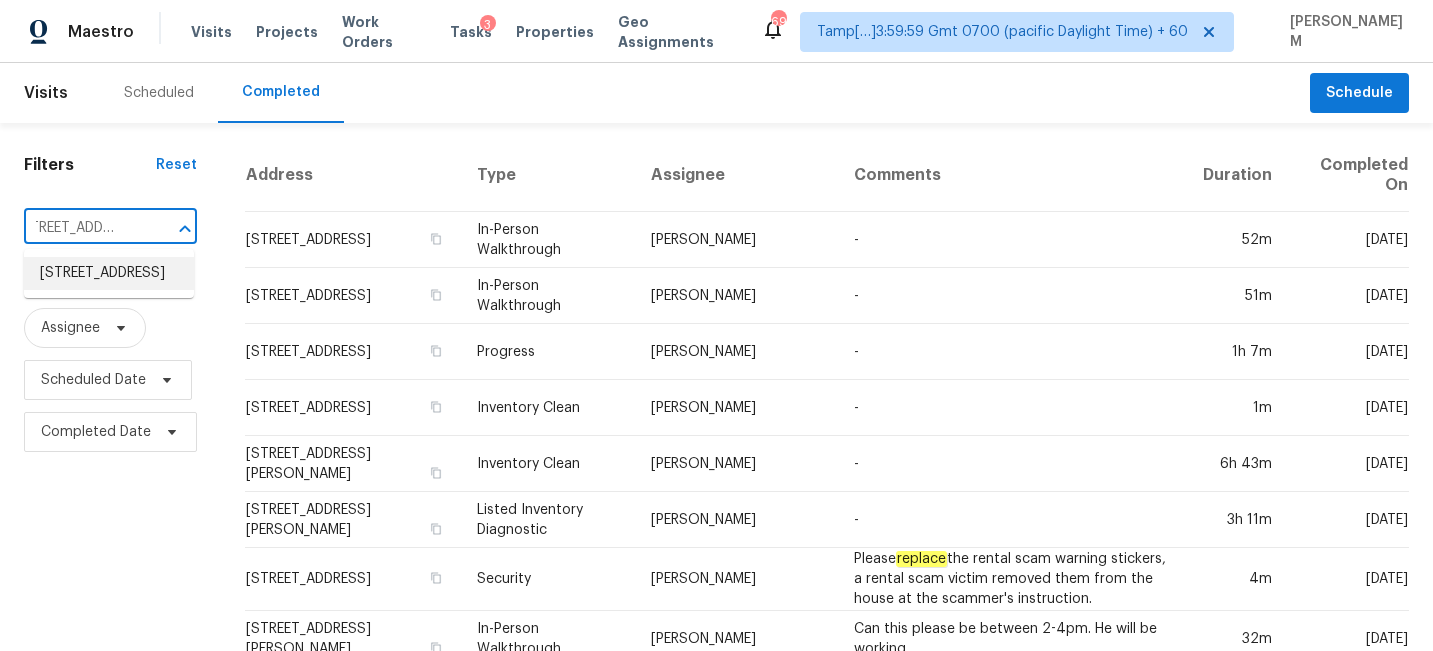 click on "[STREET_ADDRESS]" at bounding box center (109, 273) 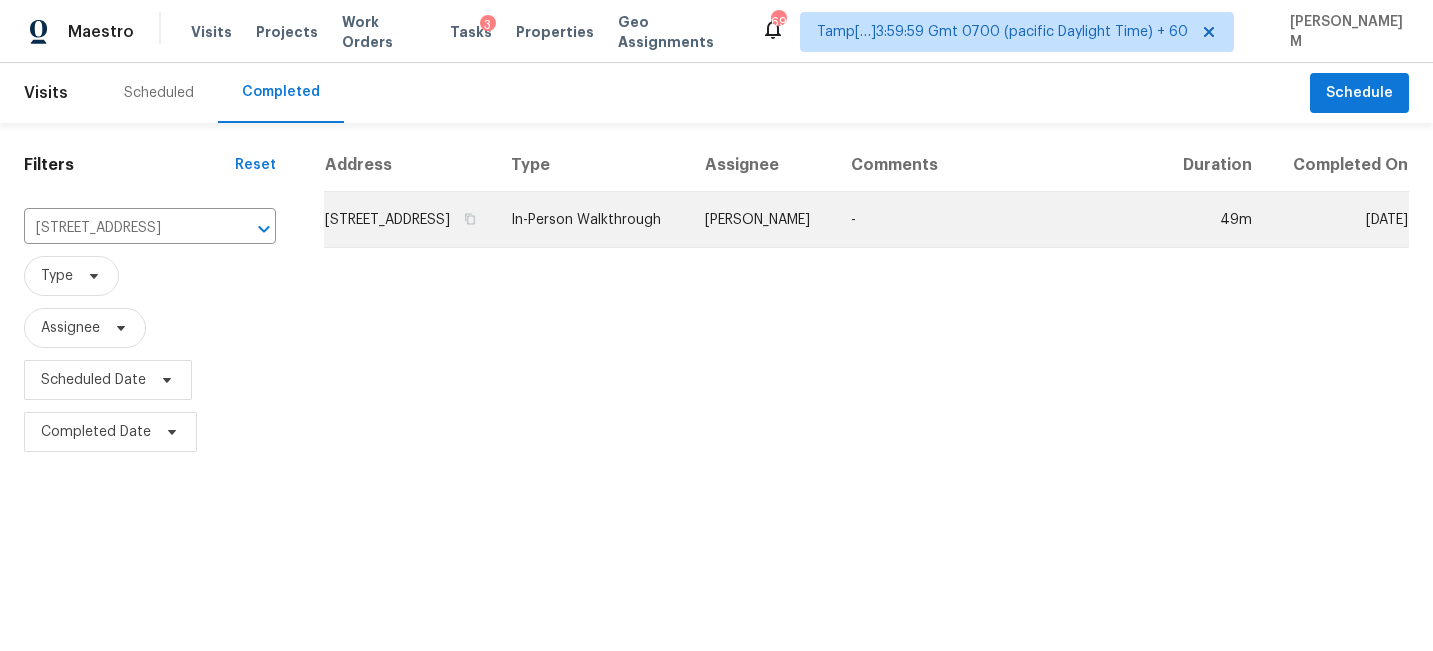 click on "[STREET_ADDRESS]" at bounding box center [409, 220] 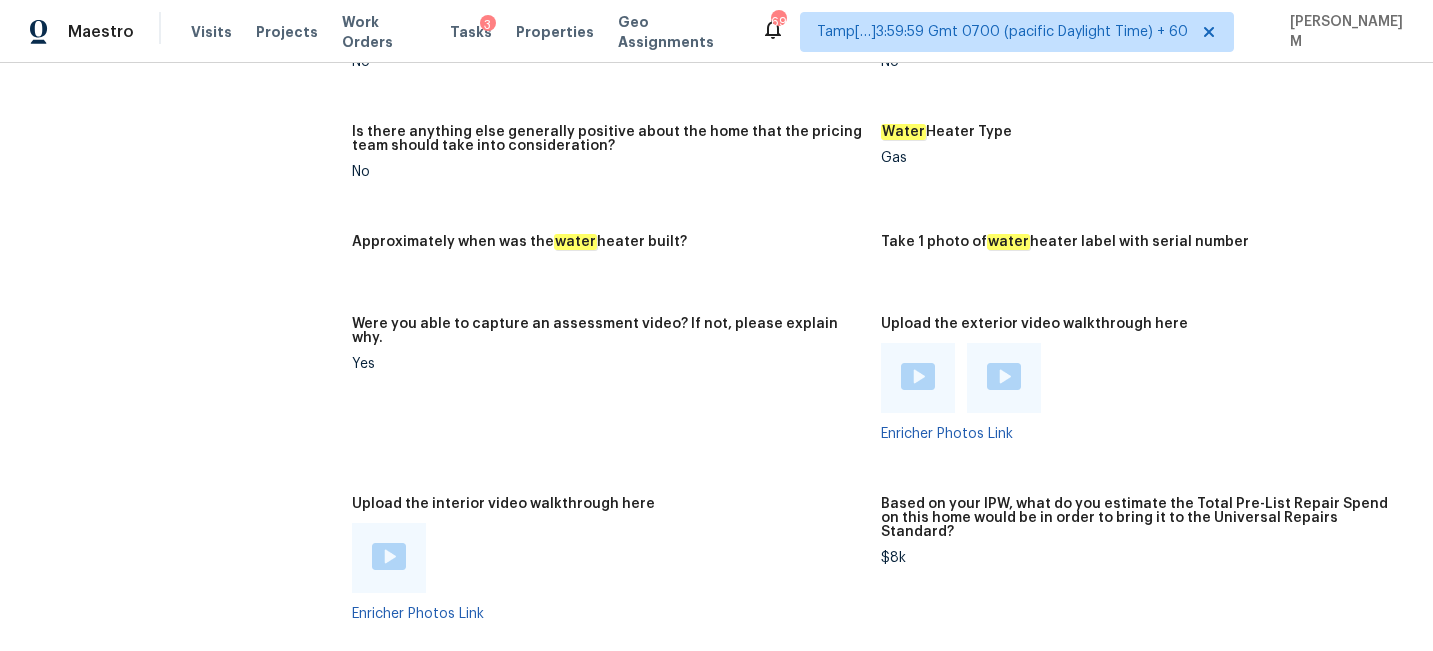 scroll, scrollTop: 3734, scrollLeft: 0, axis: vertical 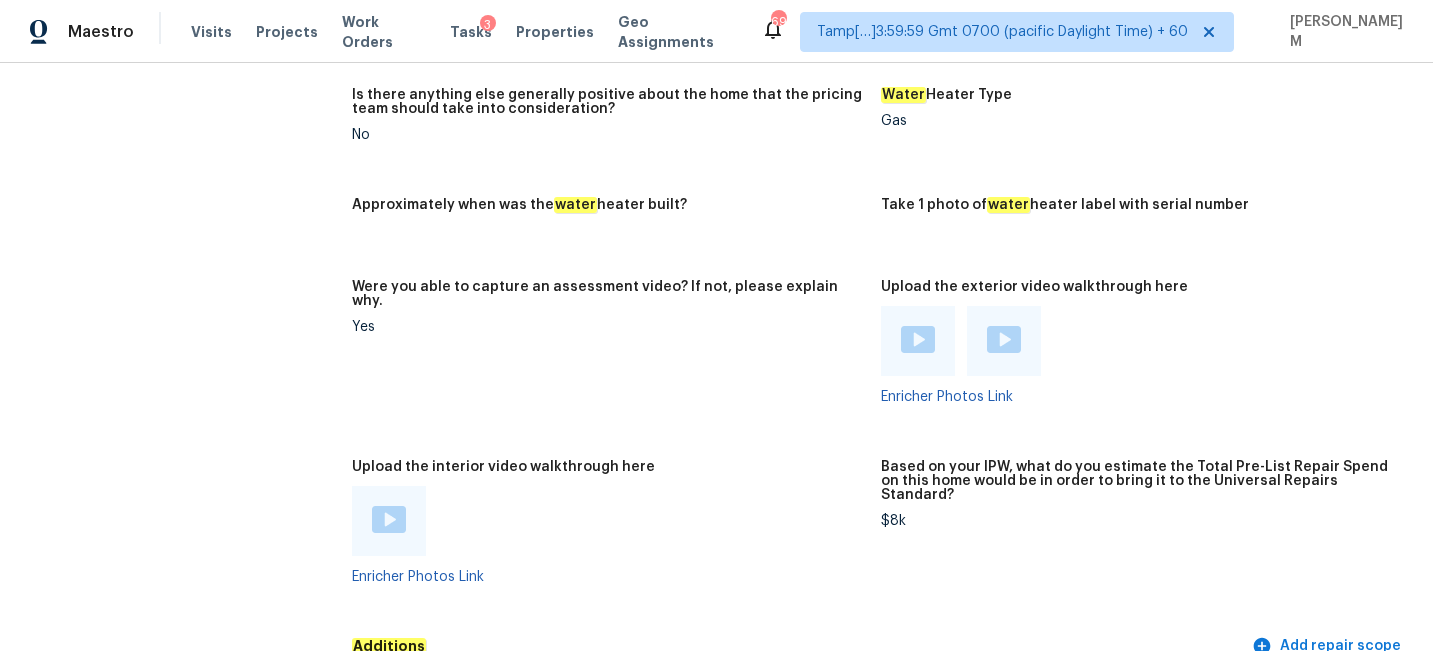 click at bounding box center (389, 519) 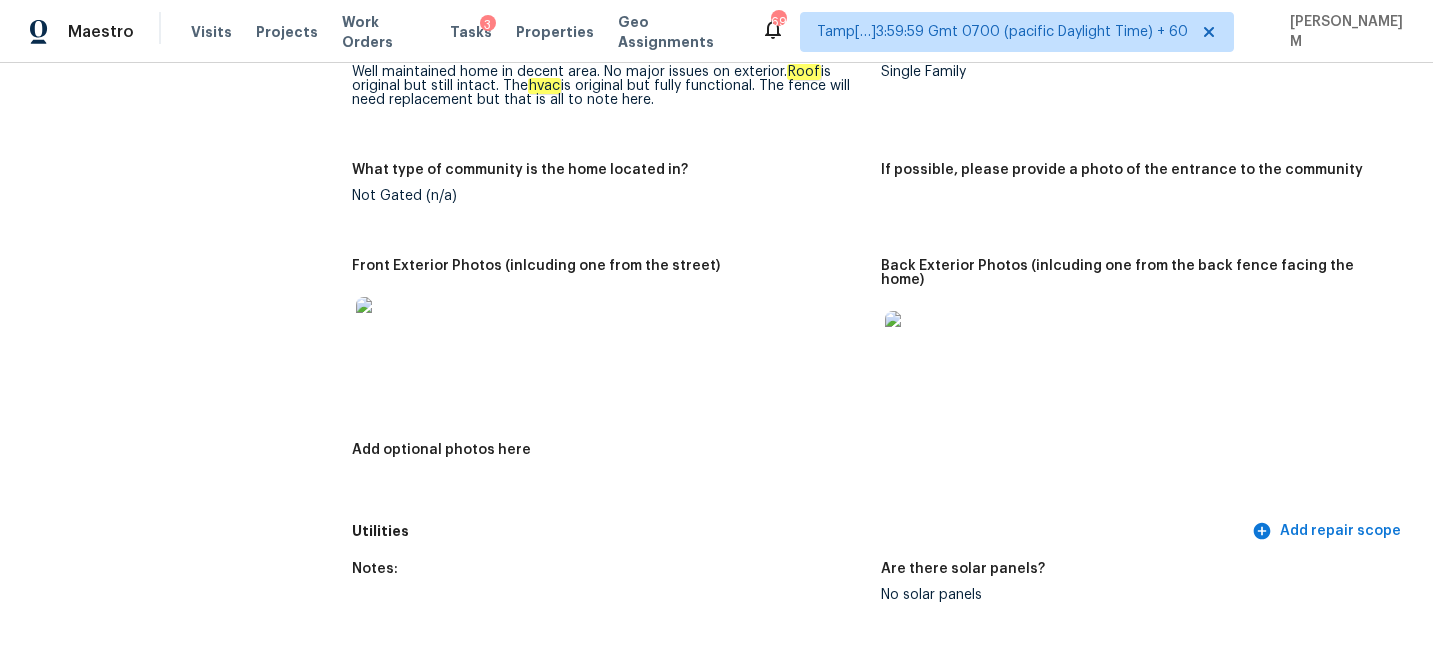 scroll, scrollTop: 766, scrollLeft: 0, axis: vertical 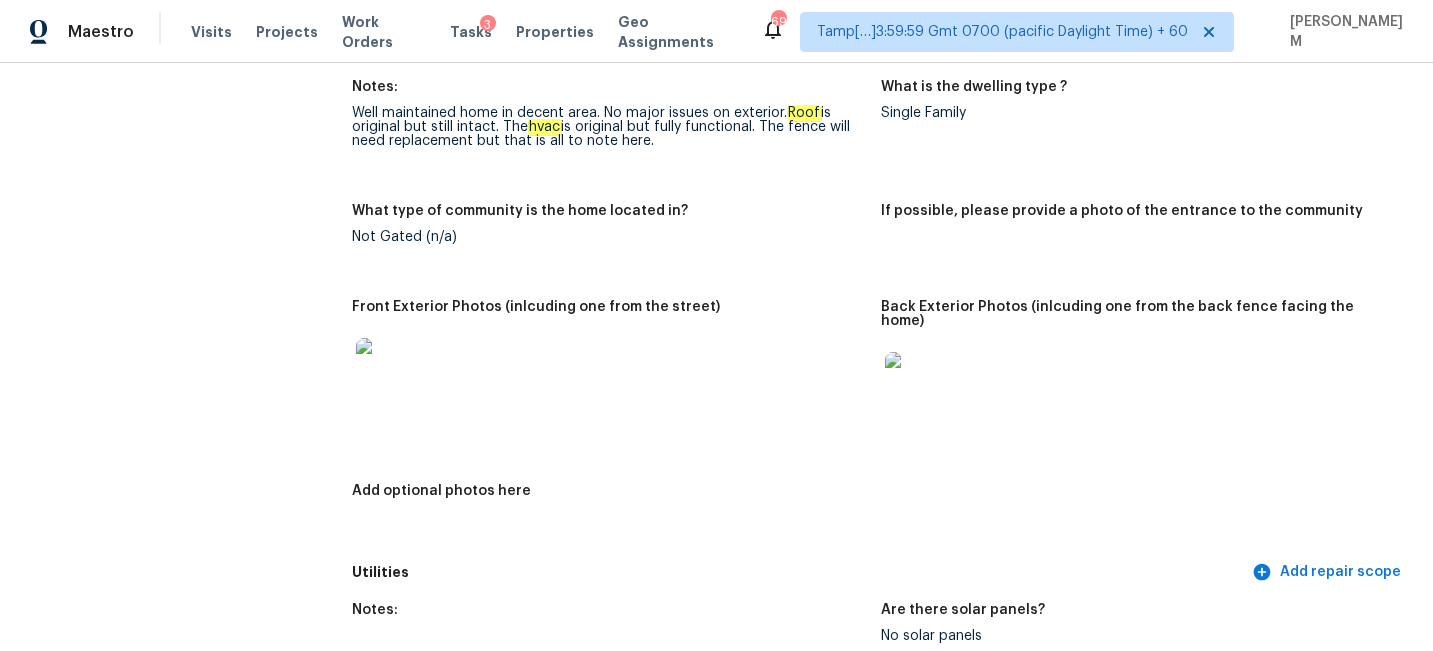 click on "Front Exterior Photos (inlcuding one from the street)" at bounding box center (616, 380) 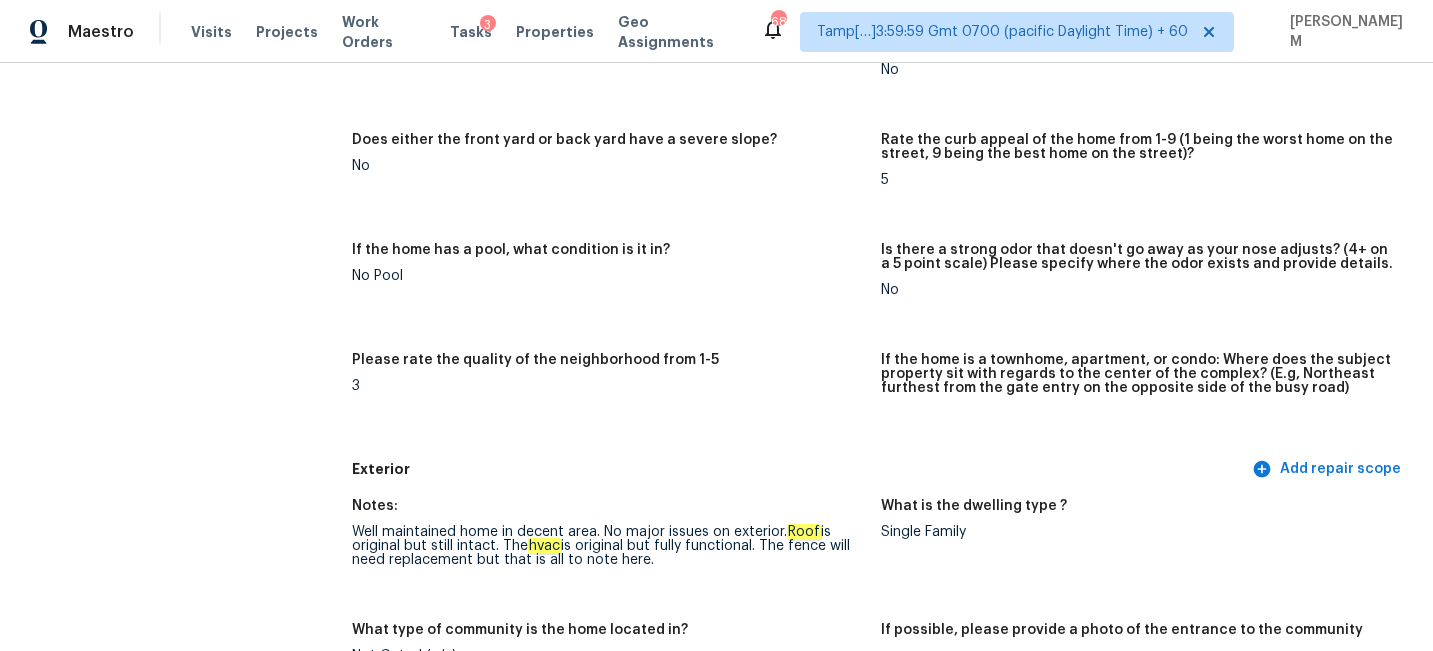 scroll, scrollTop: 0, scrollLeft: 0, axis: both 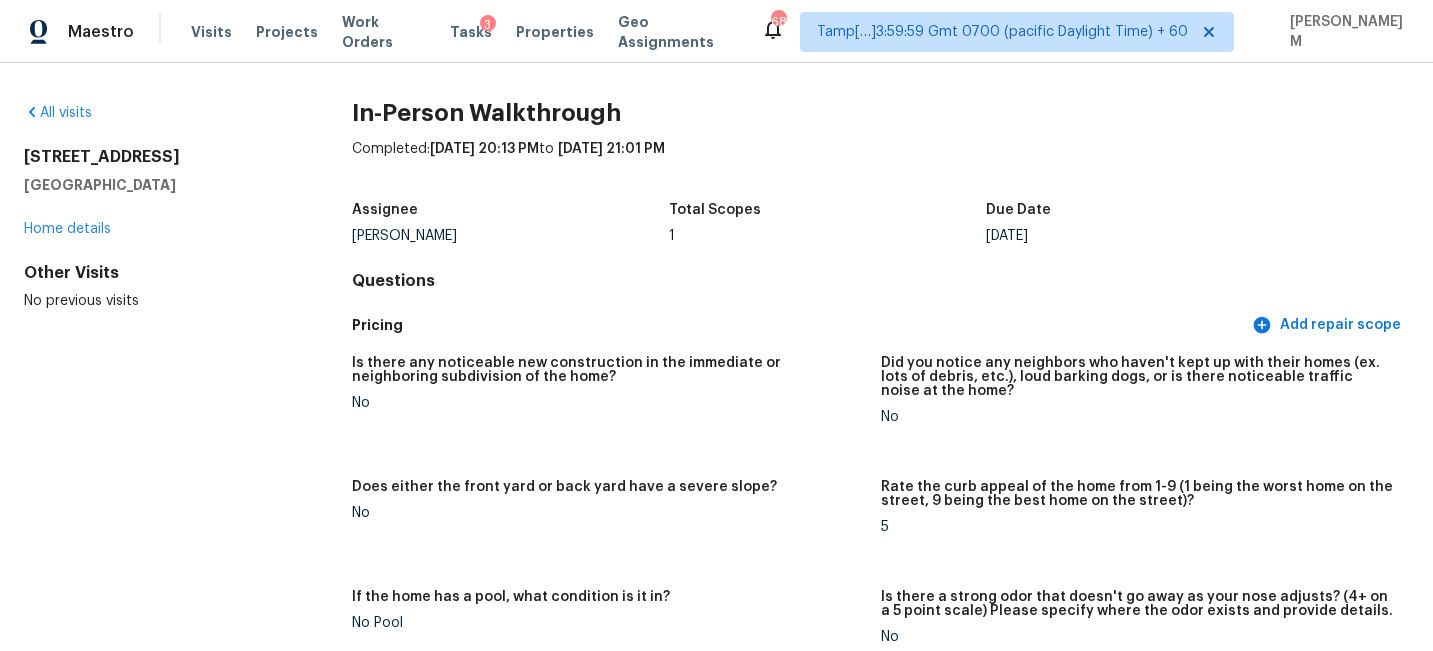 drag, startPoint x: 162, startPoint y: 186, endPoint x: 1, endPoint y: 162, distance: 162.77899 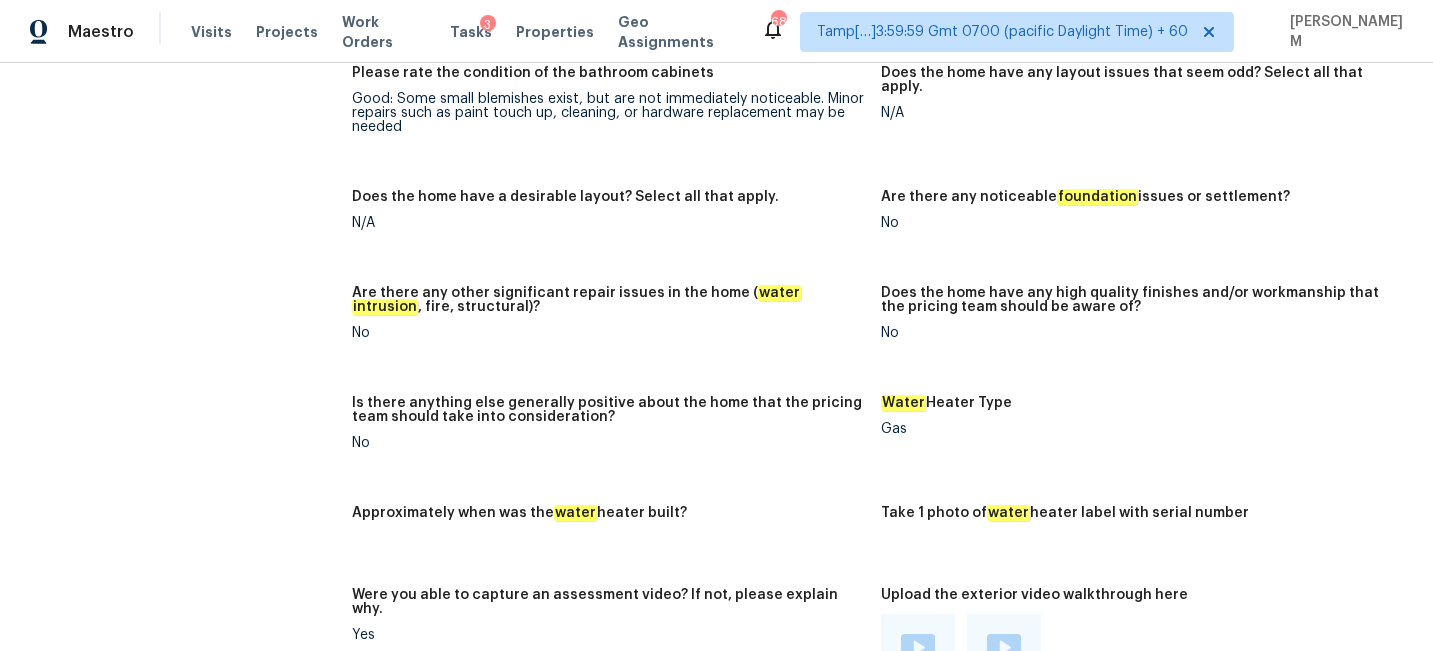 scroll, scrollTop: 3368, scrollLeft: 0, axis: vertical 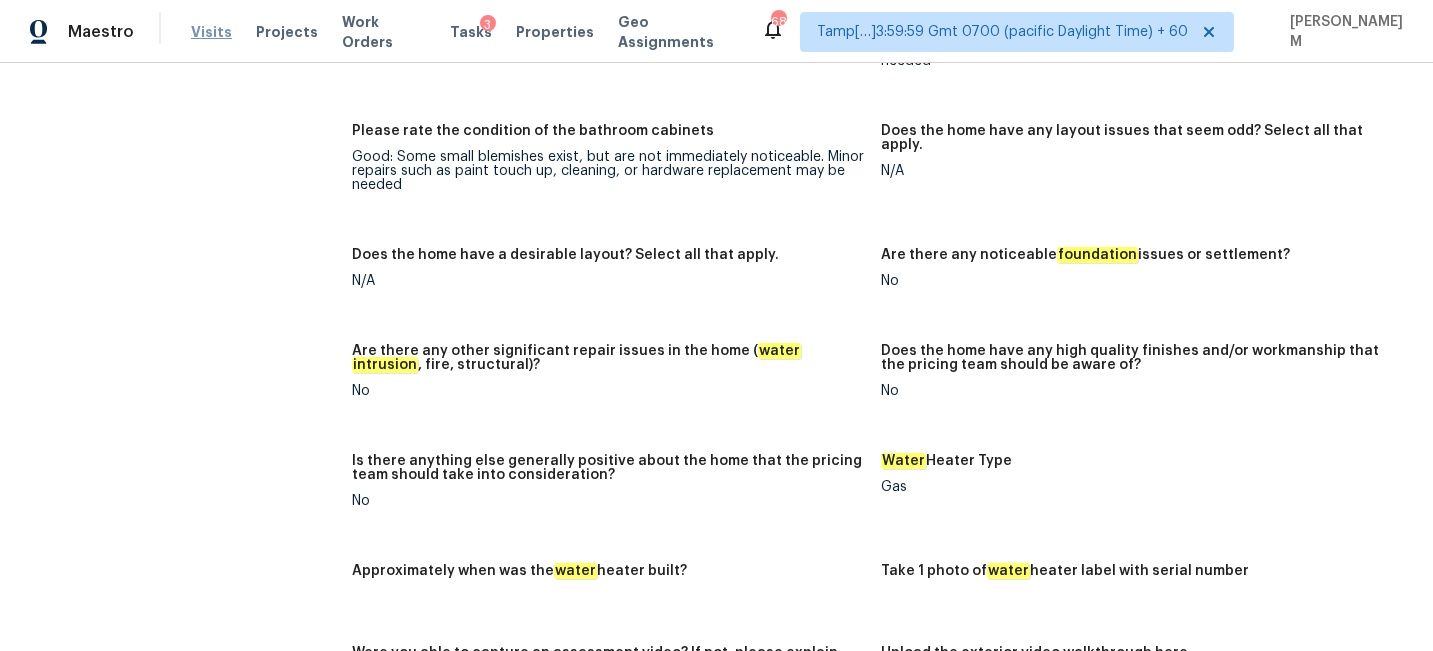 click on "Visits" at bounding box center [211, 32] 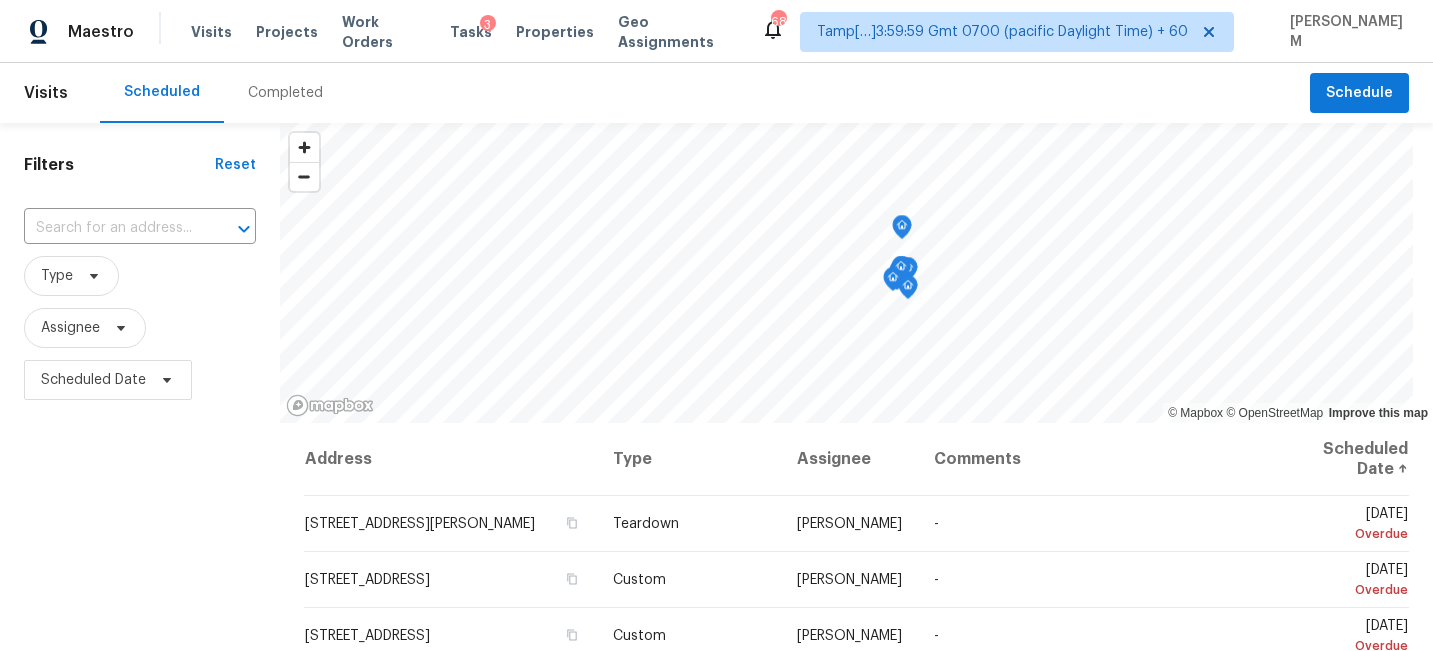 click on "Completed" at bounding box center (285, 93) 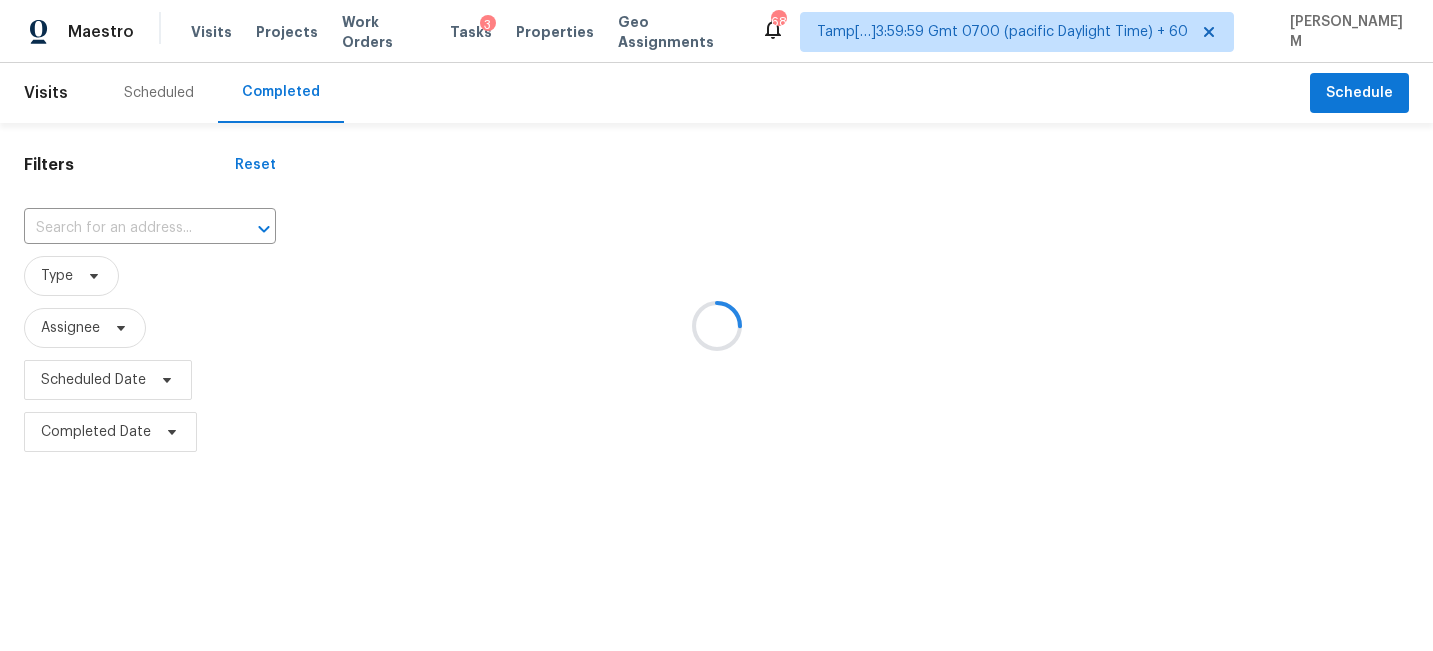 click at bounding box center [716, 325] 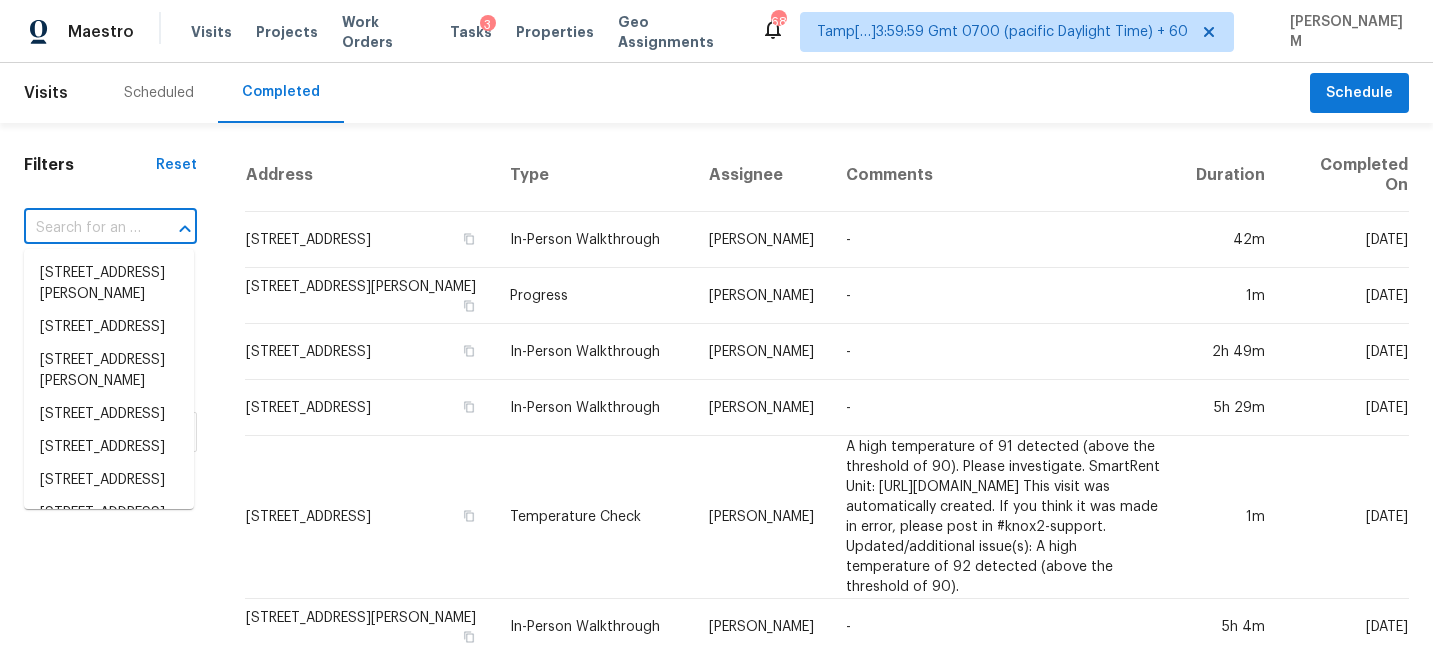 click at bounding box center (82, 228) 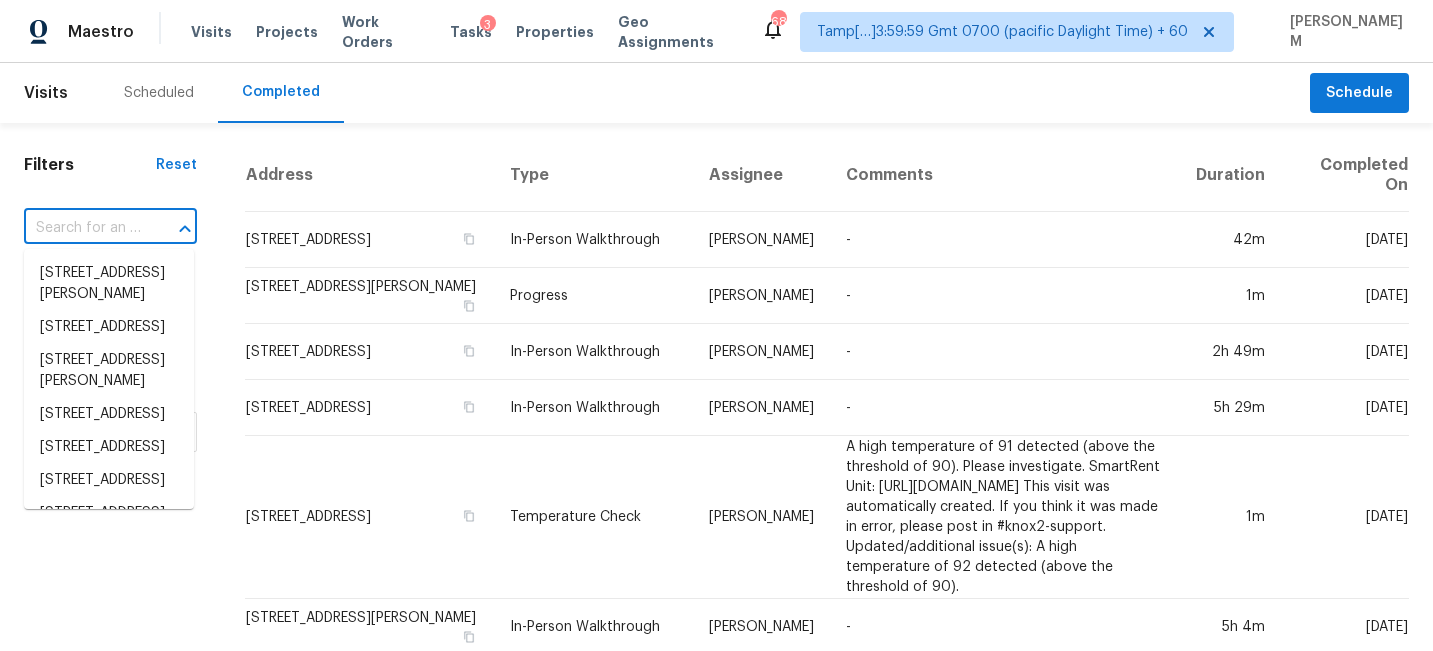 paste on "784 [PERSON_NAME], [GEOGRAPHIC_DATA], 30680" 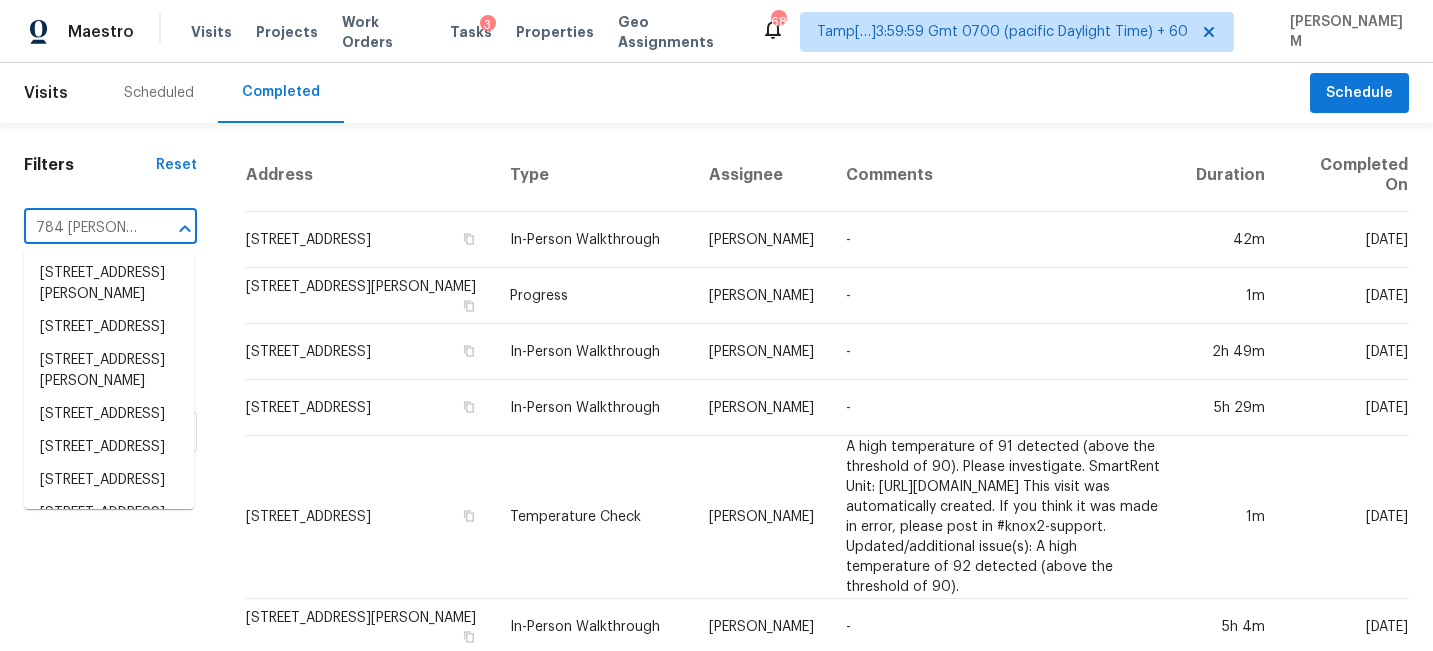 scroll, scrollTop: 0, scrollLeft: 115, axis: horizontal 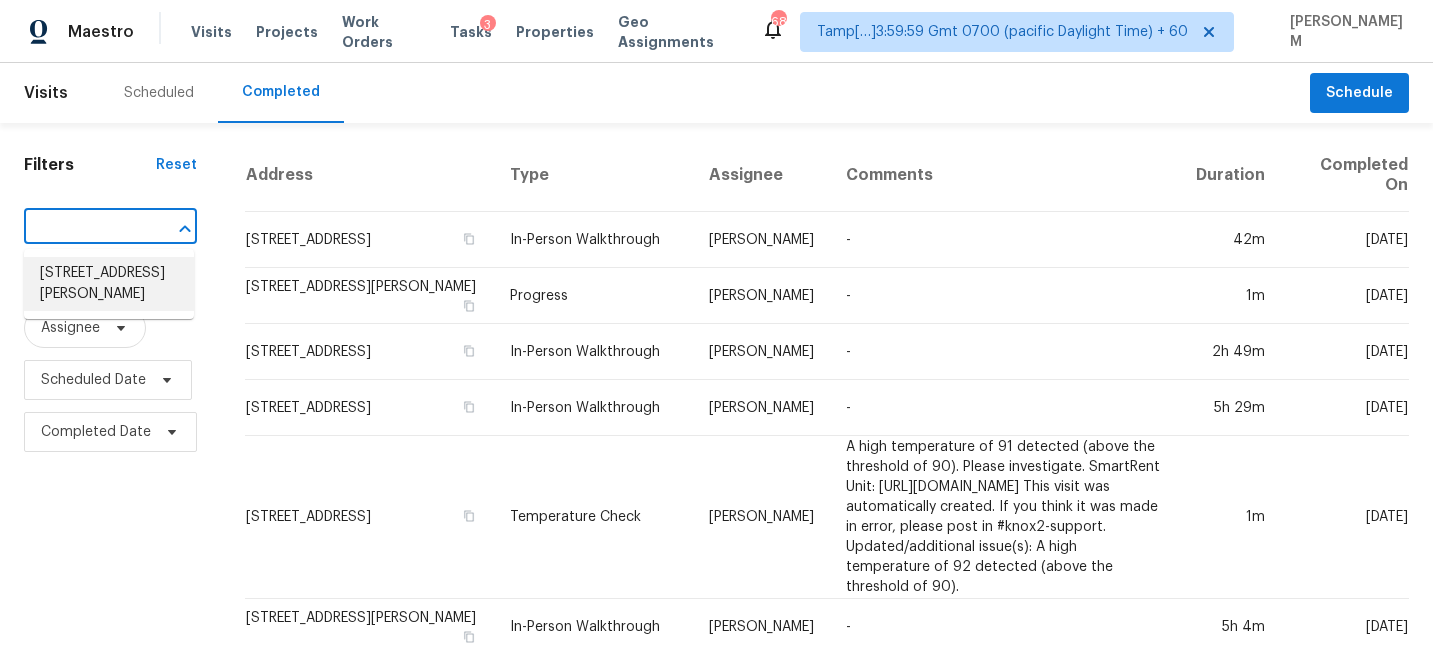 click on "[STREET_ADDRESS][PERSON_NAME]" at bounding box center (109, 284) 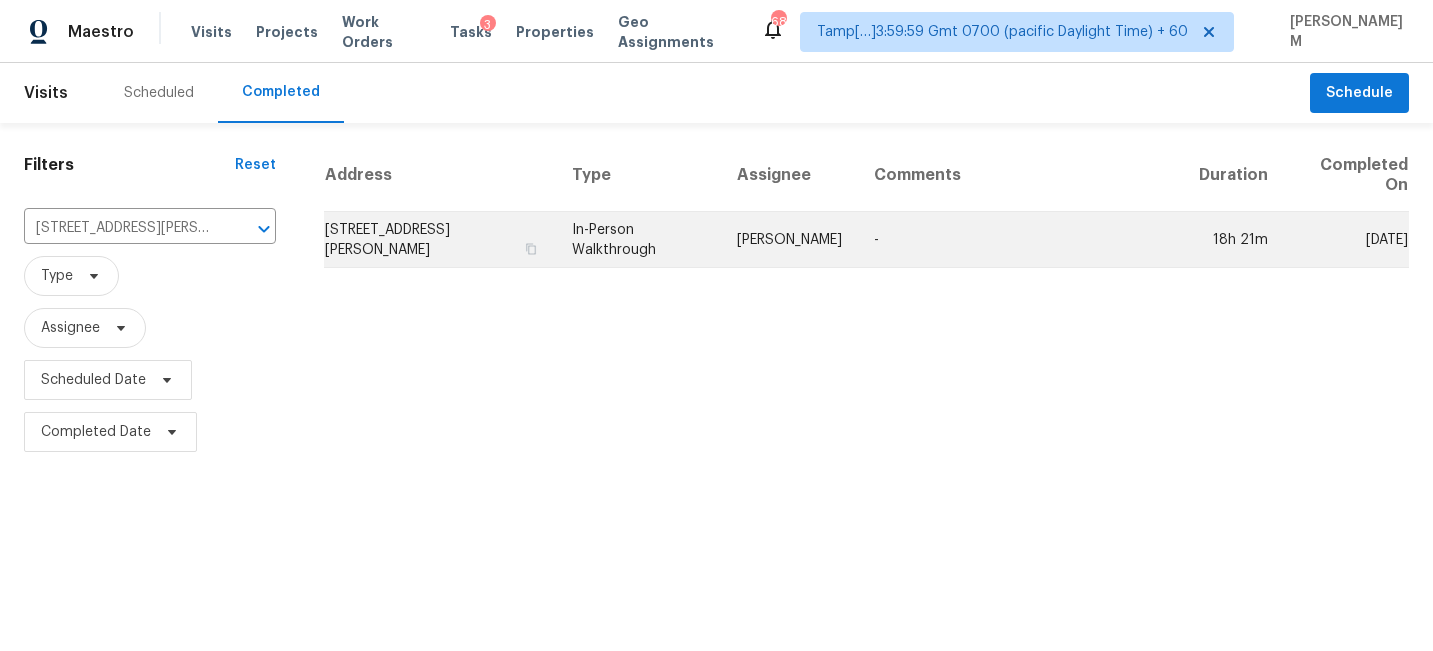 click on "In-Person Walkthrough" at bounding box center [638, 240] 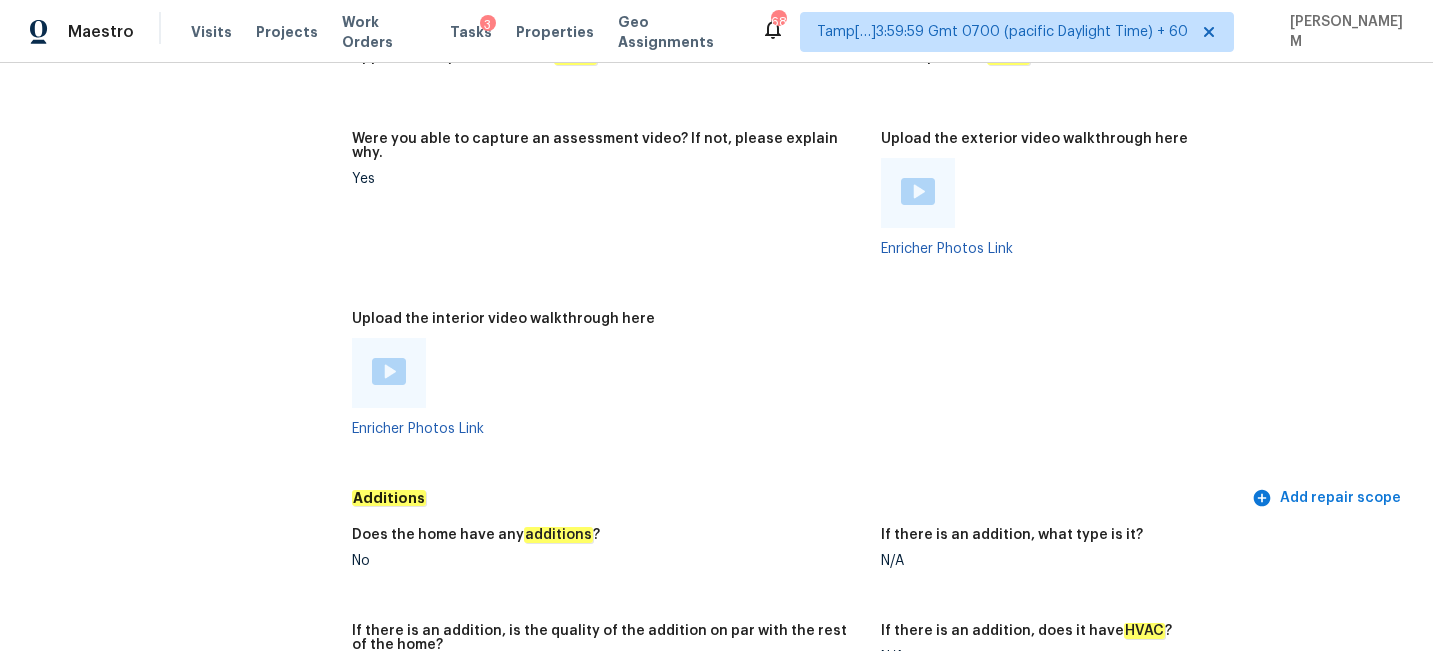 scroll, scrollTop: 3883, scrollLeft: 0, axis: vertical 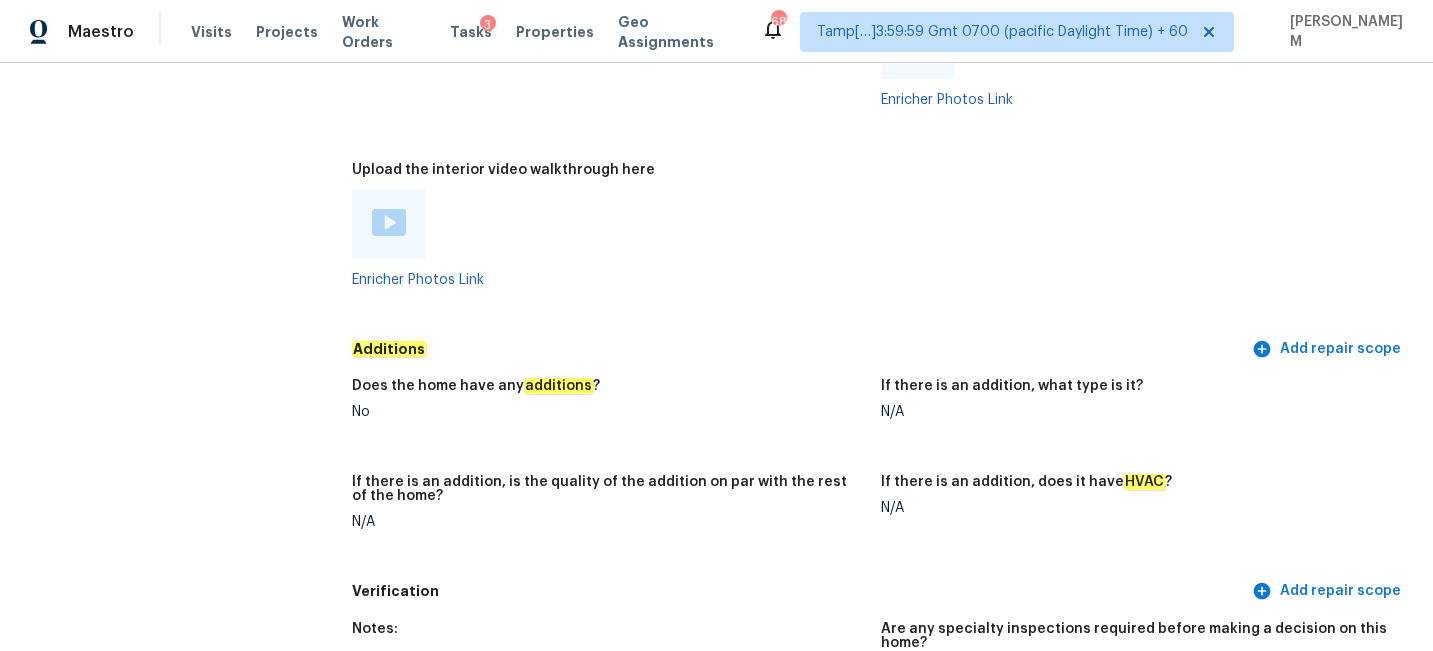 click at bounding box center (389, 224) 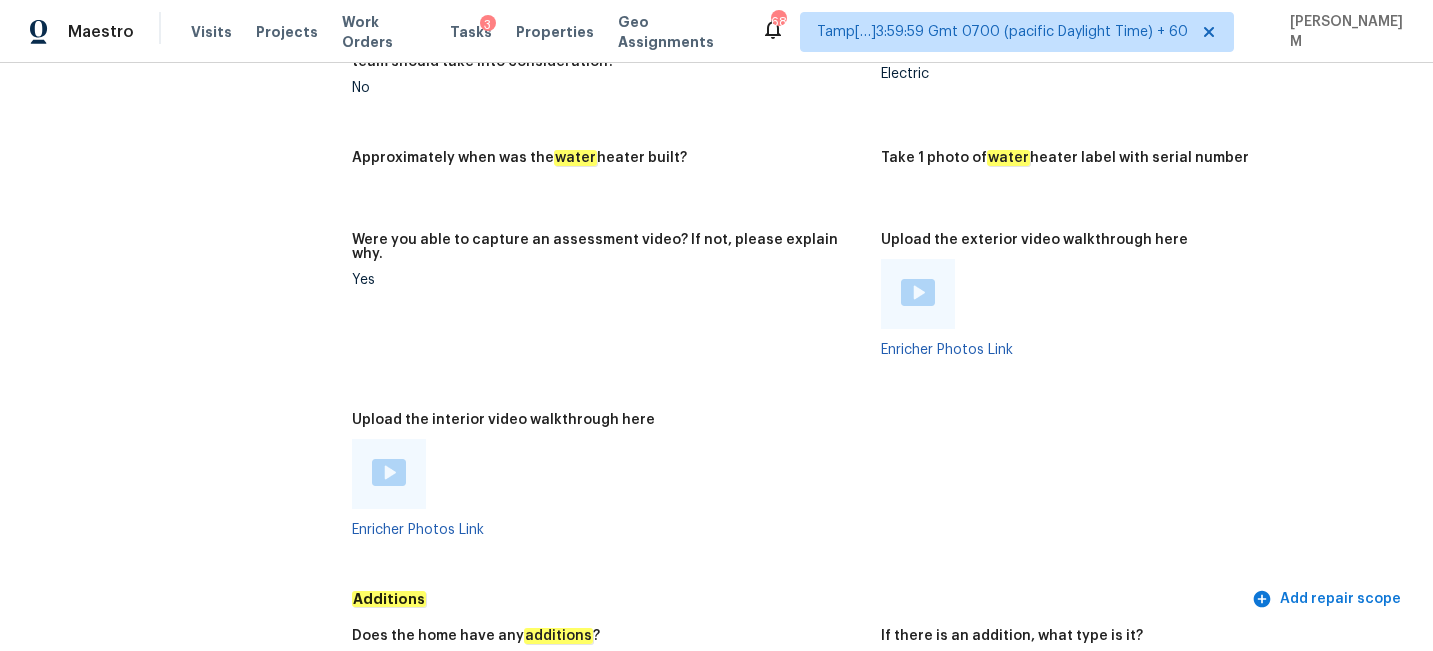 scroll, scrollTop: 3610, scrollLeft: 0, axis: vertical 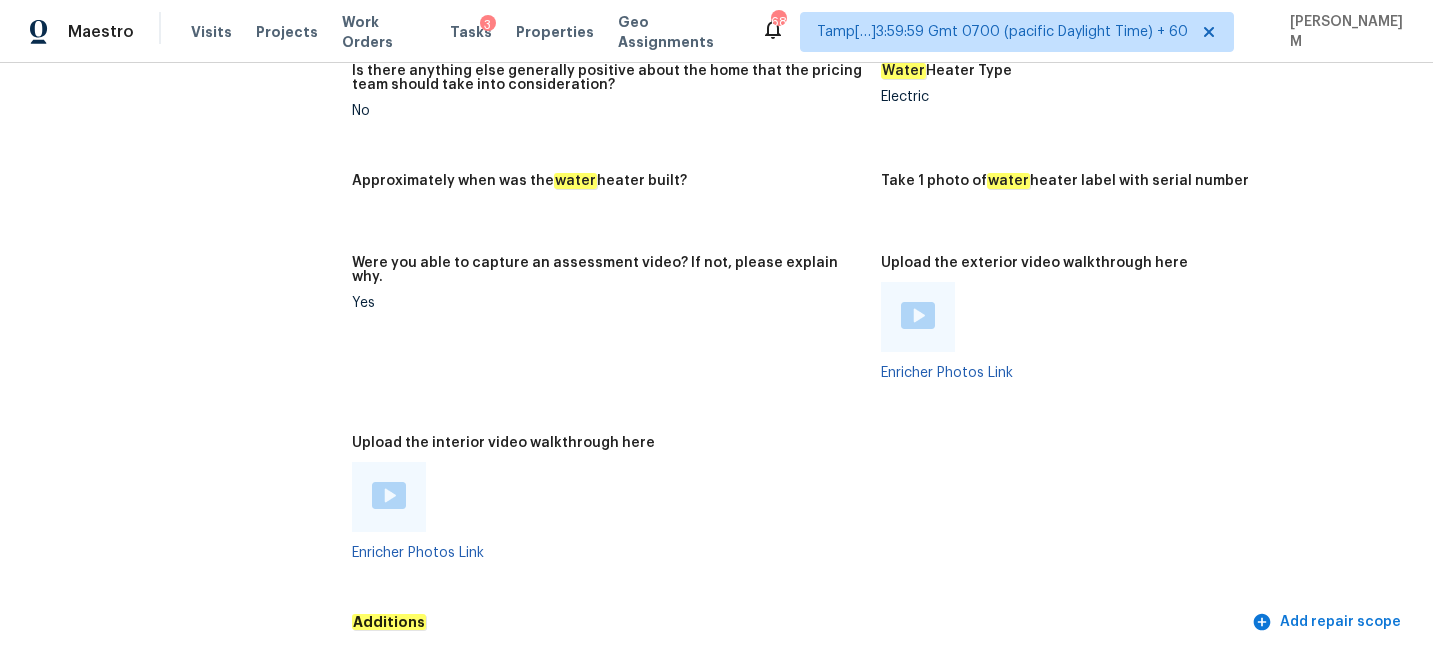 click at bounding box center (918, 317) 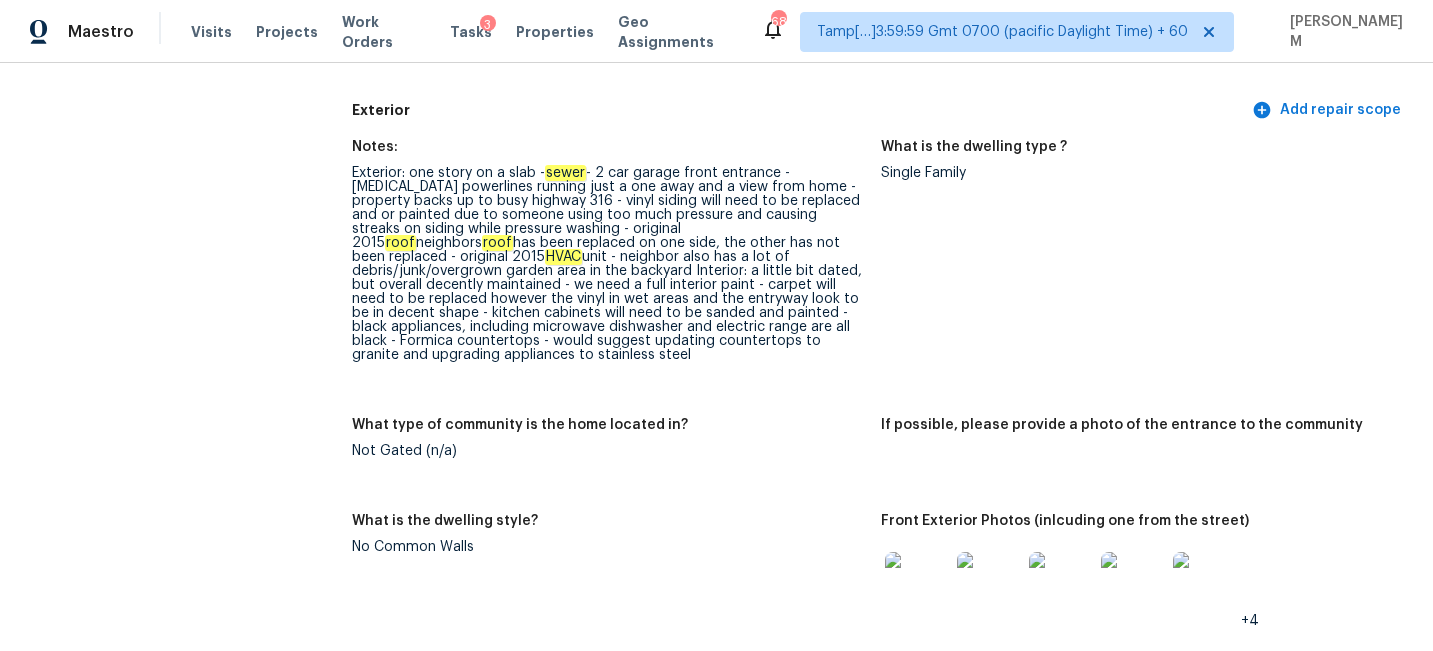 scroll, scrollTop: 686, scrollLeft: 0, axis: vertical 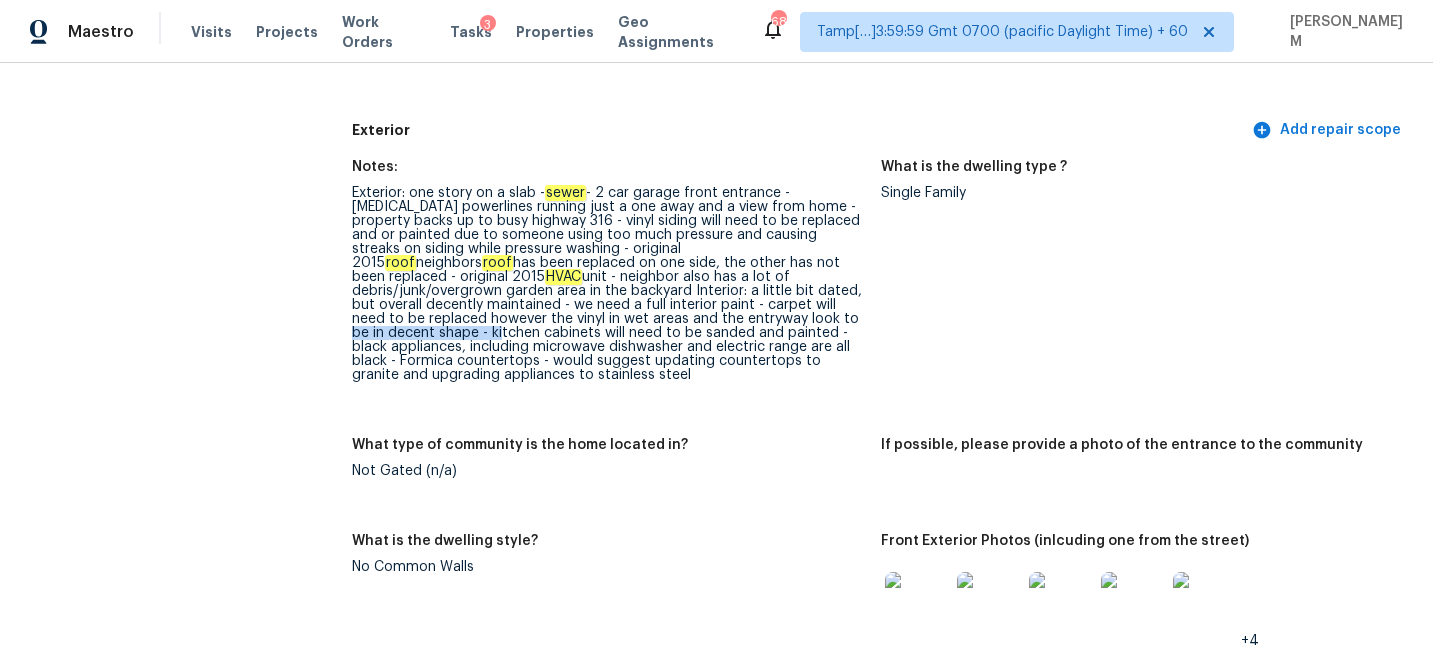 drag, startPoint x: 698, startPoint y: 316, endPoint x: 549, endPoint y: 322, distance: 149.12076 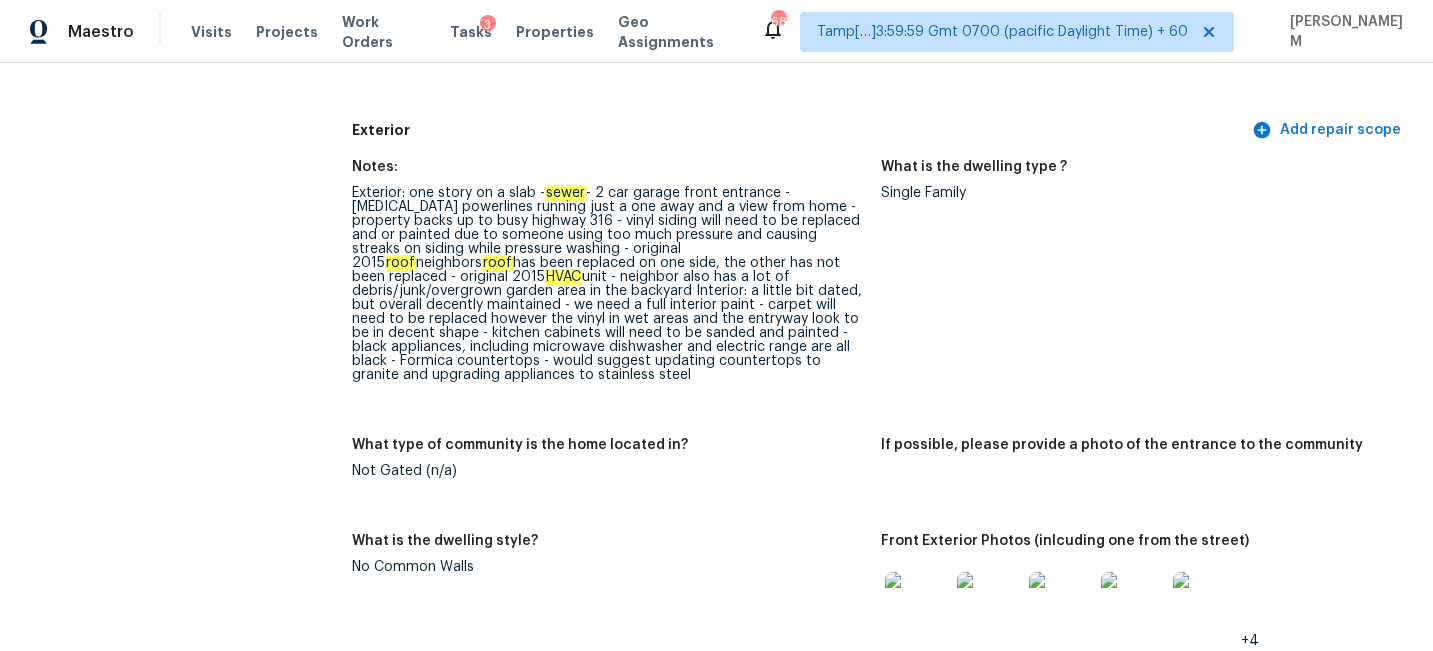 click on "Exterior: one story on a slab -  sewer  - 2 car garage front entrance - [MEDICAL_DATA] powerlines running just a one away and a view from home - property backs up to busy highway 316 - vinyl siding will need to be replaced and or painted due to someone using too much pressure and causing streaks on siding while pressure washing - original 2015  roof  neighbors  roof  has been replaced on one side, the other has not been replaced - original 2015  HVAC  unit - neighbor also has a lot of debris/junk/overgrown garden area in the backyard
Interior: a little bit dated, but overall decently maintained - we need a full interior paint - carpet will need to be replaced however the vinyl in wet areas and the entryway look to be in decent shape - kitchen cabinets will need to be sanded and painted - black appliances, including microwave dishwasher and electric range are all black - Formica countertops - would suggest updating countertops to granite and upgrading appliances to stainless steel" at bounding box center (608, 284) 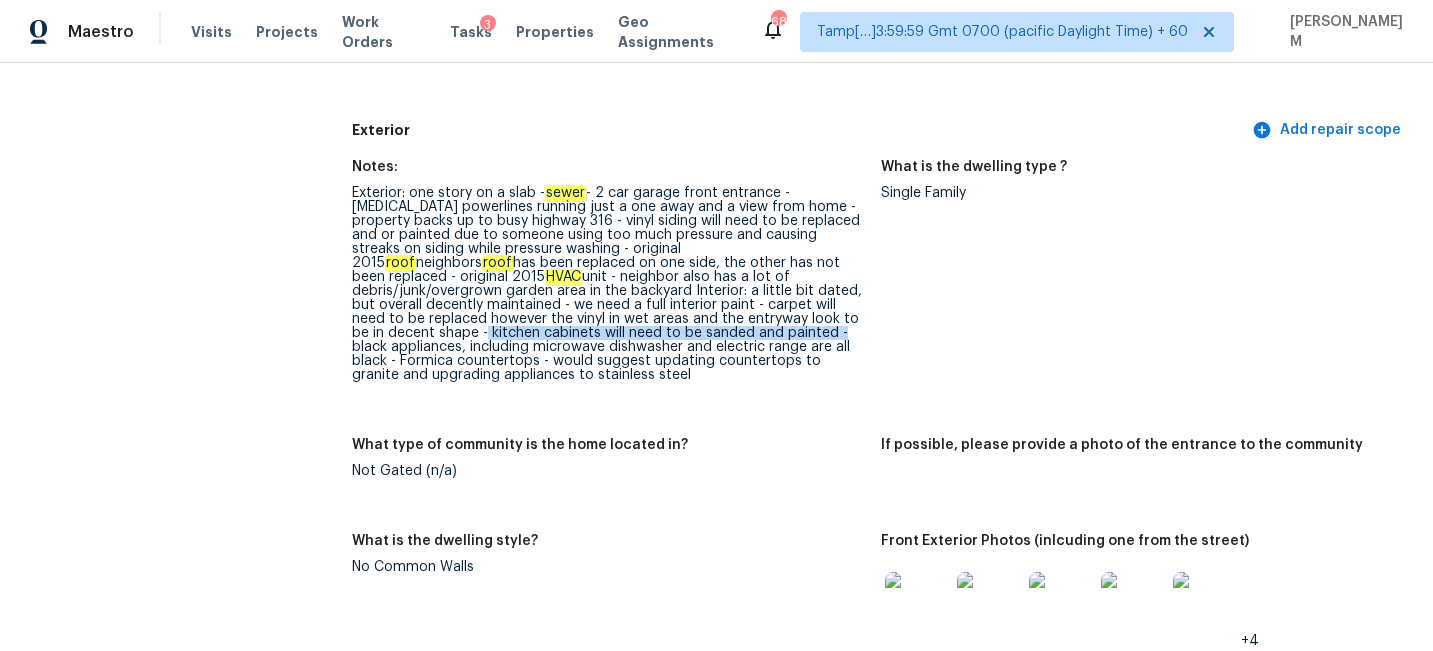 drag, startPoint x: 687, startPoint y: 319, endPoint x: 526, endPoint y: 330, distance: 161.37534 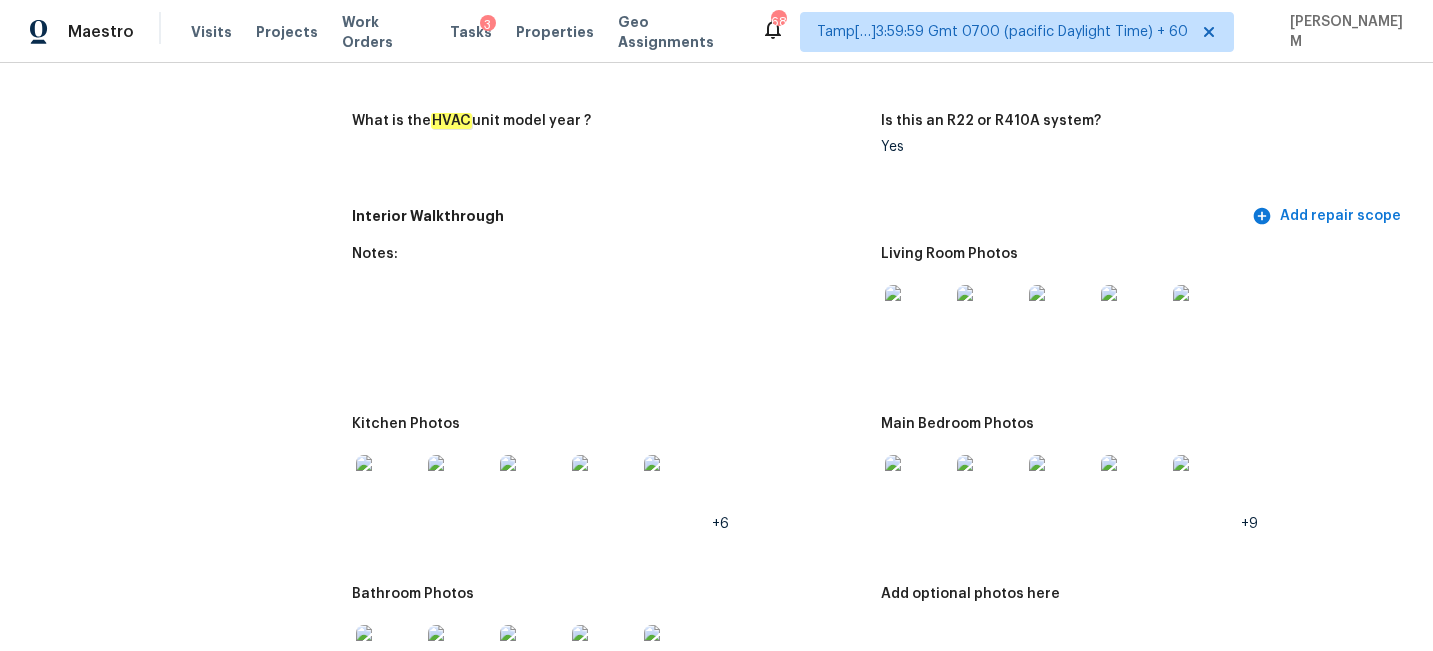 scroll, scrollTop: 2144, scrollLeft: 0, axis: vertical 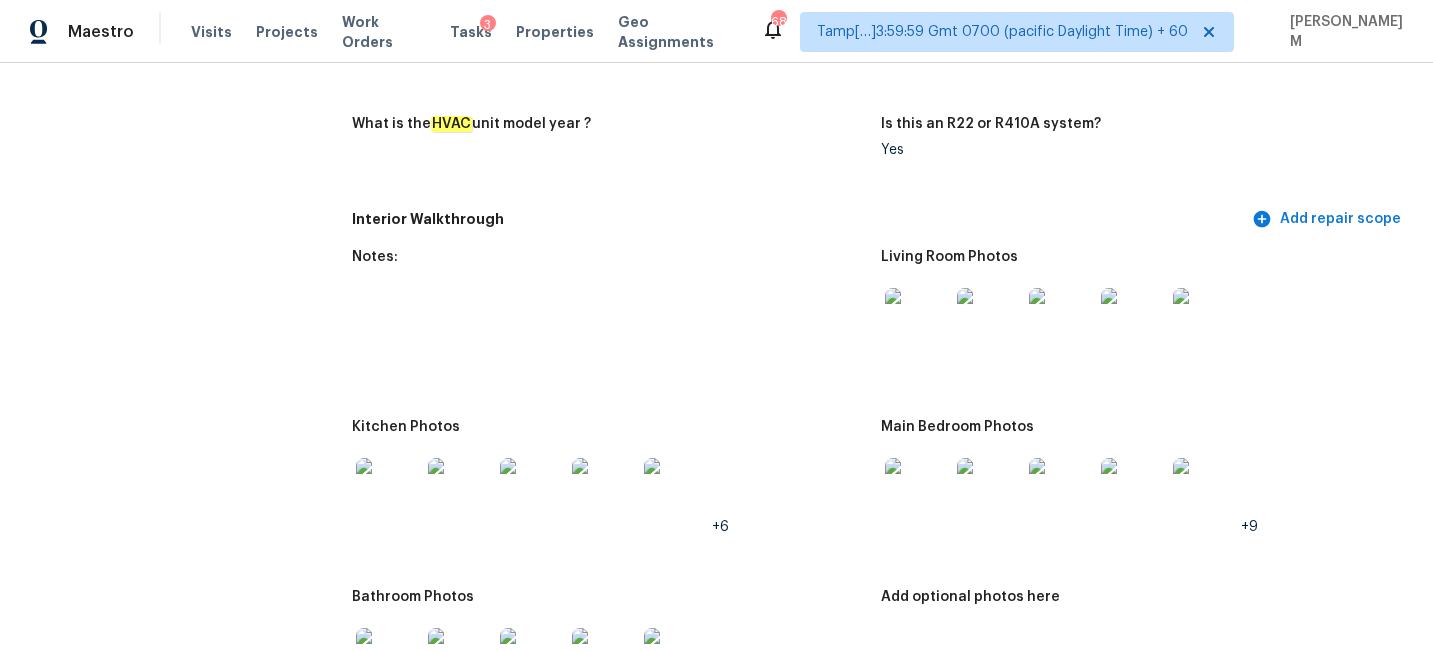 click at bounding box center (917, 490) 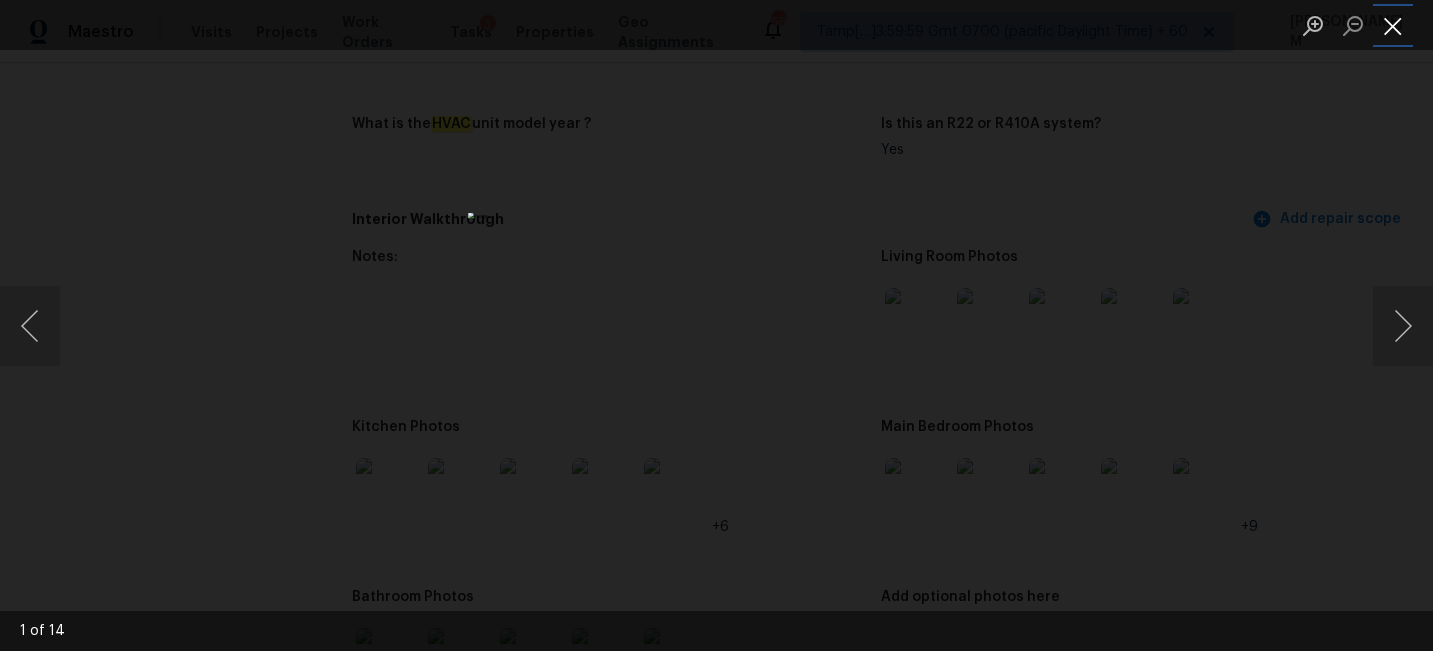 click at bounding box center (1393, 25) 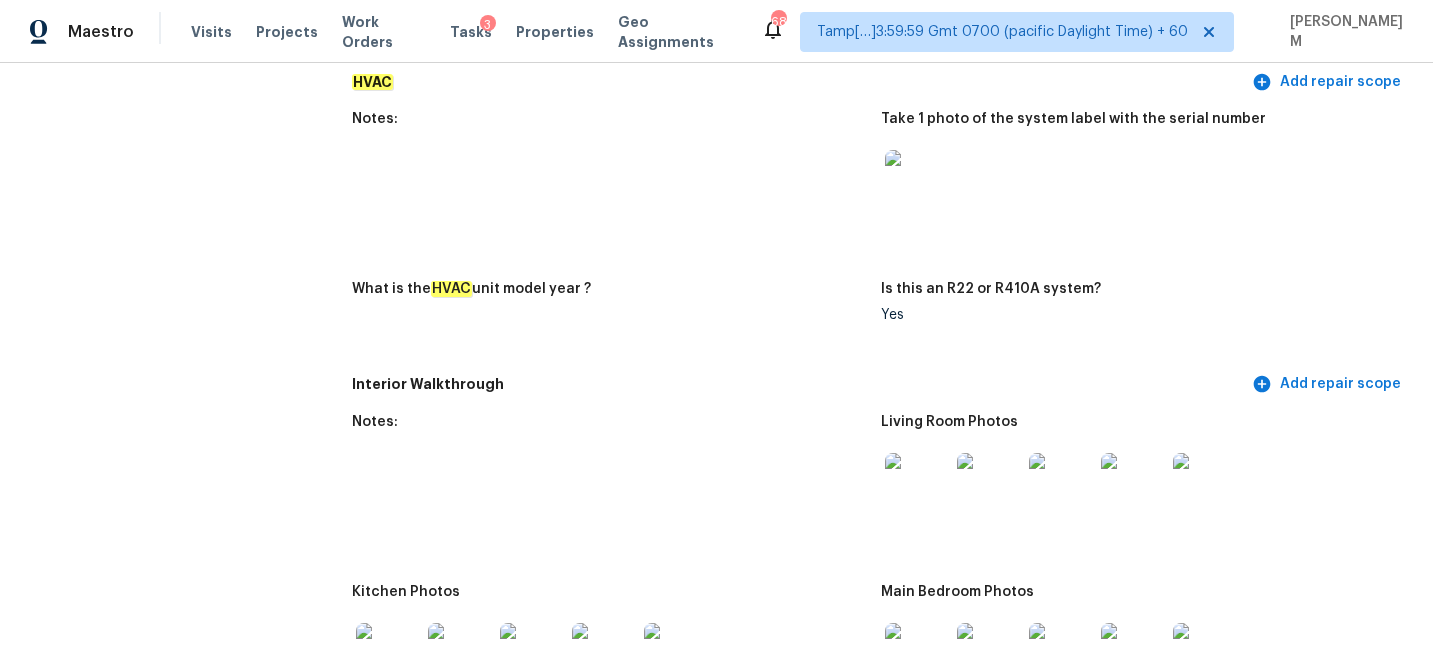 scroll, scrollTop: 2022, scrollLeft: 0, axis: vertical 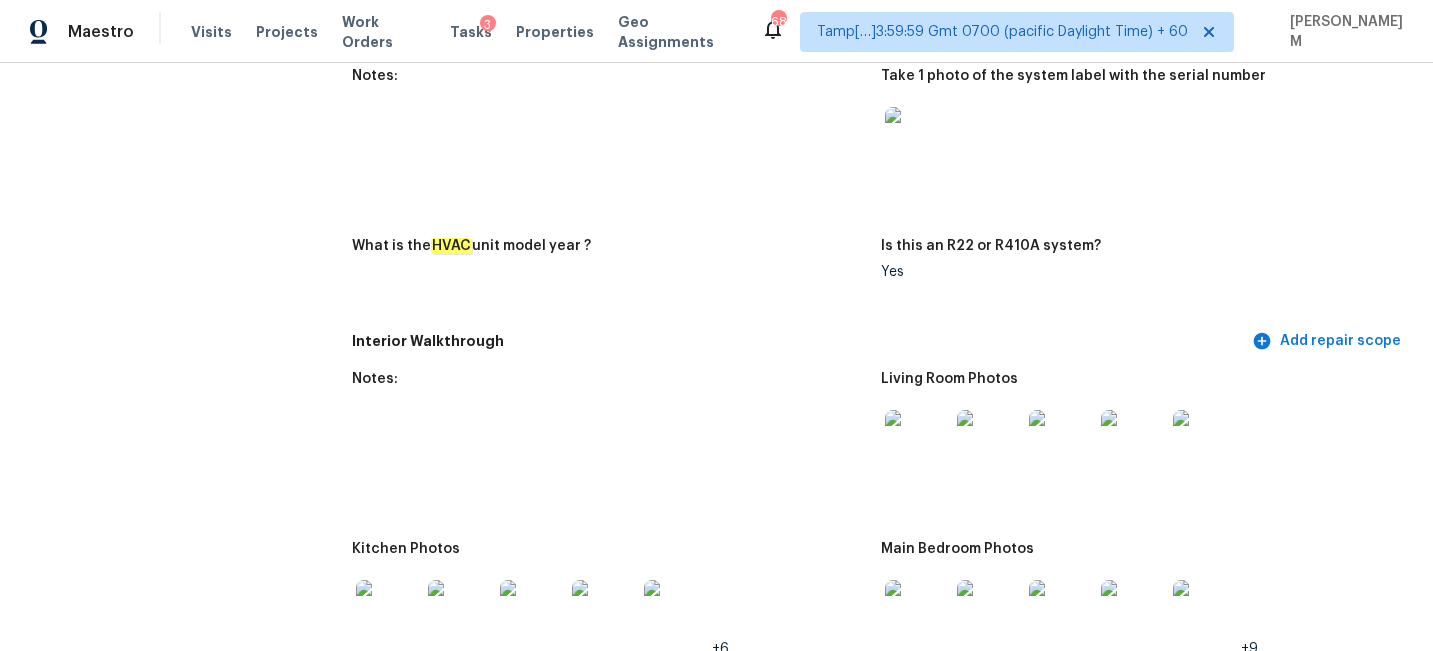 click at bounding box center (388, 612) 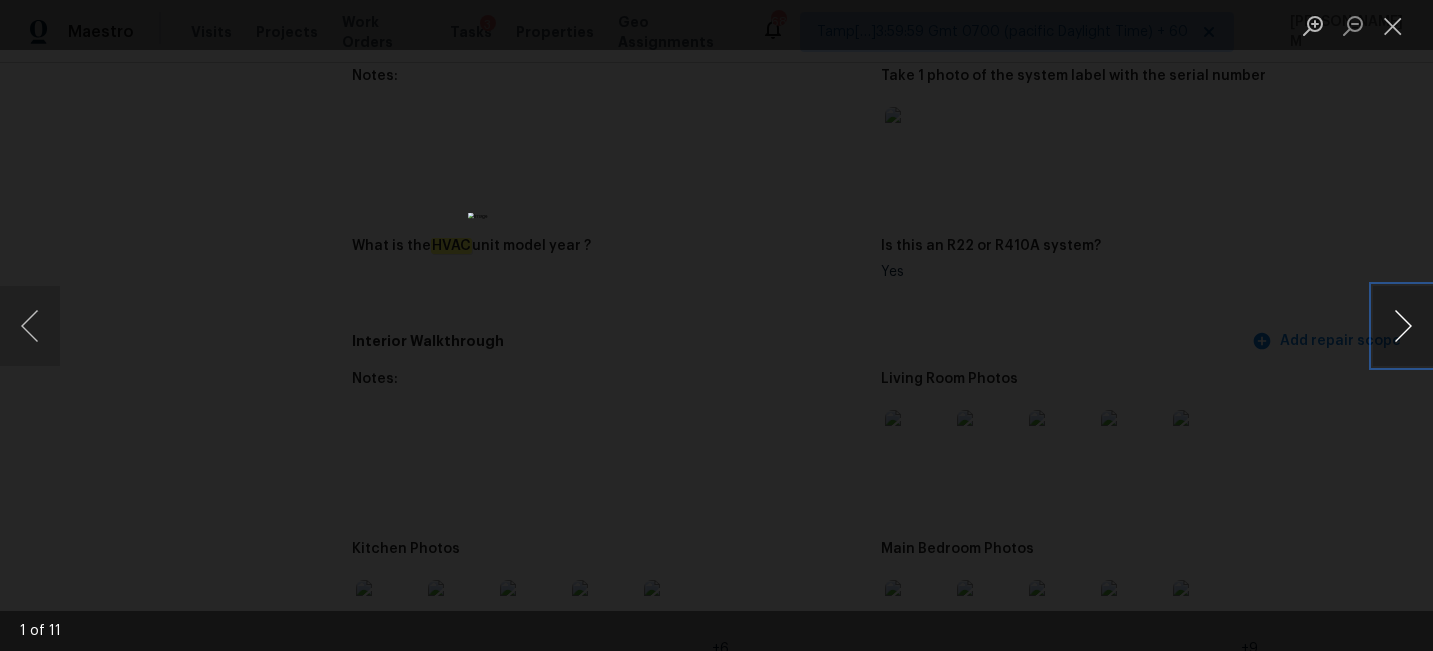 click at bounding box center (1403, 326) 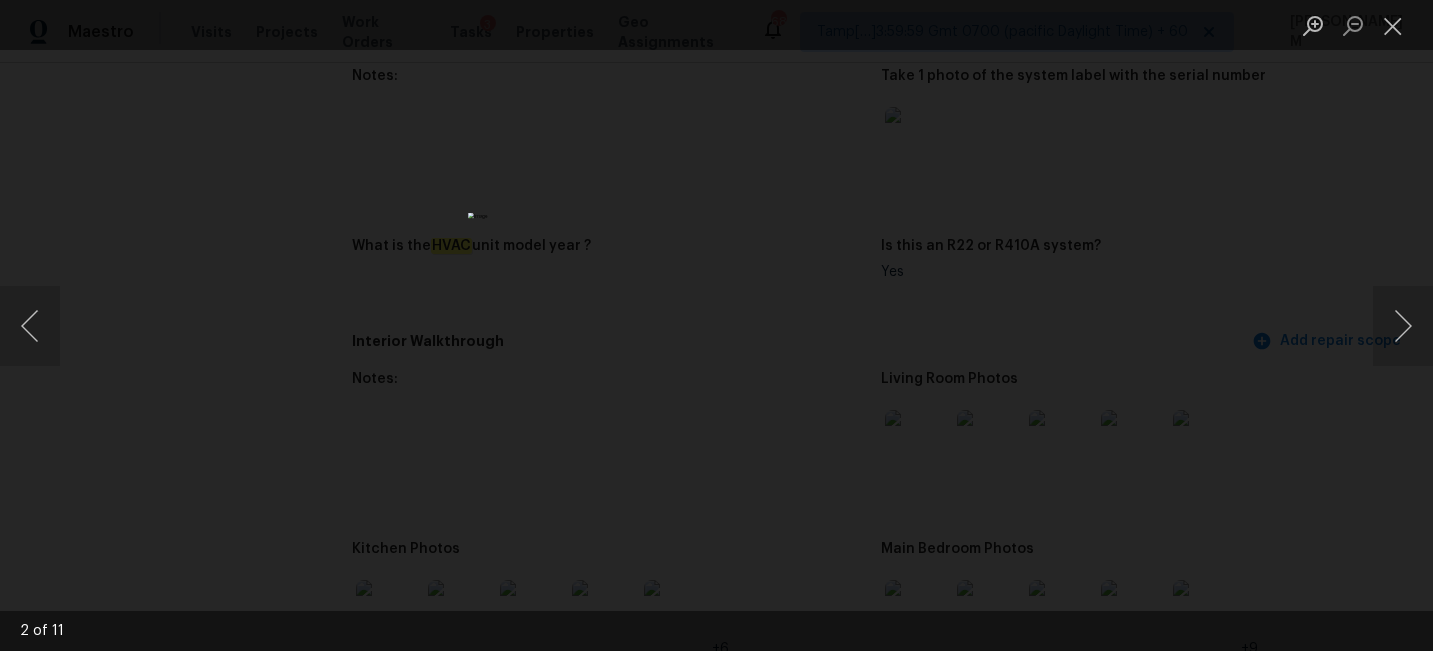 click at bounding box center [716, 325] 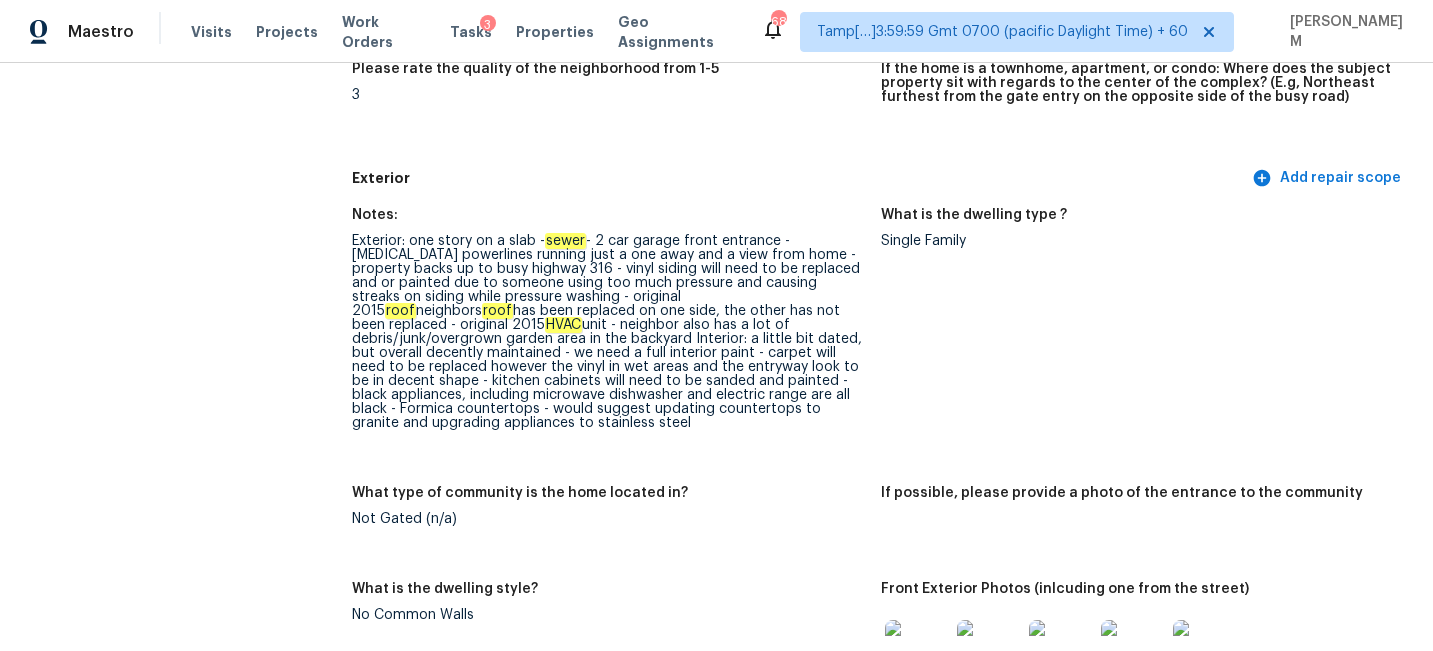 scroll, scrollTop: 744, scrollLeft: 0, axis: vertical 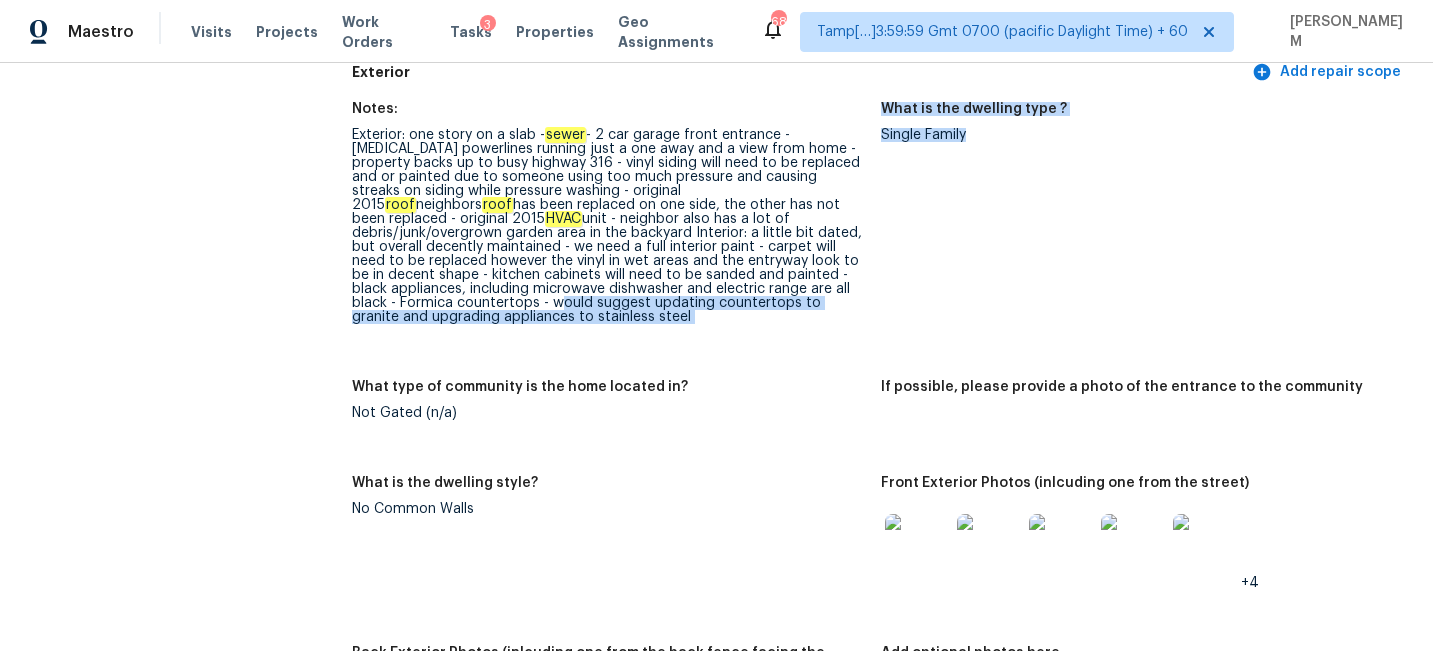 drag, startPoint x: 713, startPoint y: 290, endPoint x: 903, endPoint y: 317, distance: 191.90883 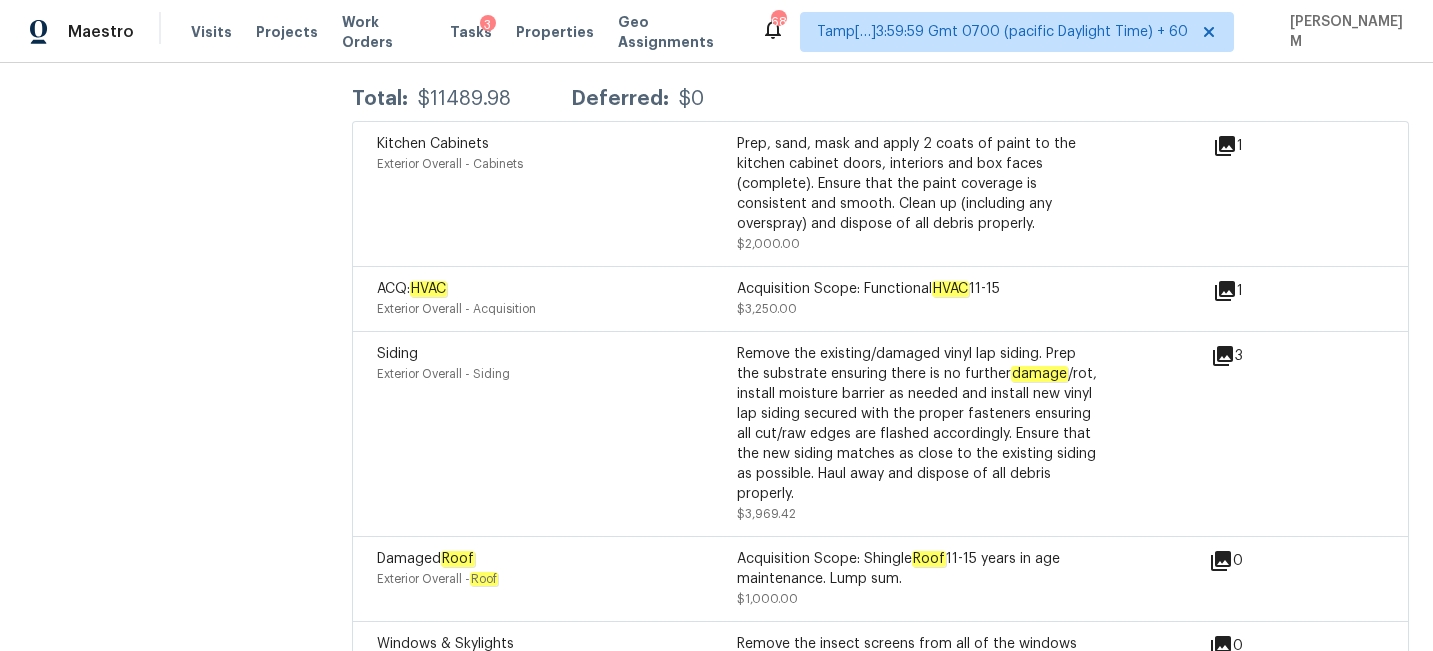 scroll, scrollTop: 4842, scrollLeft: 0, axis: vertical 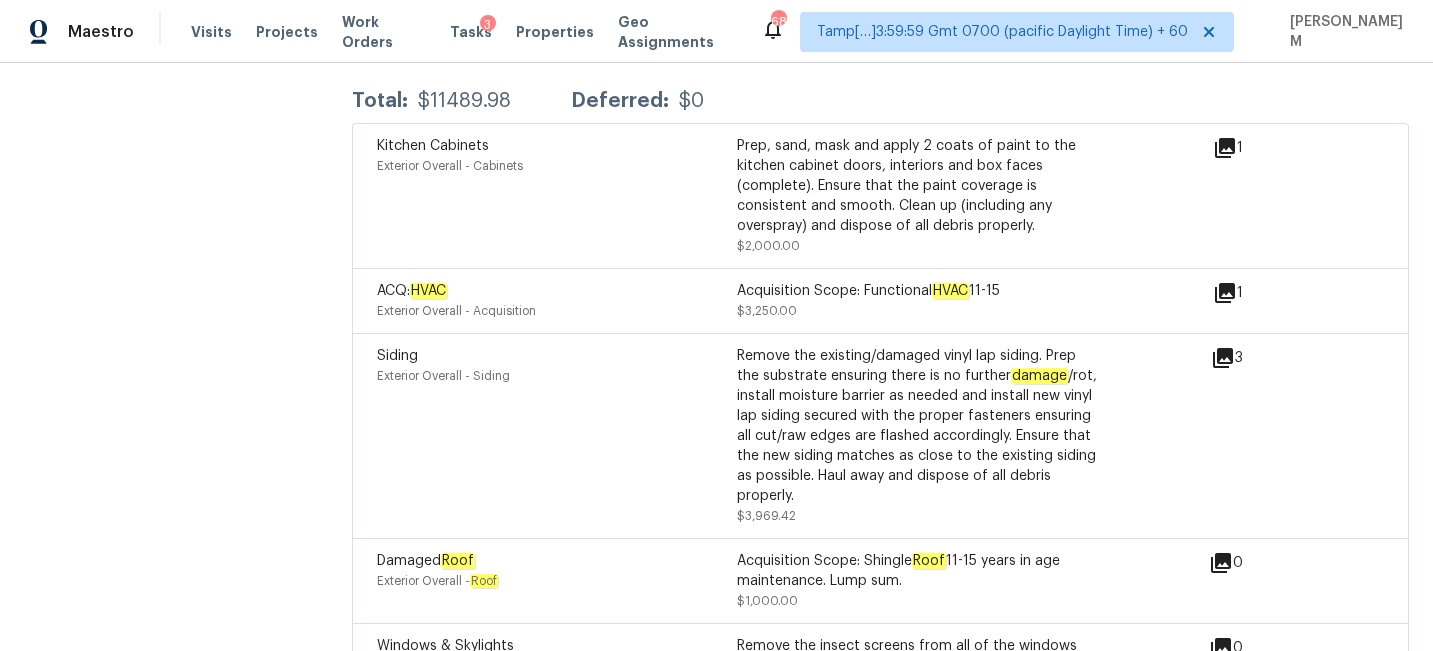 click 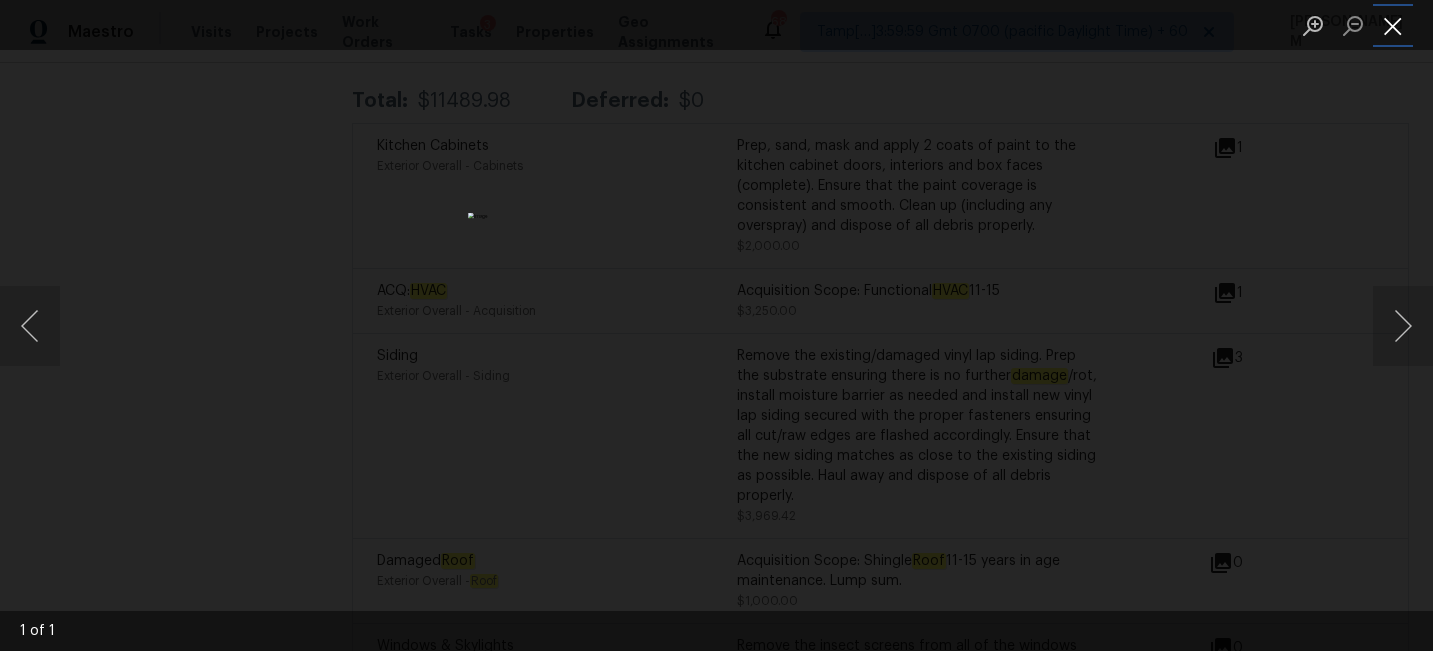 click at bounding box center [1393, 25] 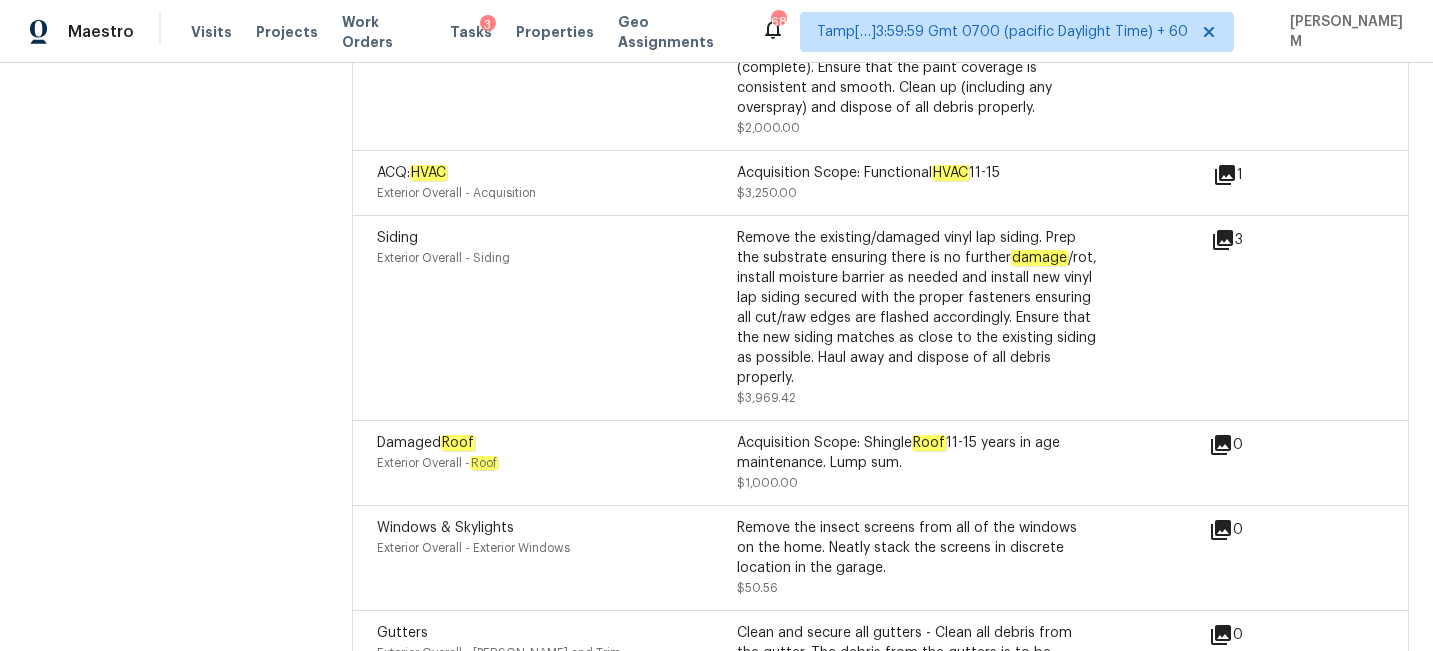 scroll, scrollTop: 4963, scrollLeft: 0, axis: vertical 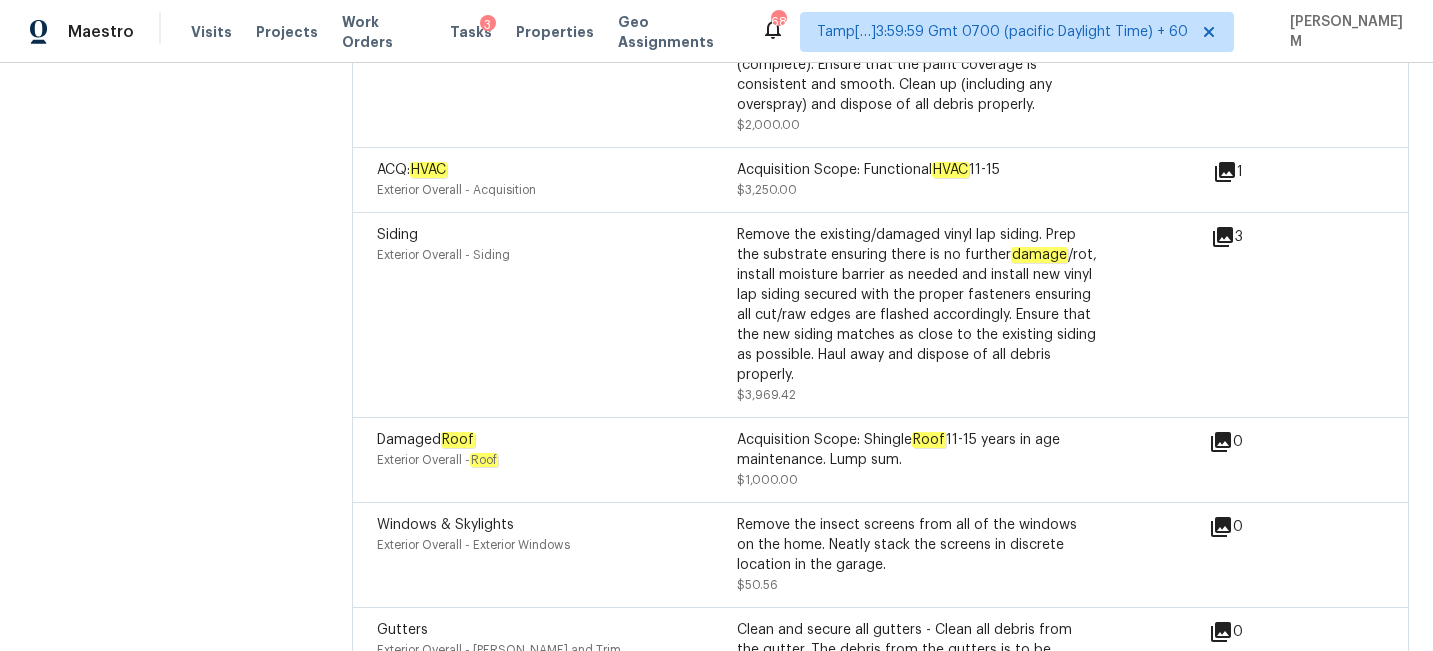 click 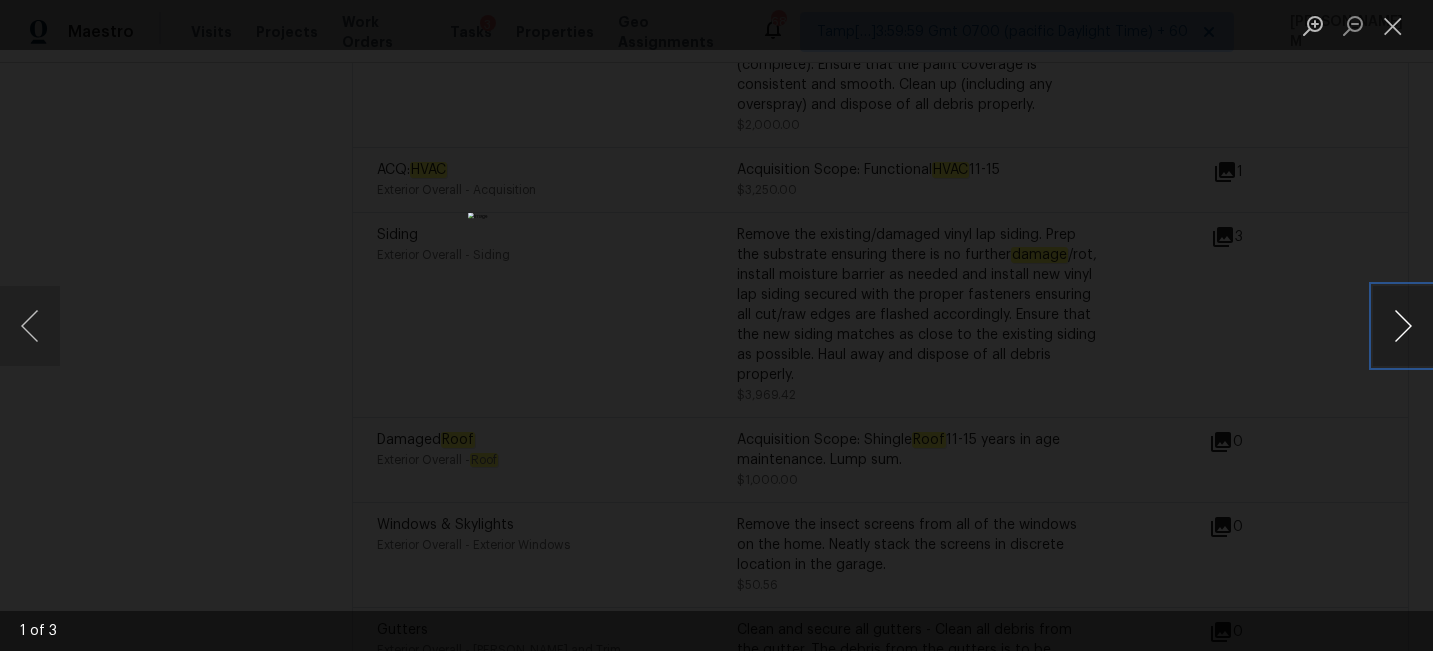 click at bounding box center [1403, 326] 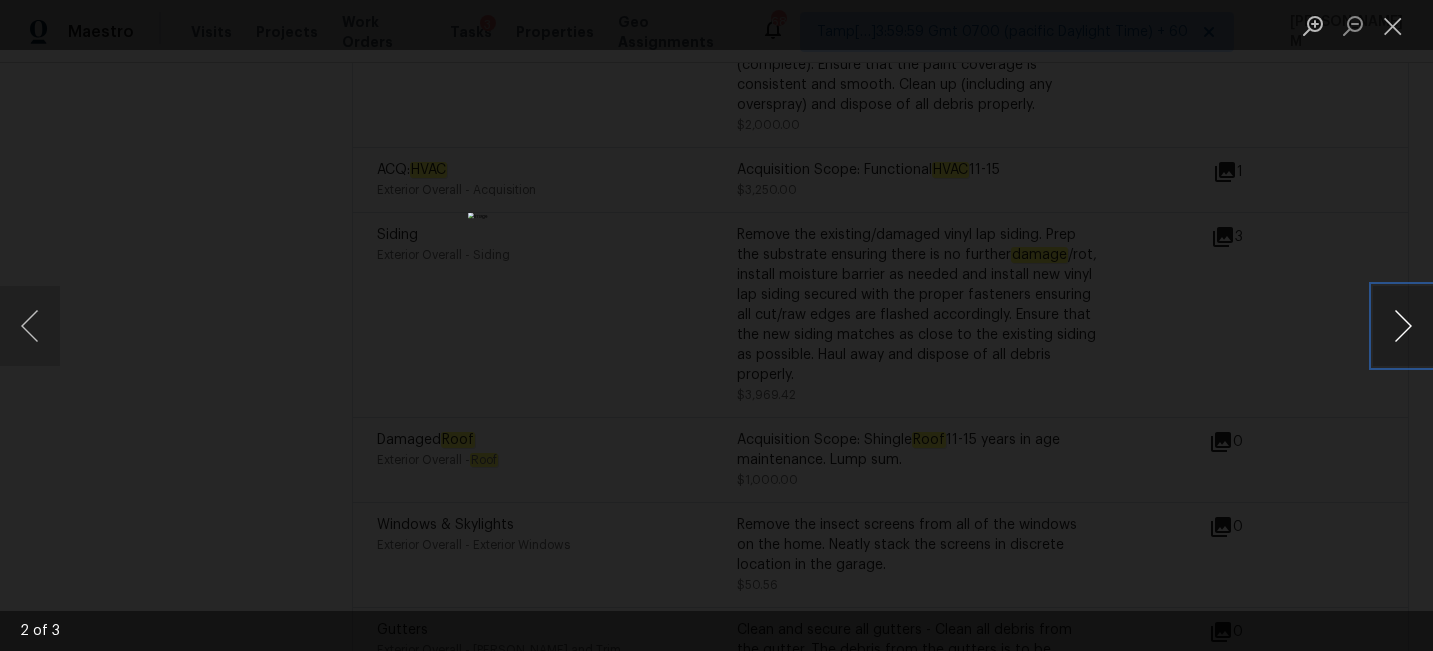 click at bounding box center [1403, 326] 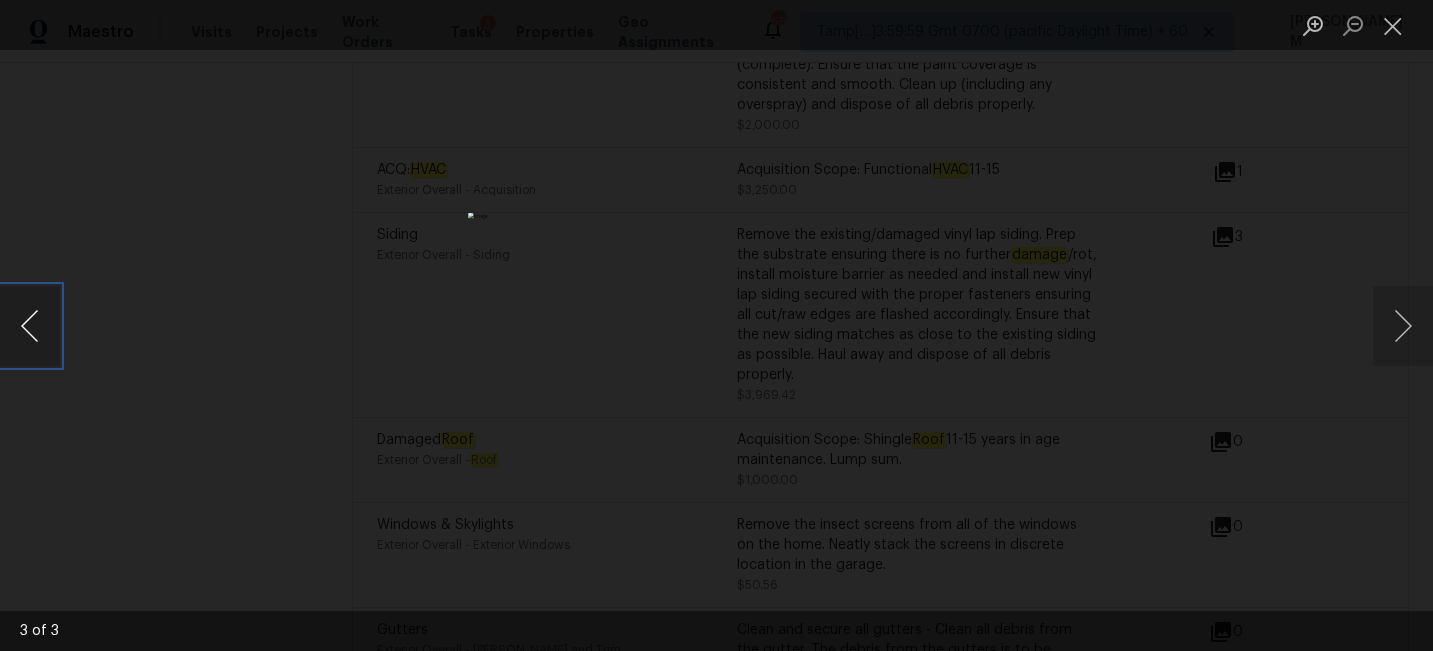 click at bounding box center (30, 326) 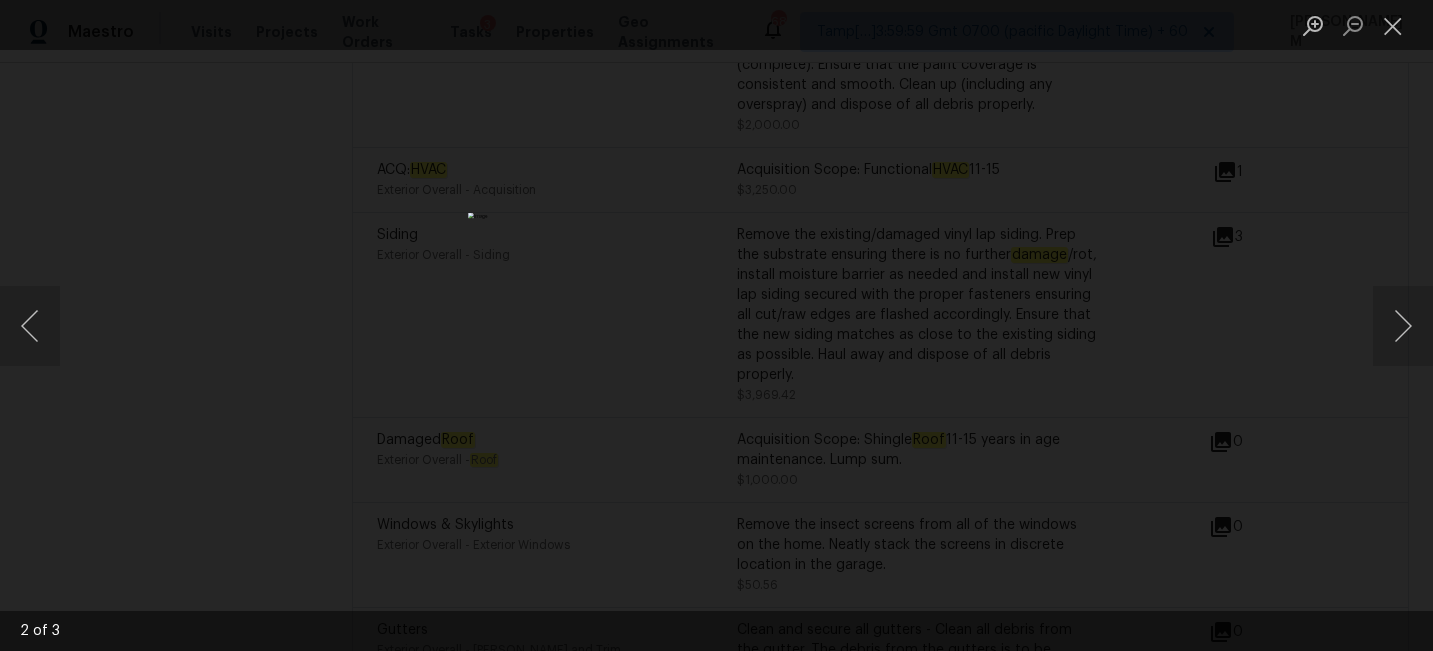 click at bounding box center [716, 325] 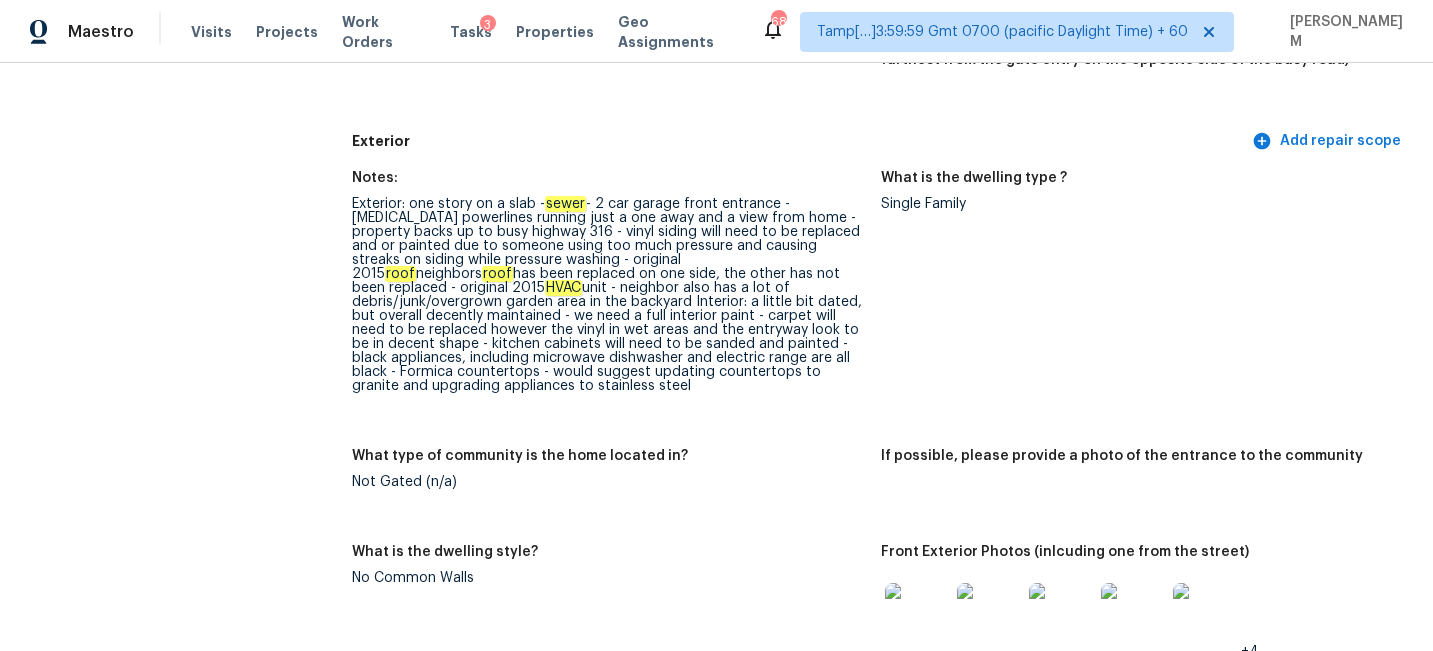 scroll, scrollTop: 704, scrollLeft: 0, axis: vertical 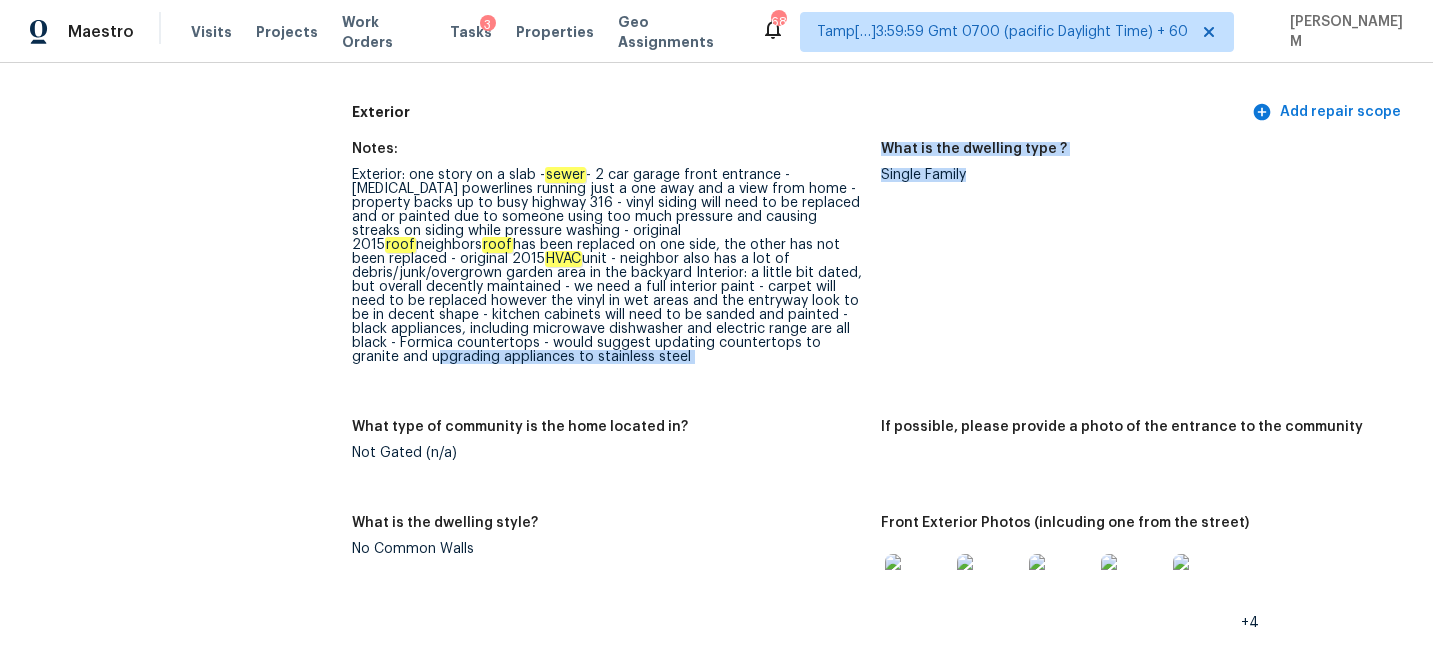 drag, startPoint x: 598, startPoint y: 344, endPoint x: 888, endPoint y: 356, distance: 290.24817 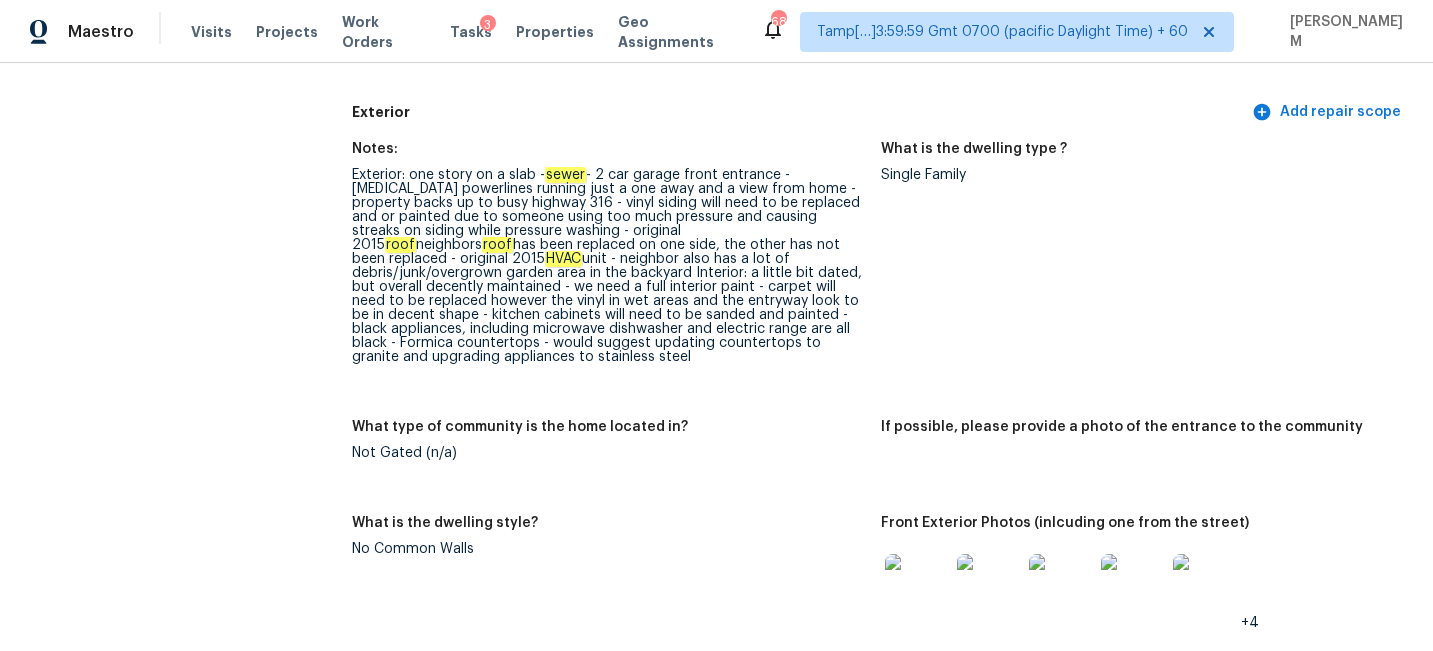 drag, startPoint x: 869, startPoint y: 339, endPoint x: 593, endPoint y: 345, distance: 276.06522 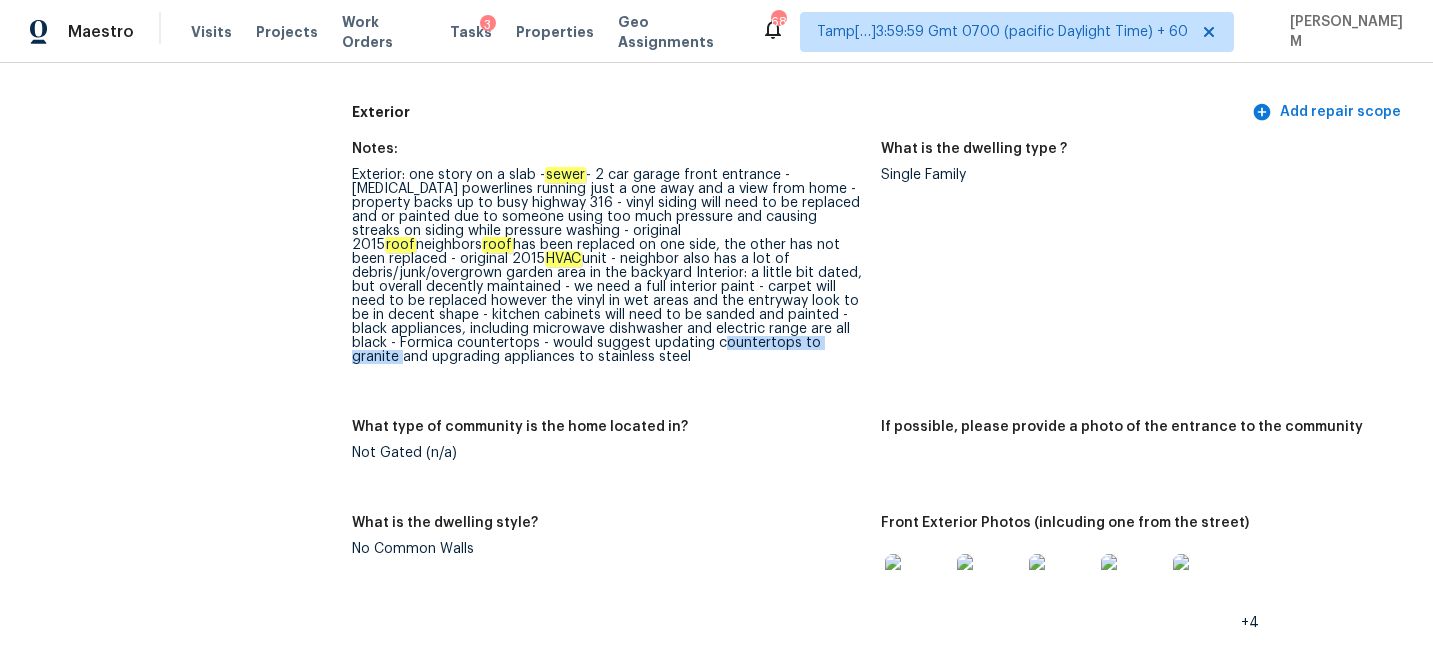 drag, startPoint x: 418, startPoint y: 341, endPoint x: 564, endPoint y: 345, distance: 146.05478 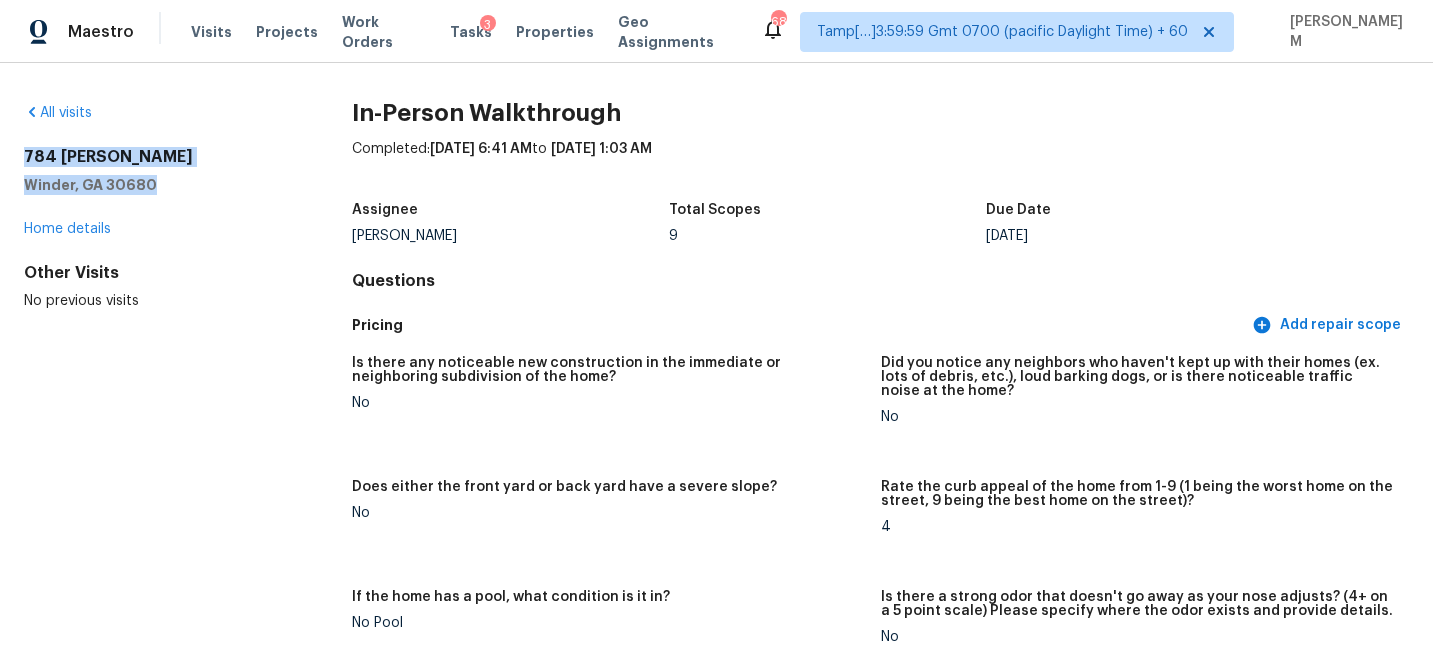 drag, startPoint x: 164, startPoint y: 179, endPoint x: 7, endPoint y: 160, distance: 158.14551 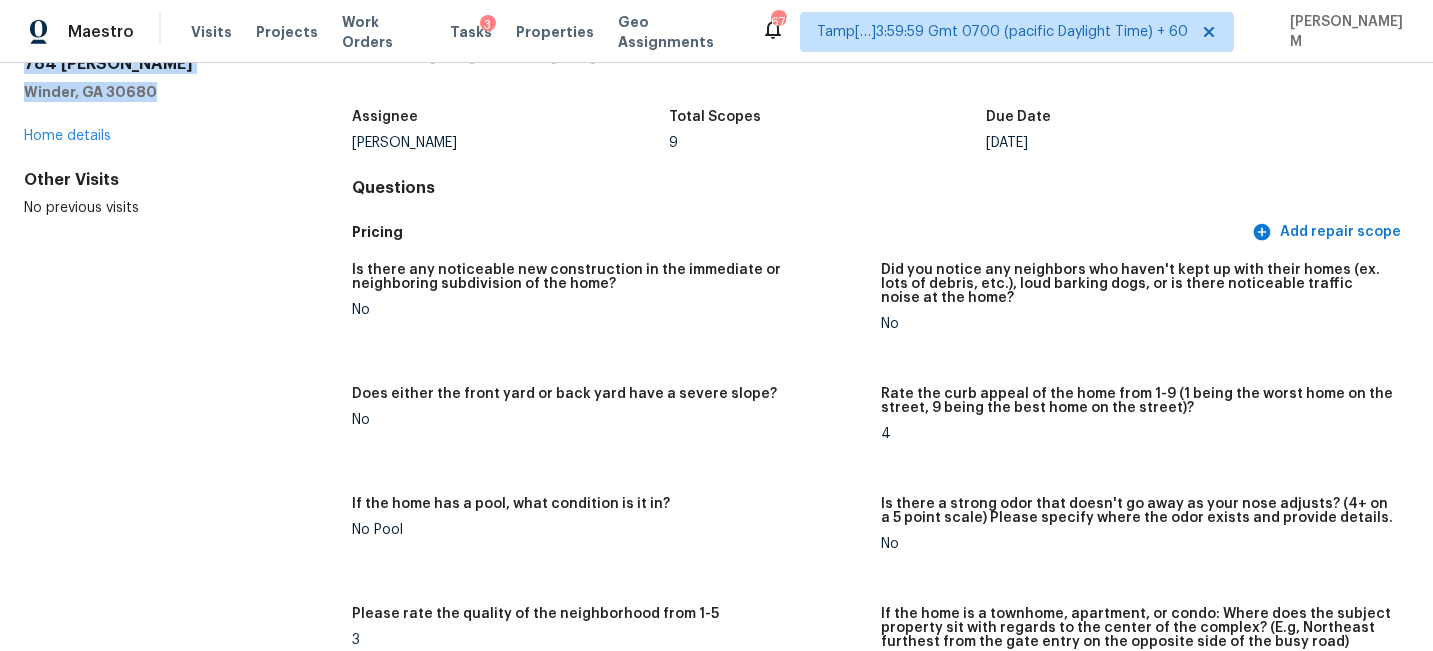 scroll, scrollTop: 125, scrollLeft: 0, axis: vertical 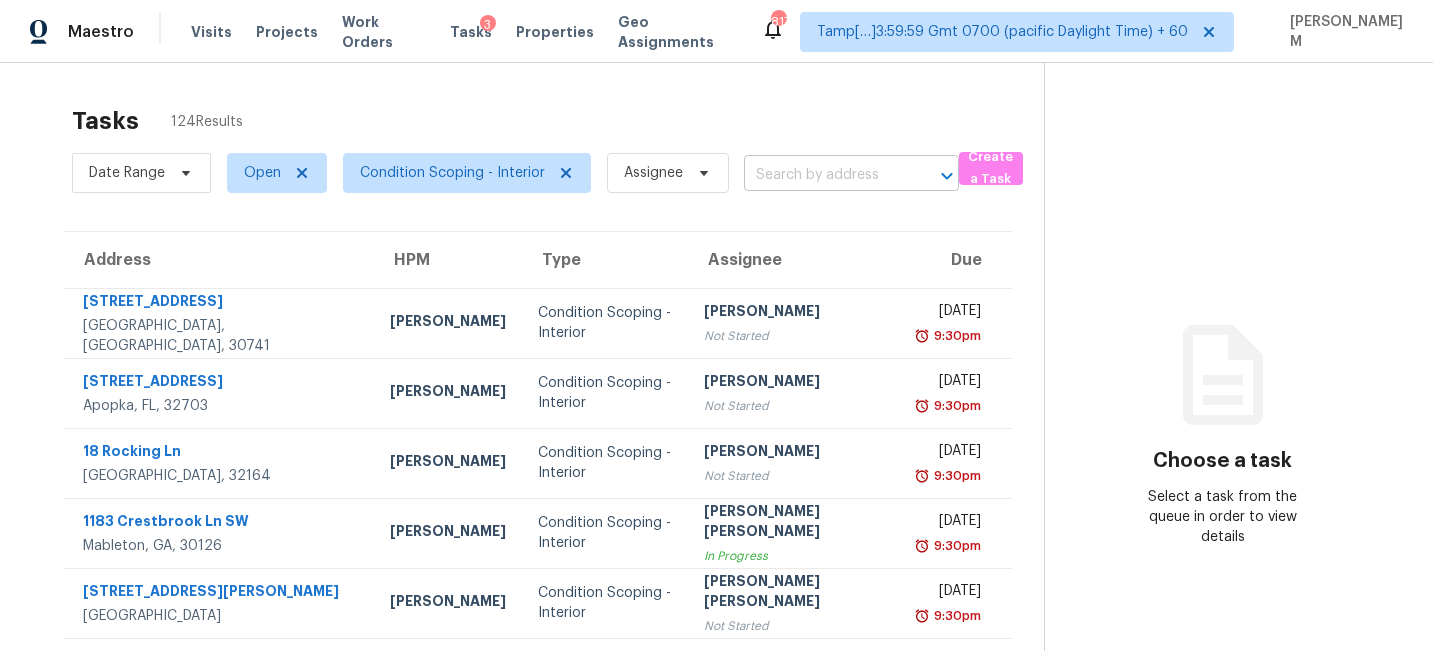 click at bounding box center (823, 175) 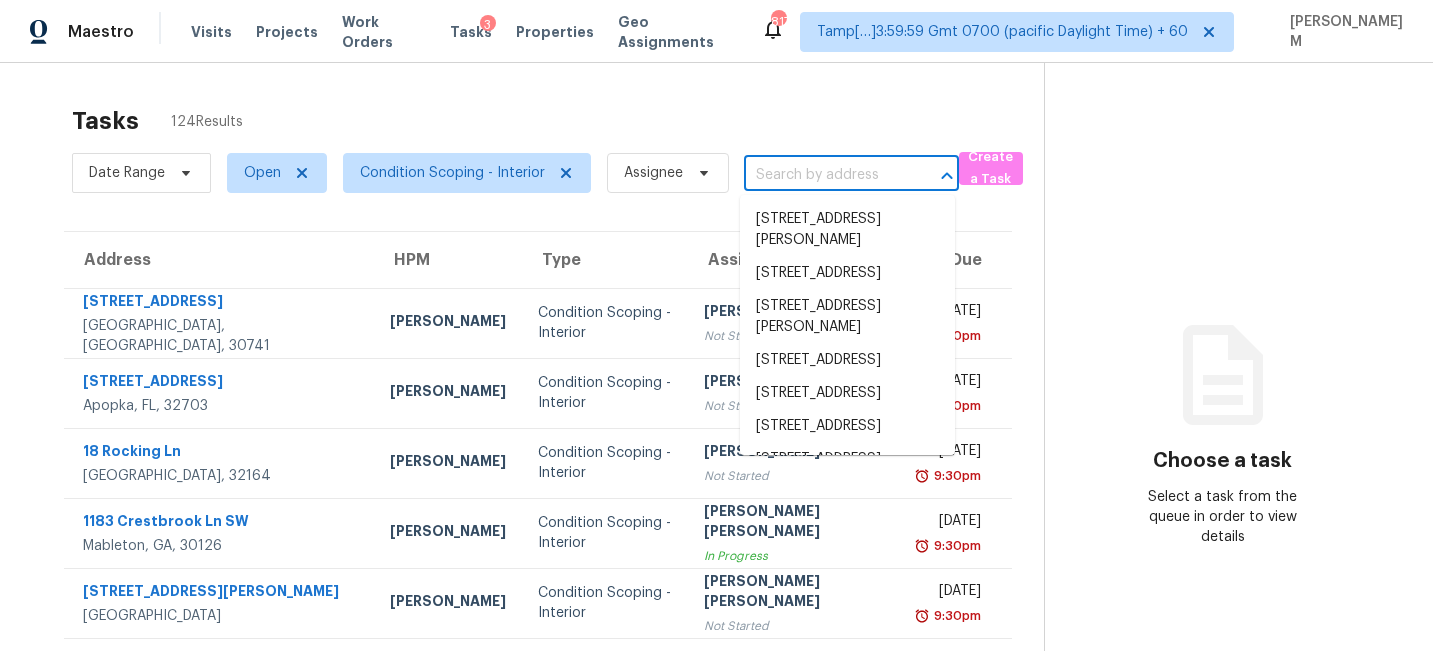 type on "2744 Lisa Dr, Jonesboro, GA 30236" 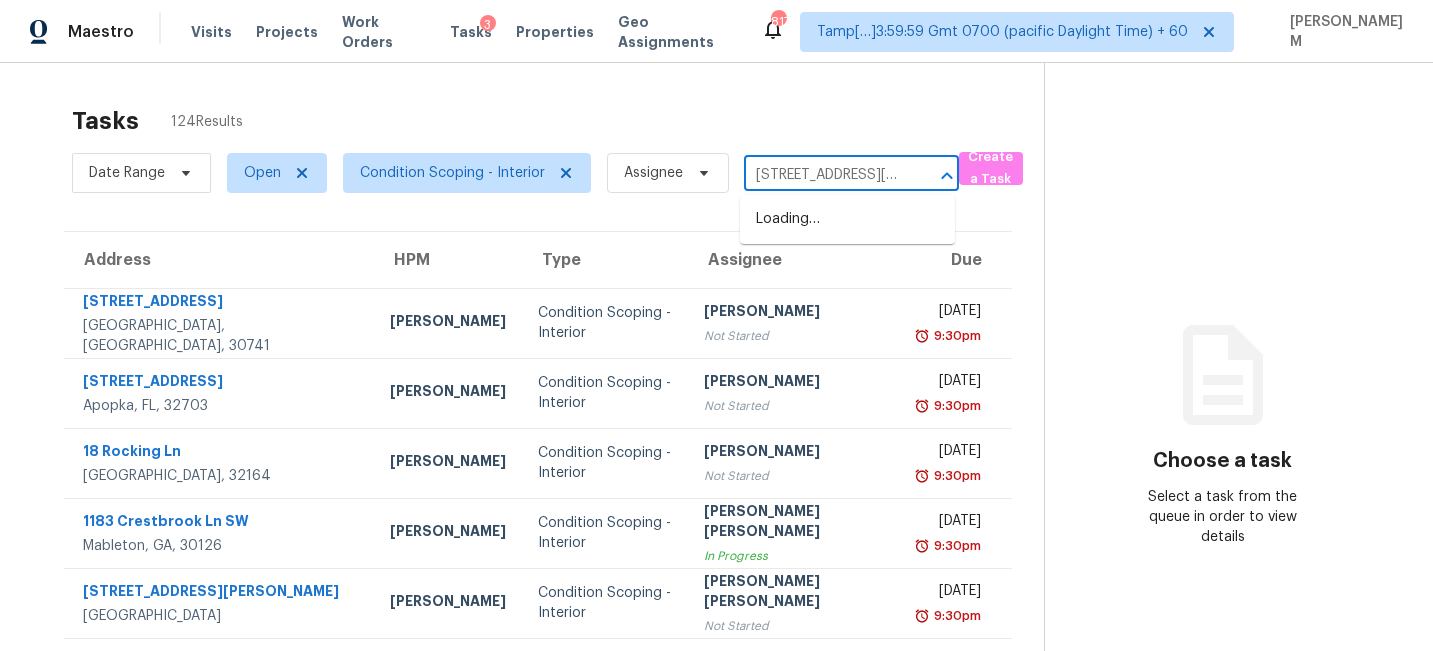 scroll, scrollTop: 0, scrollLeft: 80, axis: horizontal 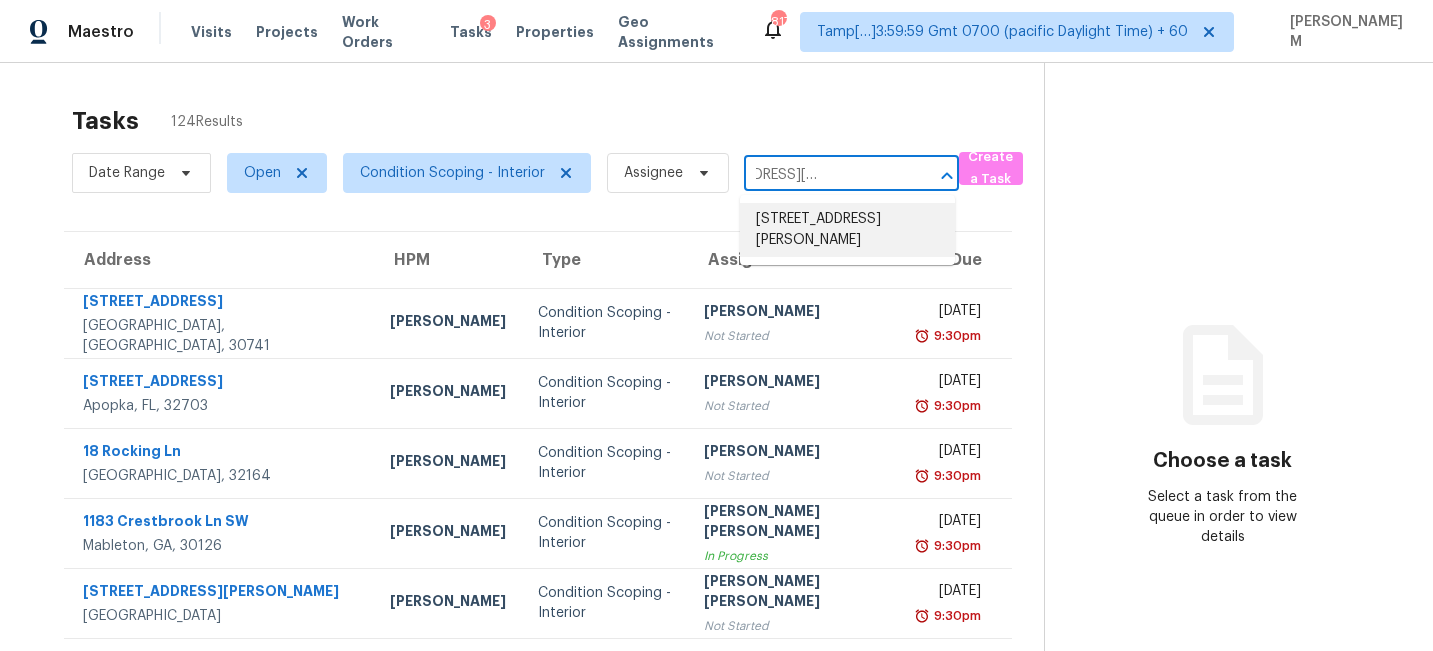 click on "2744 Lisa Dr, Jonesboro, GA 30236" at bounding box center (847, 230) 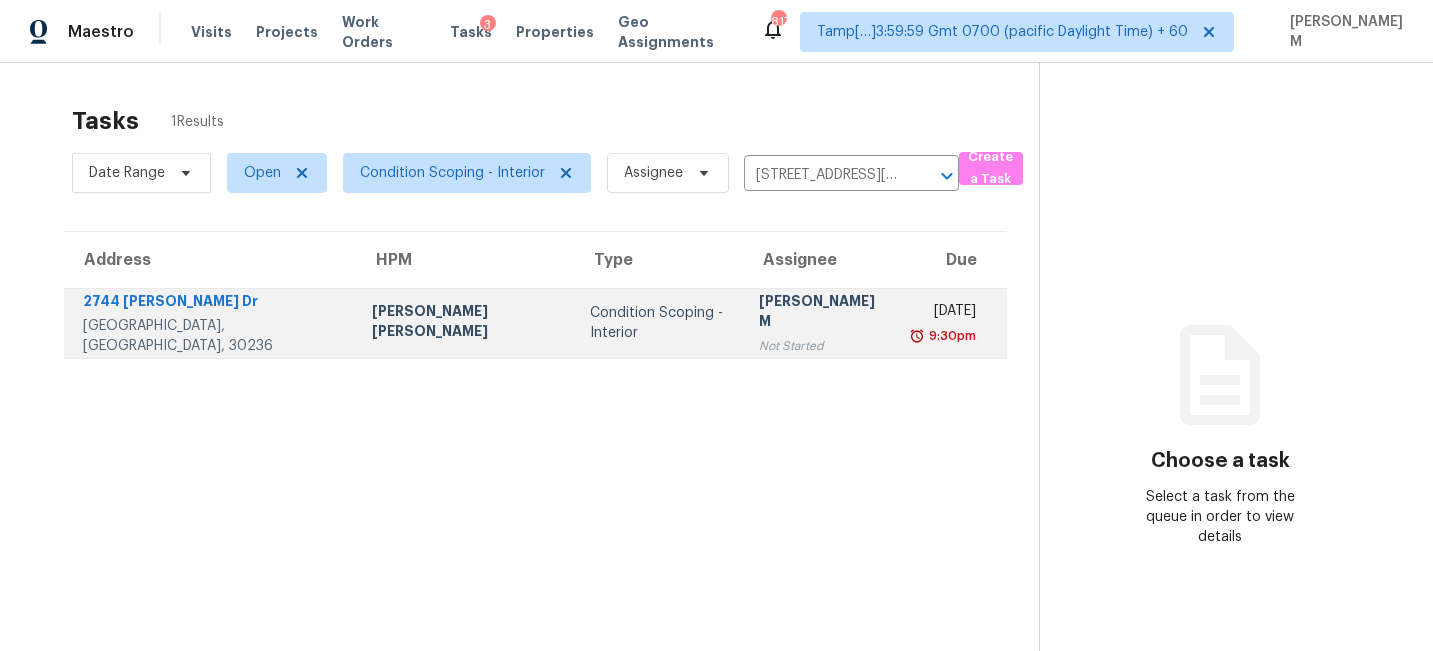 click on "9:30pm" at bounding box center [945, 336] 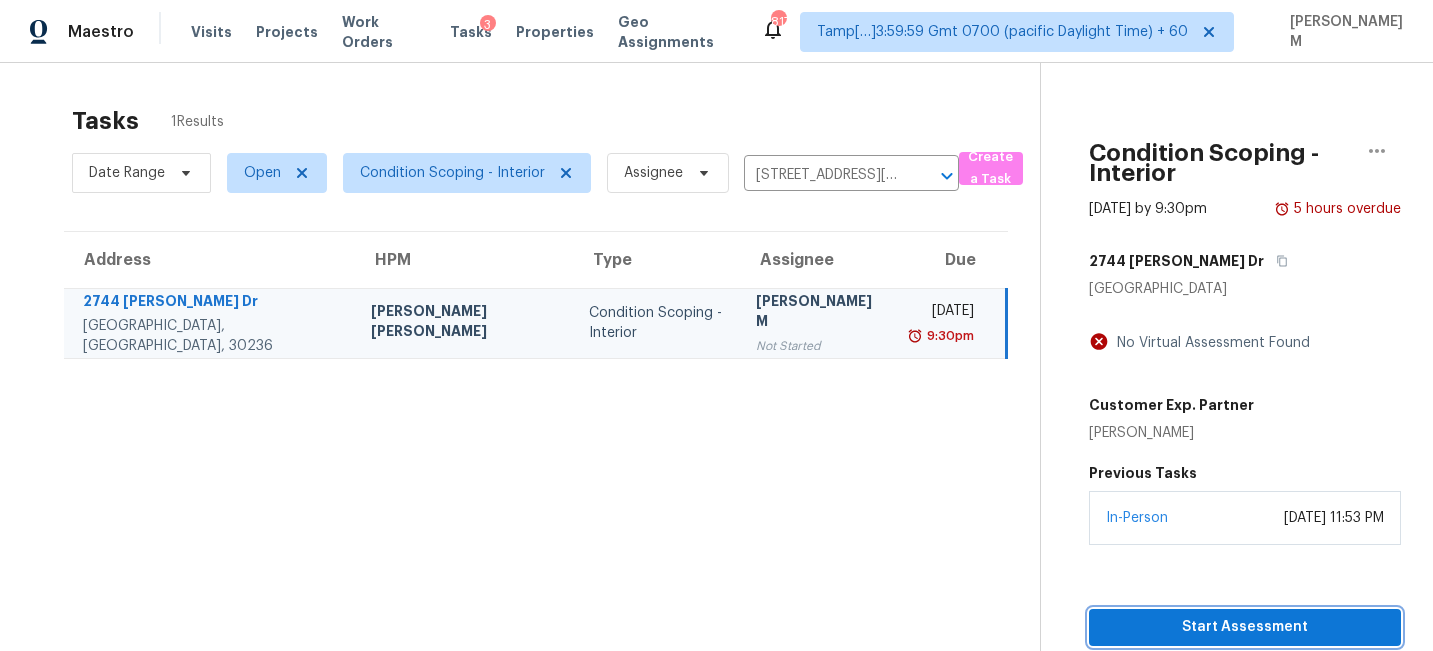 click on "Start Assessment" at bounding box center [1245, 627] 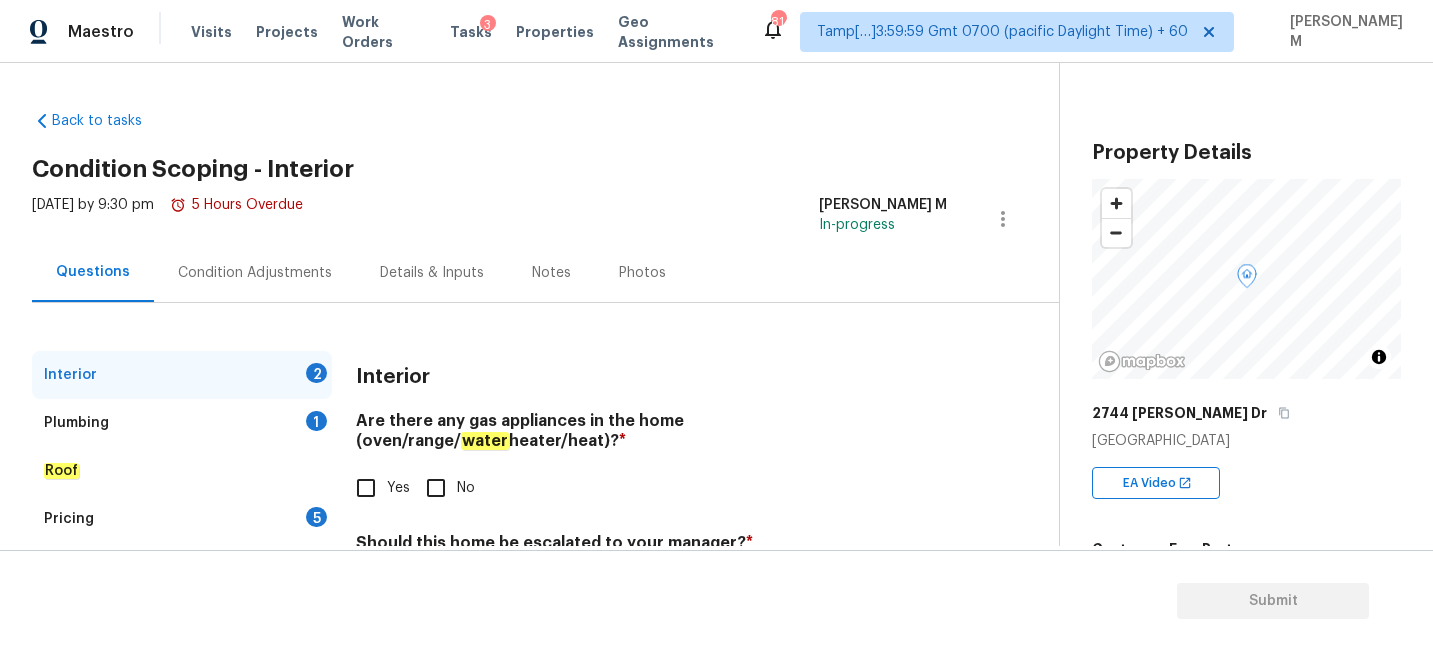 scroll, scrollTop: 99, scrollLeft: 0, axis: vertical 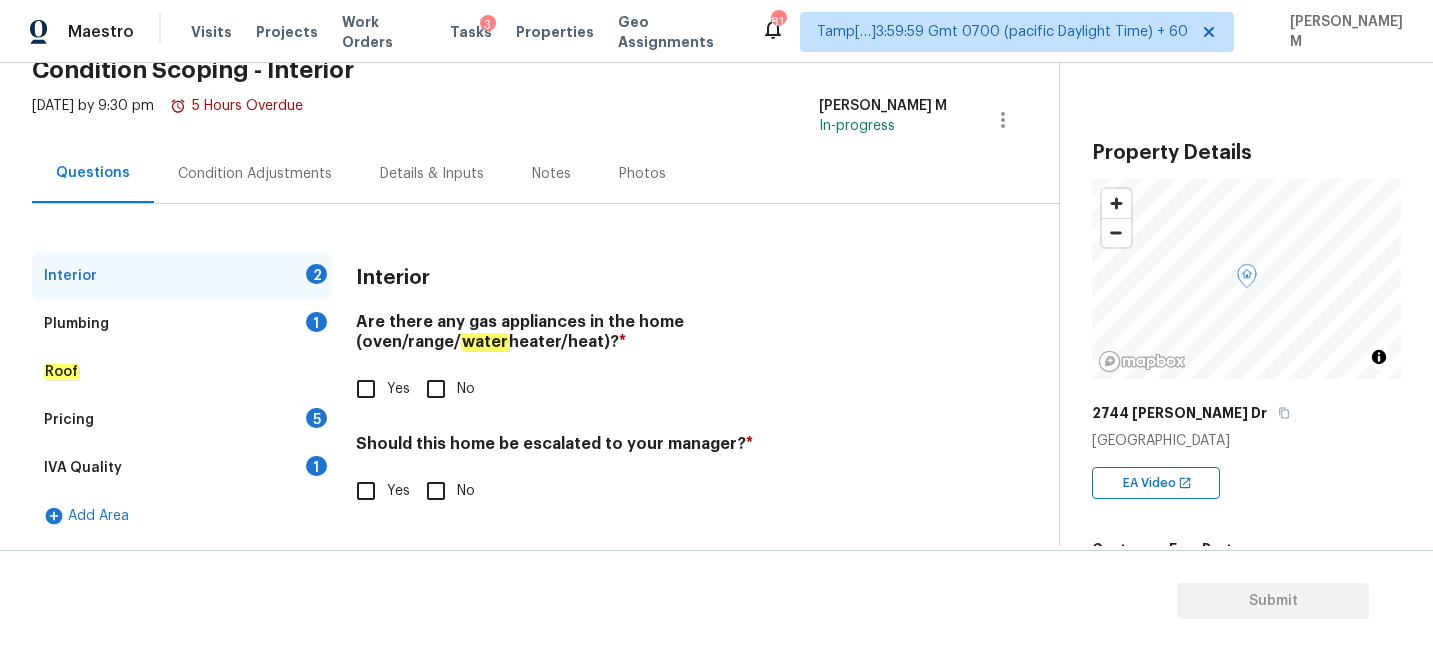 click on "Condition Adjustments" at bounding box center [255, 173] 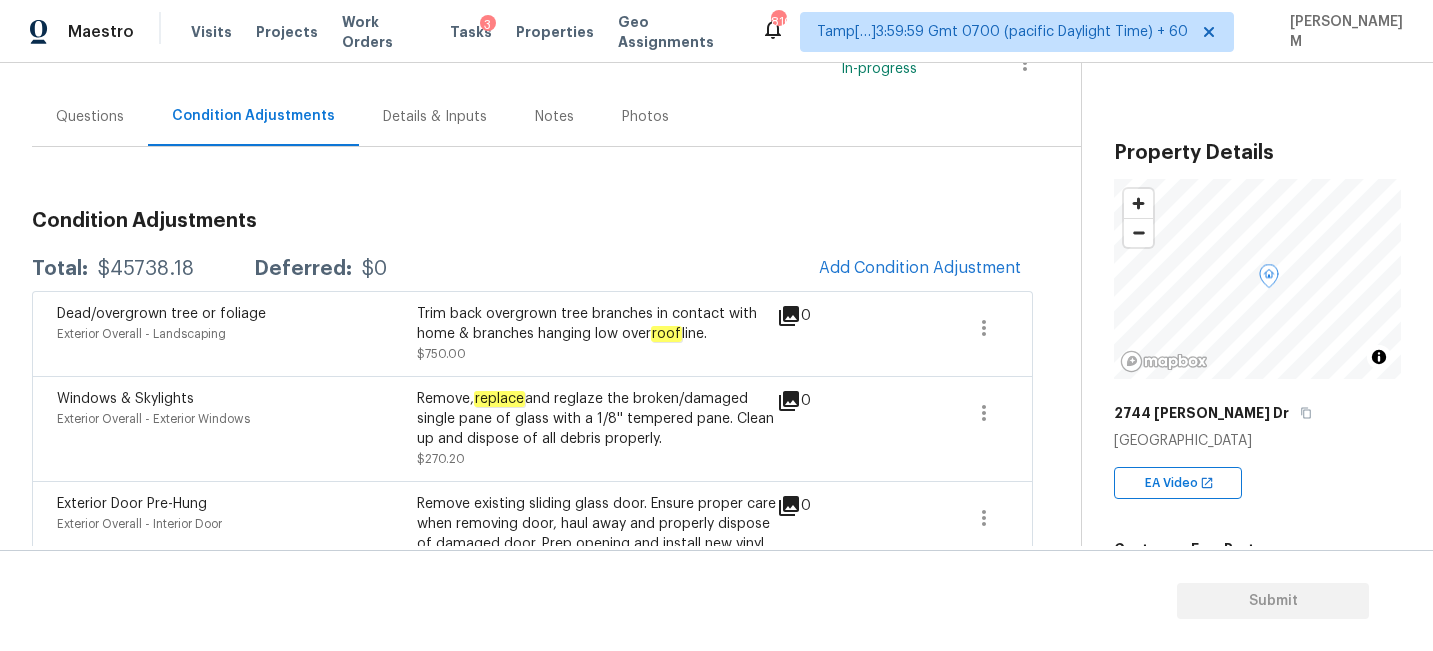 scroll, scrollTop: 133, scrollLeft: 0, axis: vertical 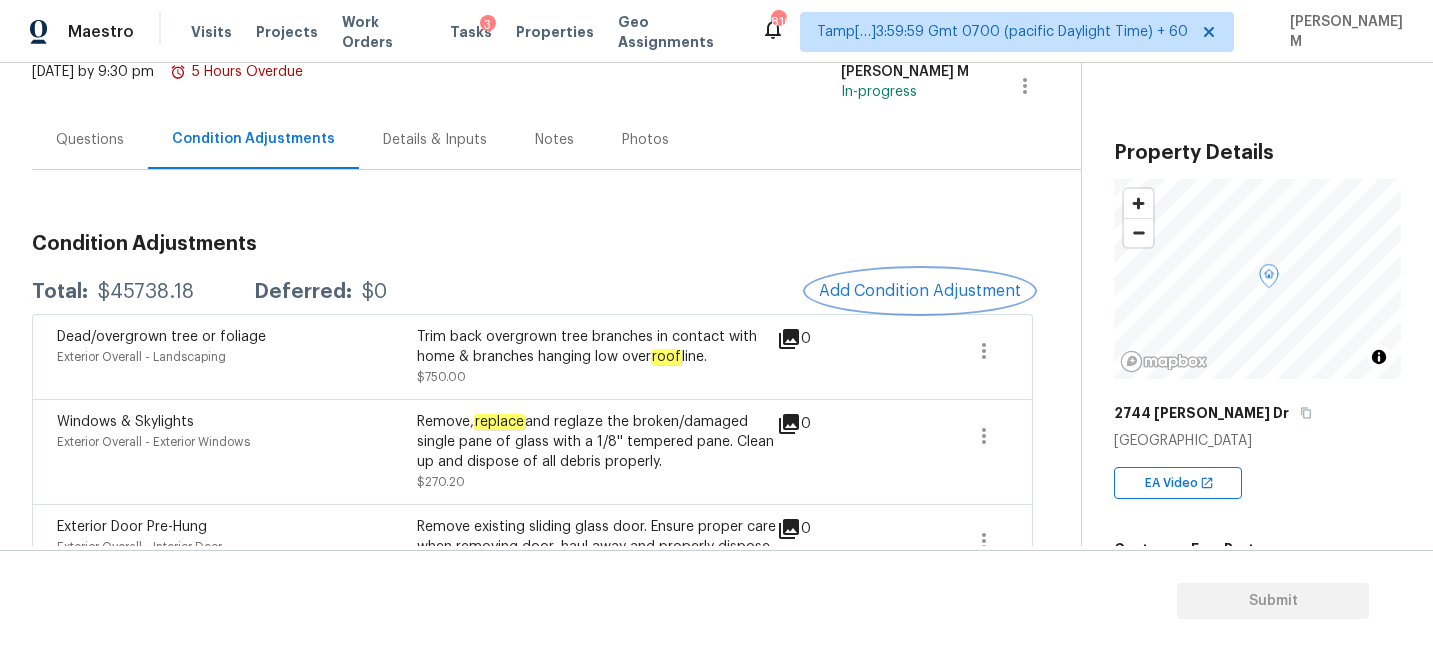 click on "Add Condition Adjustment" at bounding box center (920, 291) 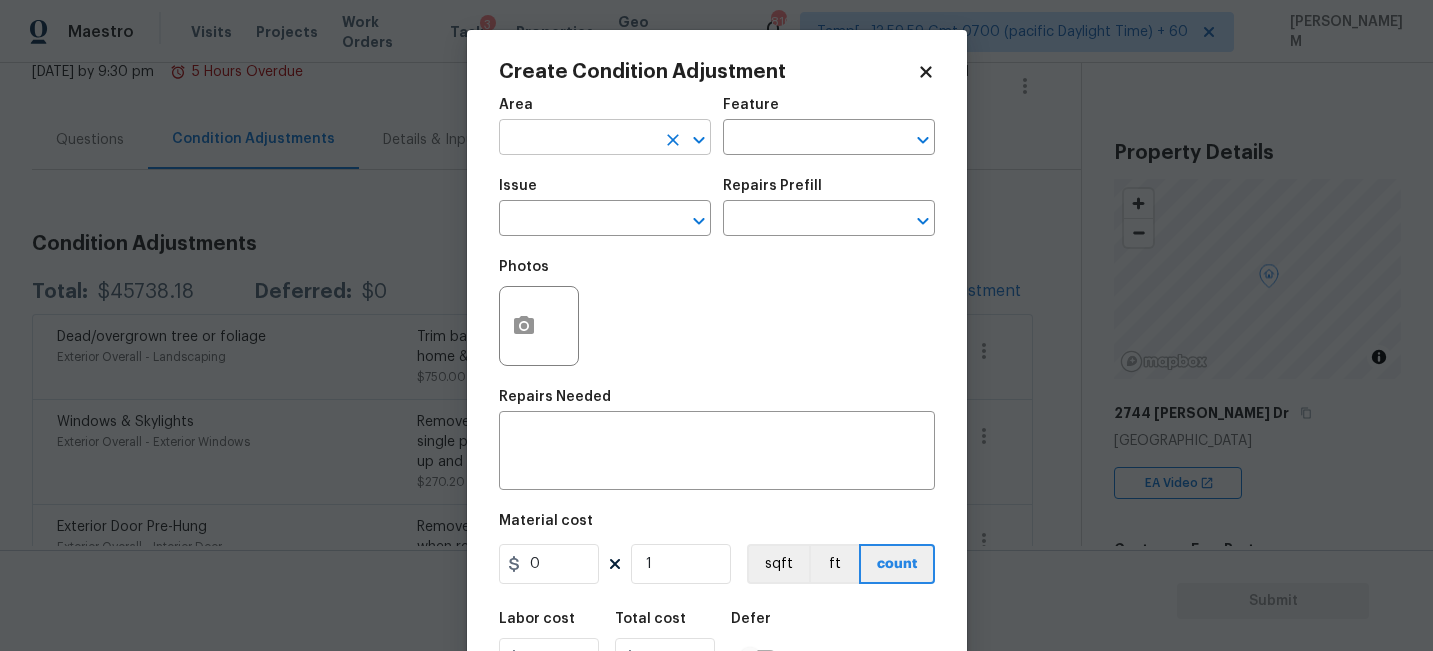 click at bounding box center [577, 139] 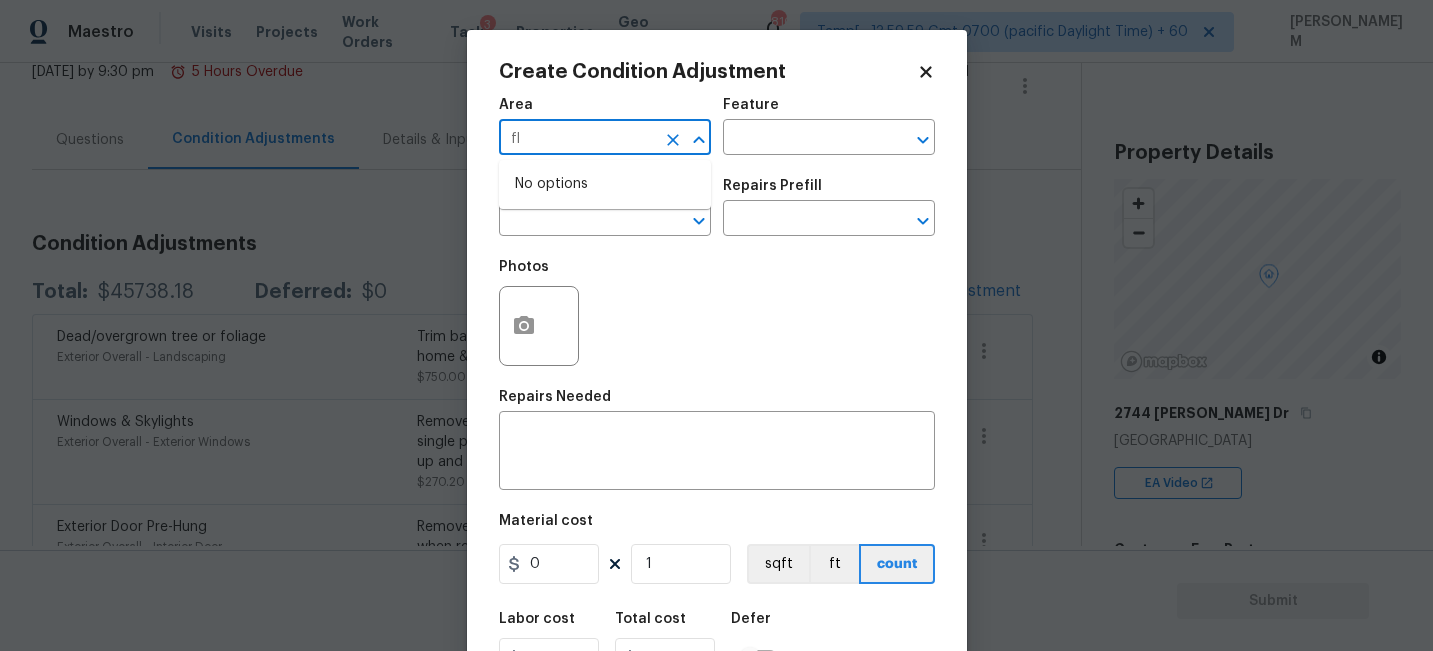 type on "f" 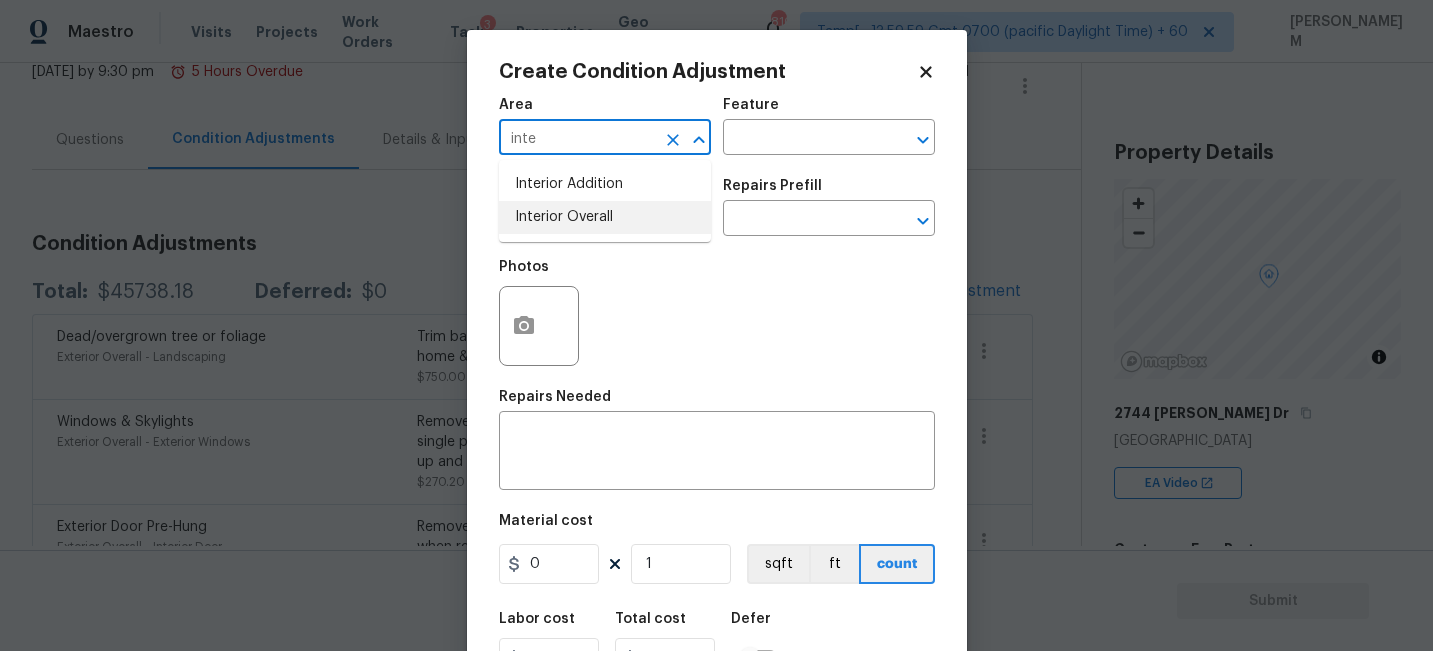 type on "inte" 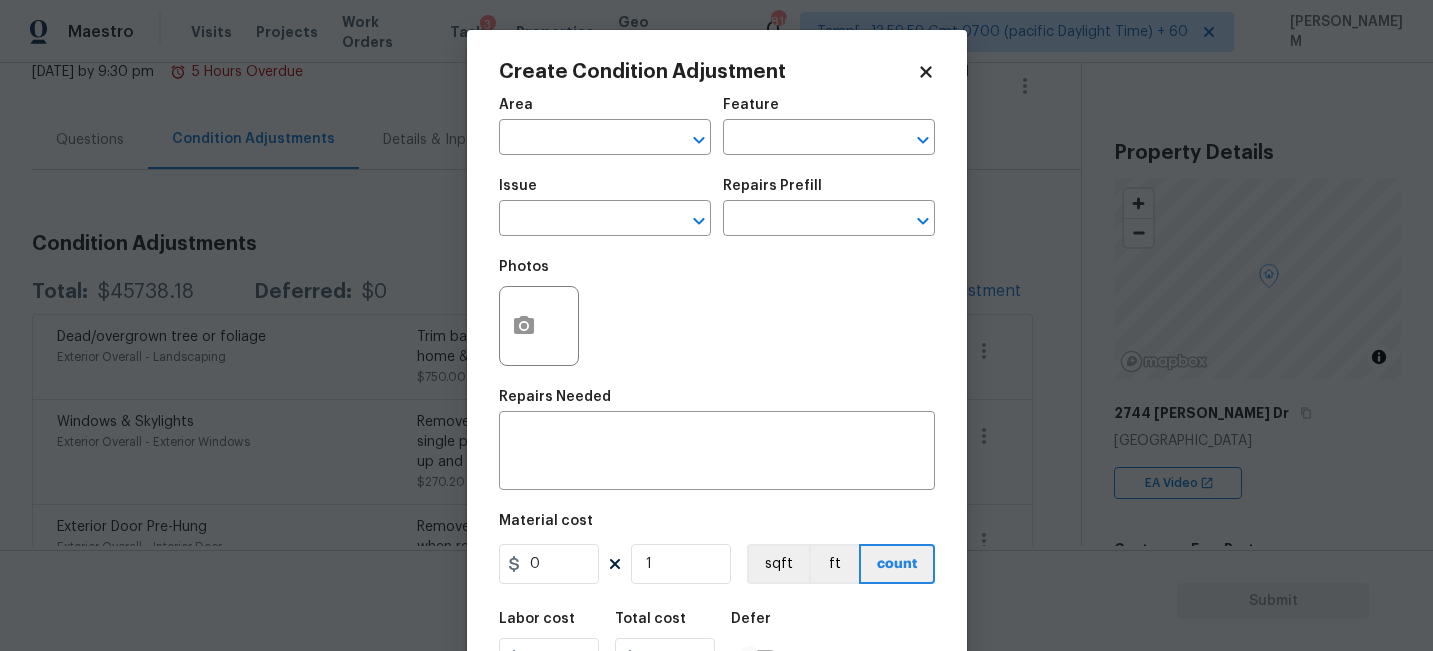 click on "Photos" at bounding box center (717, 313) 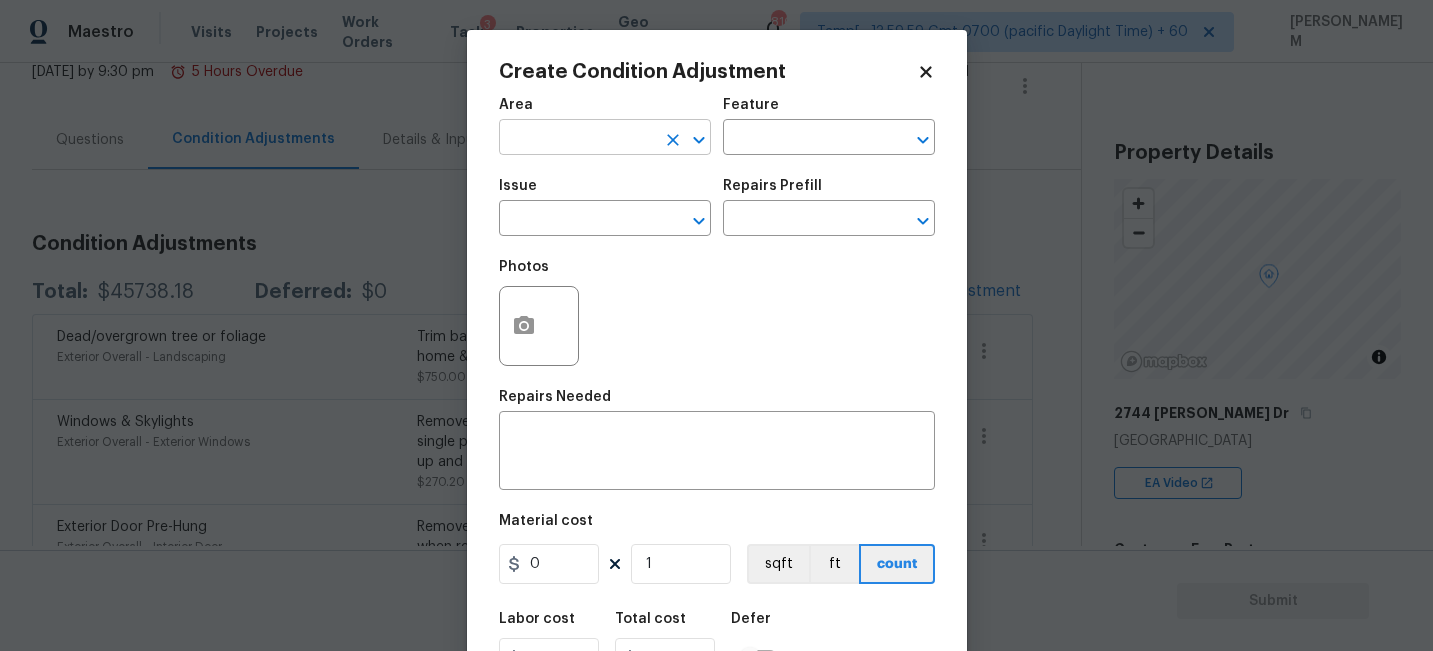 click at bounding box center (577, 139) 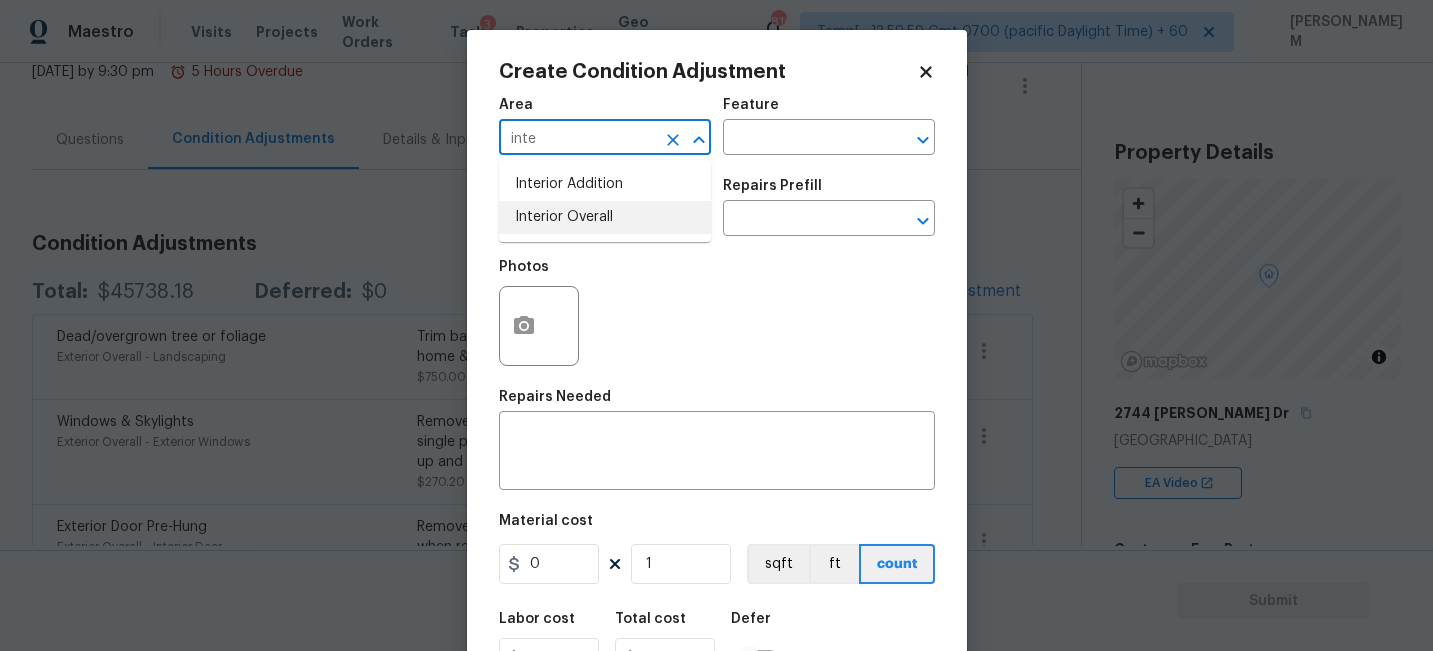 click on "Interior Overall" at bounding box center [605, 217] 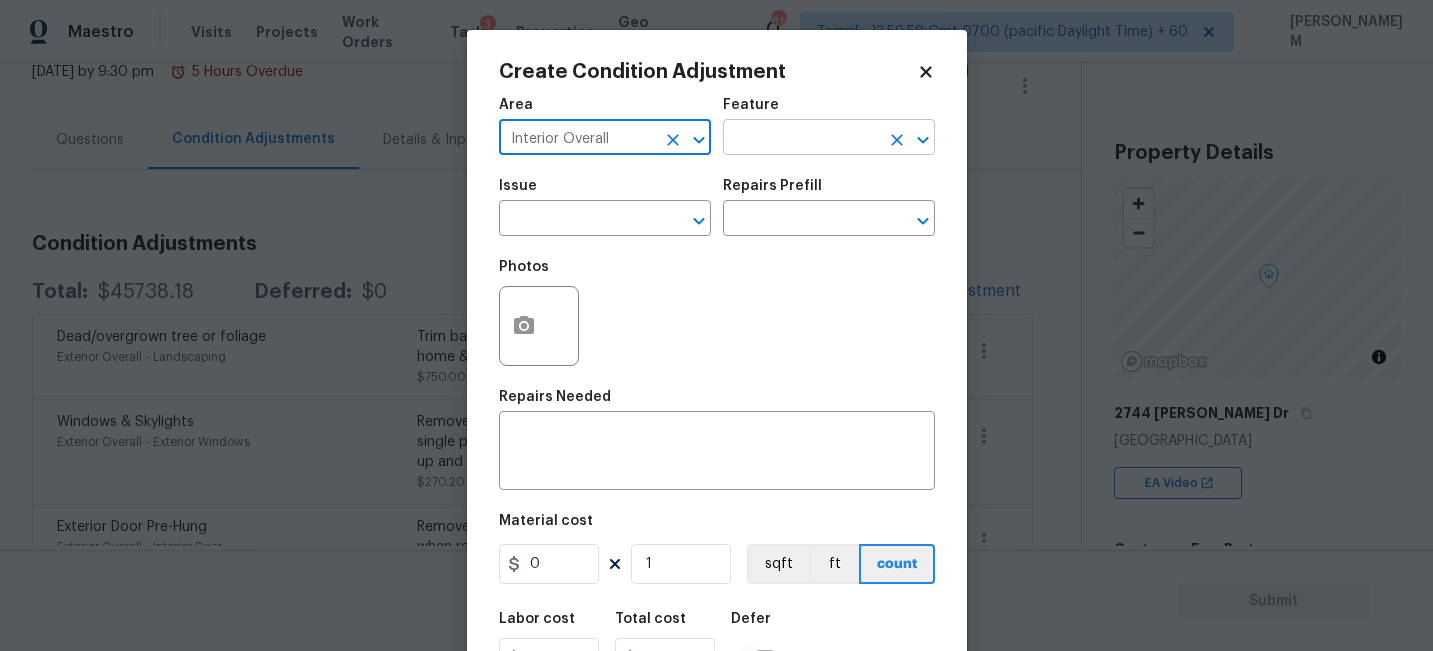 type on "Interior Overall" 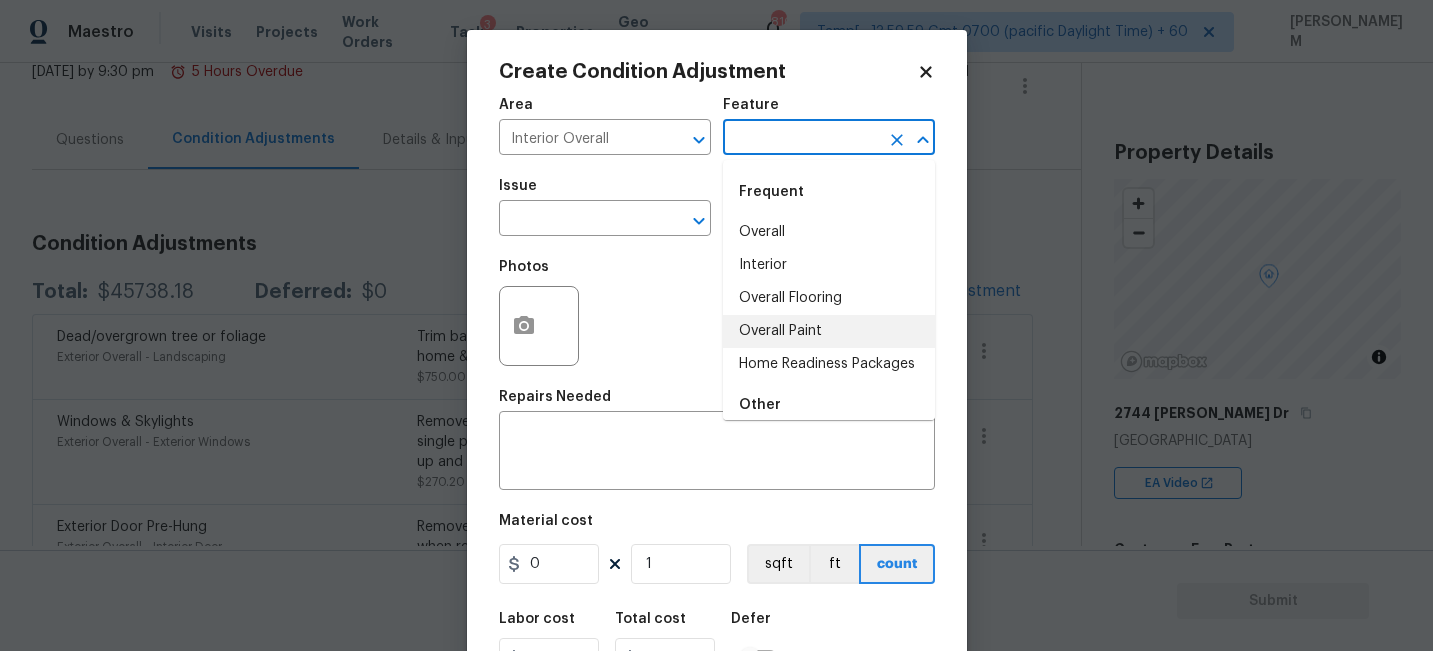 click on "Overall Paint" at bounding box center (829, 331) 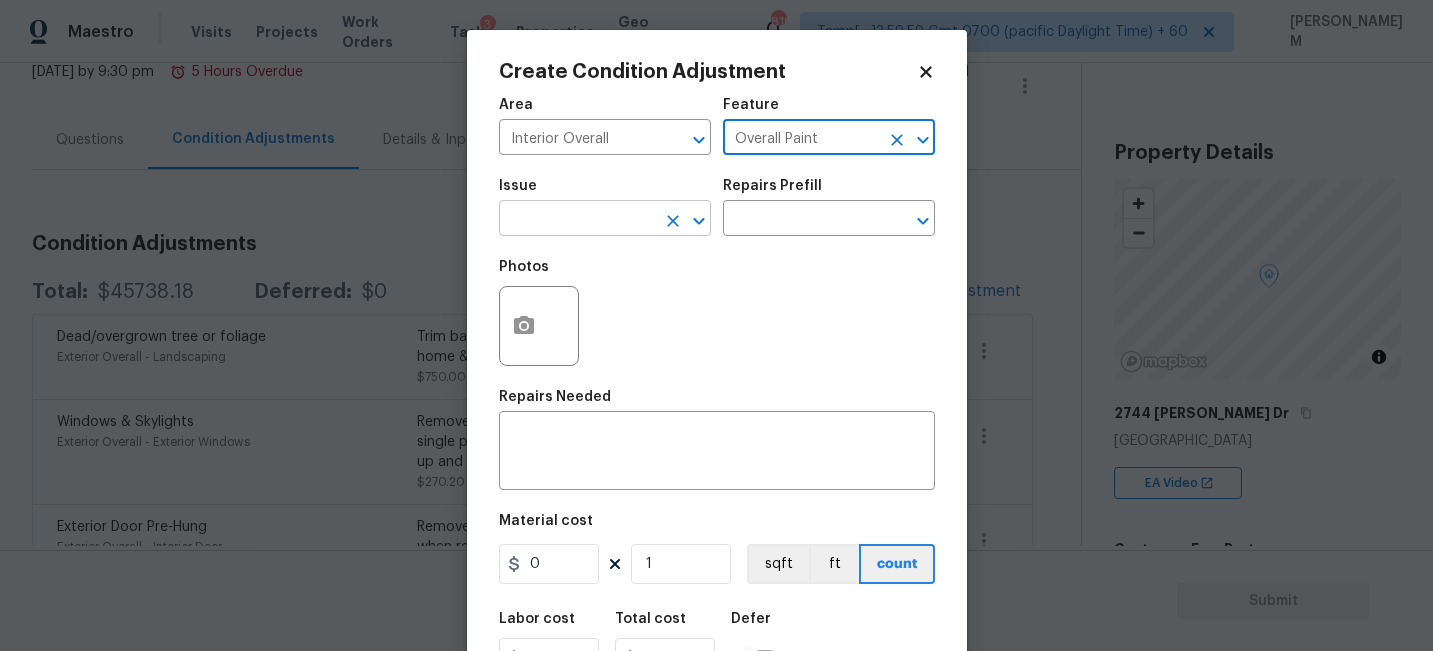 click at bounding box center [577, 220] 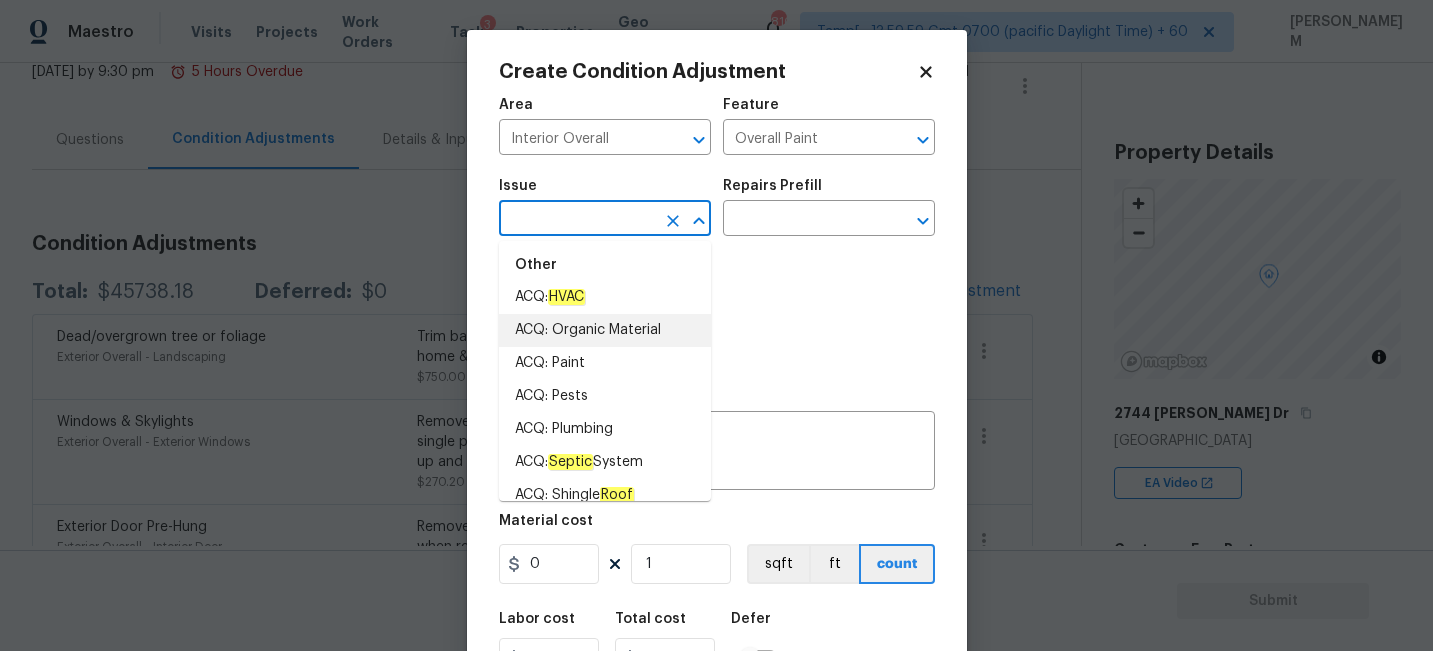 scroll, scrollTop: 117, scrollLeft: 0, axis: vertical 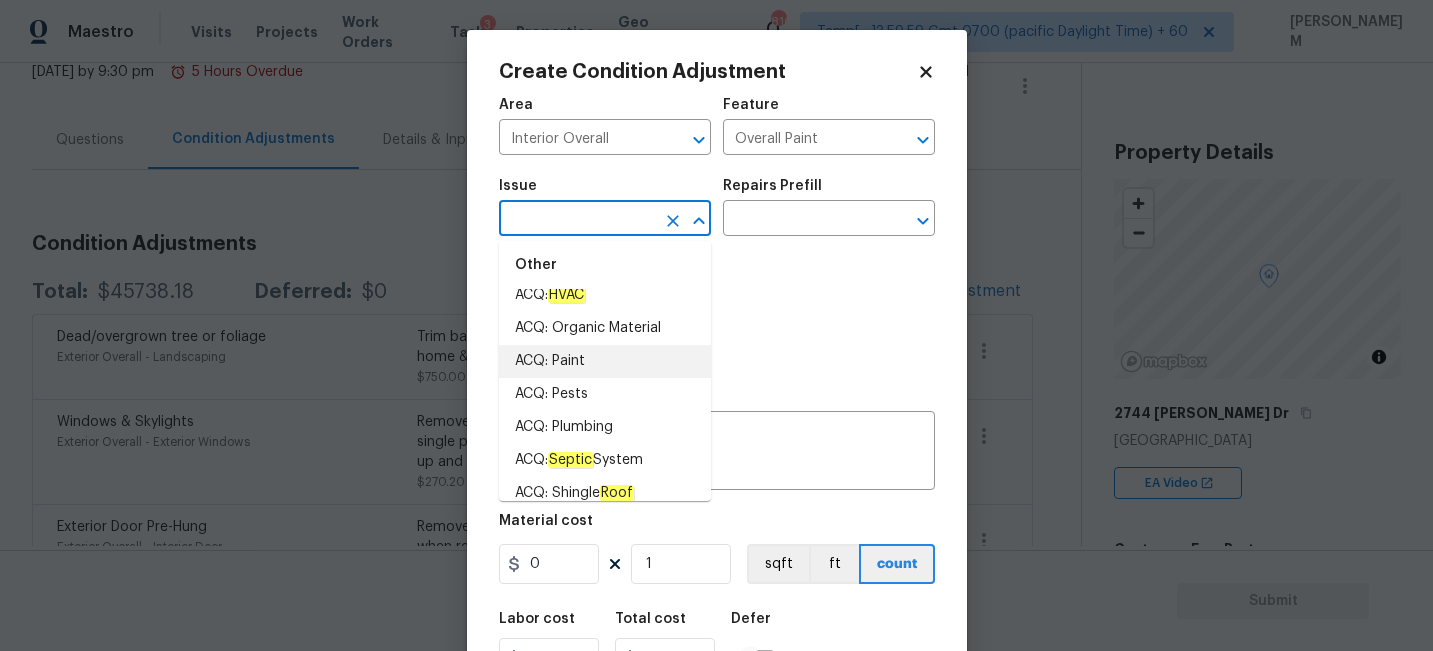 click on "ACQ: Paint" at bounding box center [605, 361] 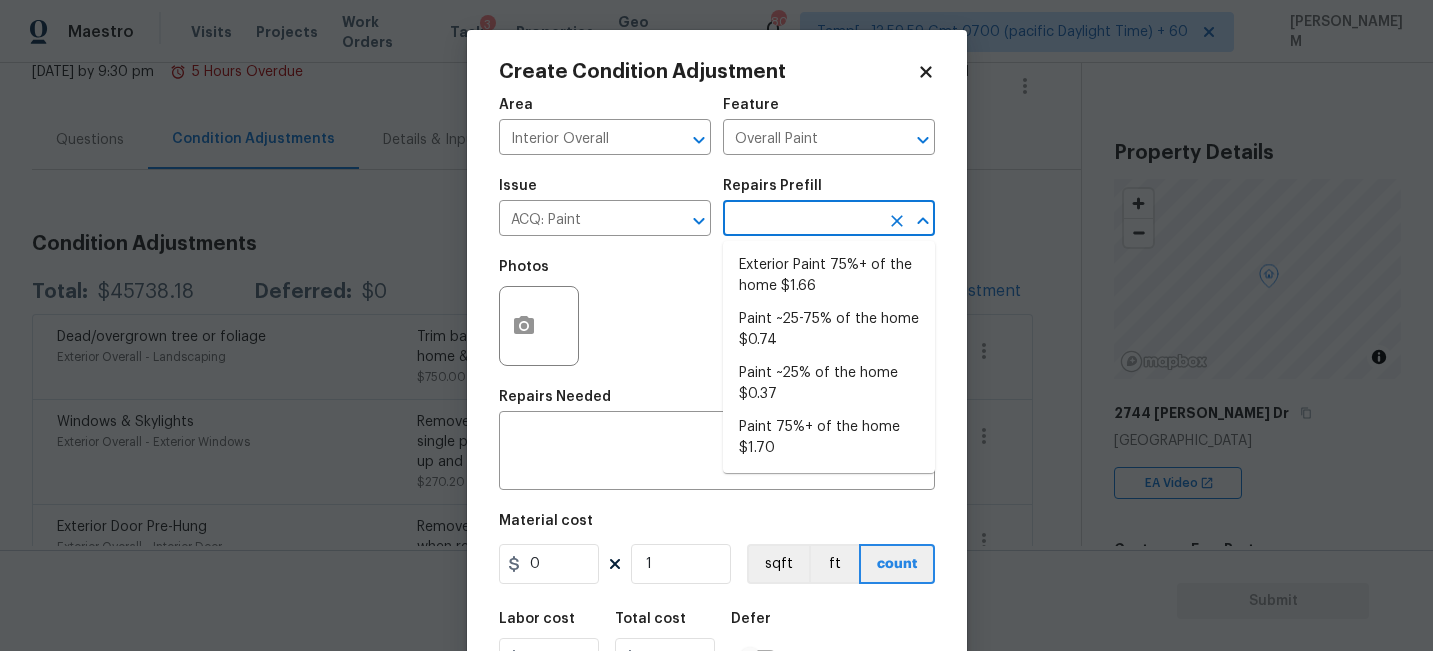 click at bounding box center (801, 220) 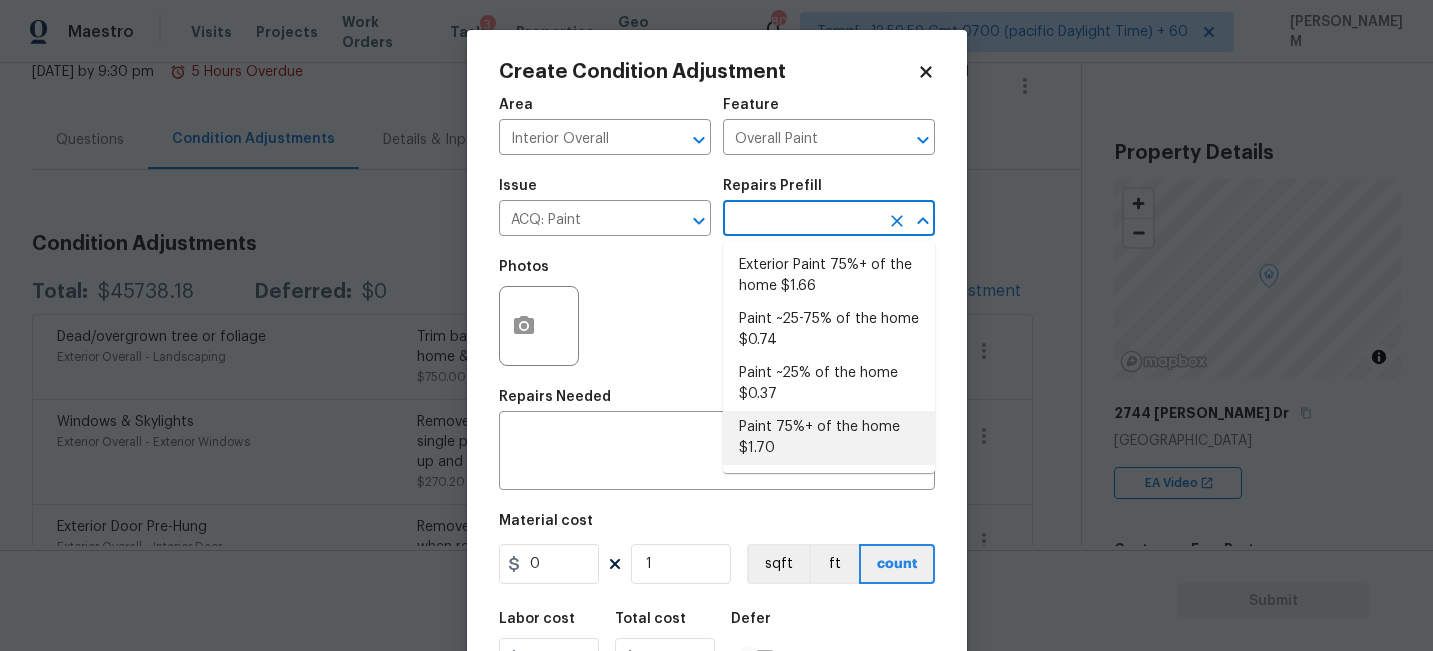 click on "Paint 75%+ of the home $1.70" at bounding box center [829, 438] 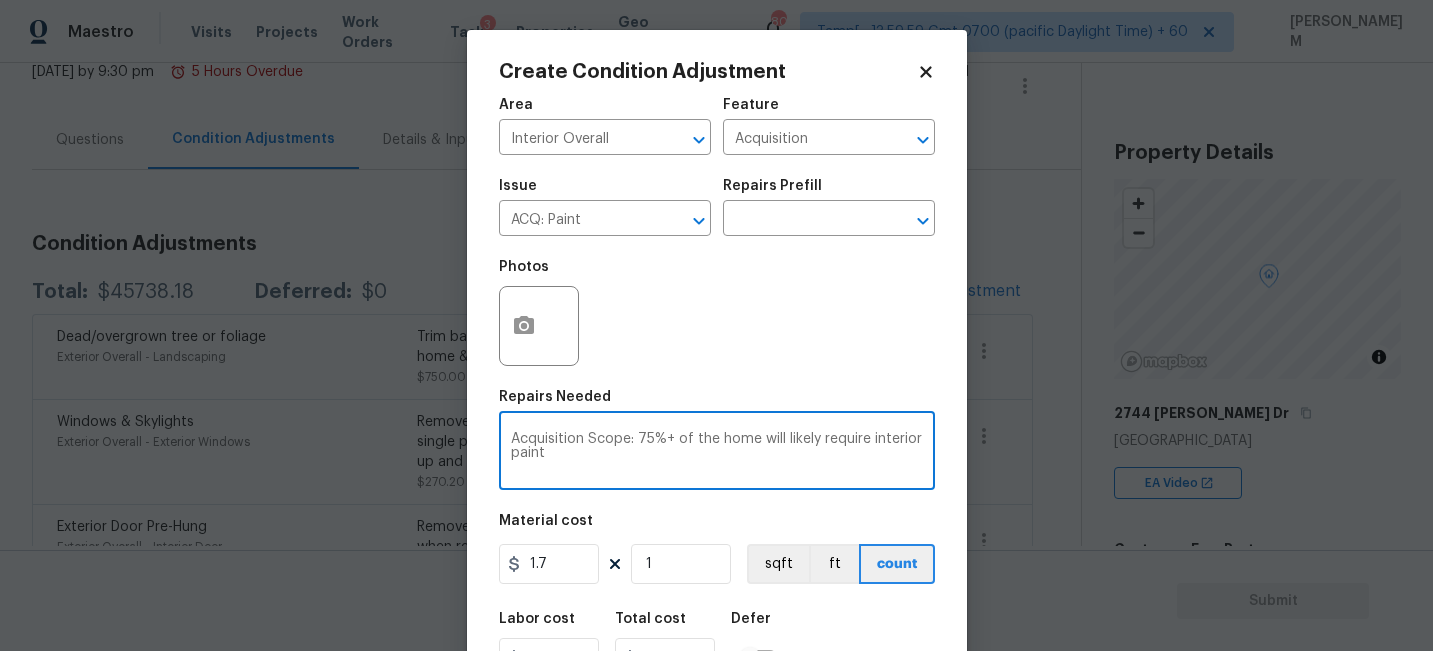 click on "Acquisition Scope: 75%+ of the home will likely require interior paint" at bounding box center [717, 453] 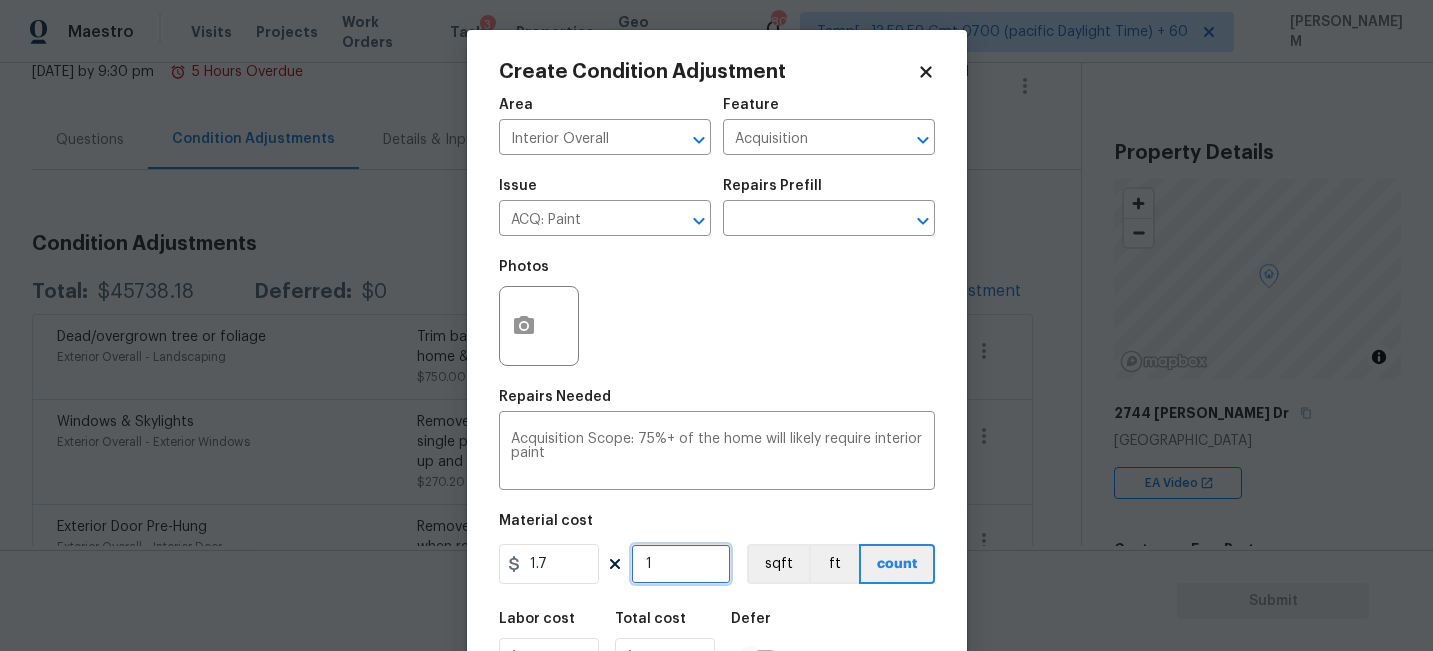 drag, startPoint x: 661, startPoint y: 568, endPoint x: 590, endPoint y: 566, distance: 71.02816 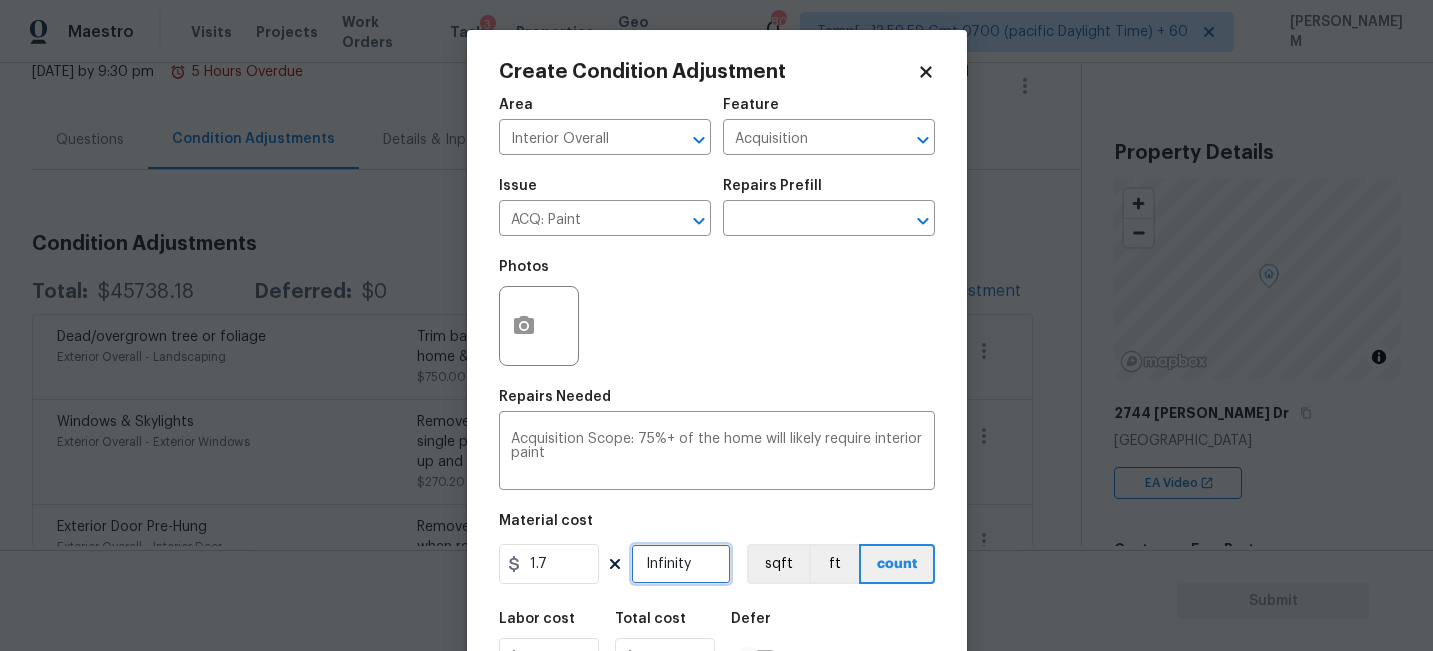 click on "Infinity" at bounding box center (681, 564) 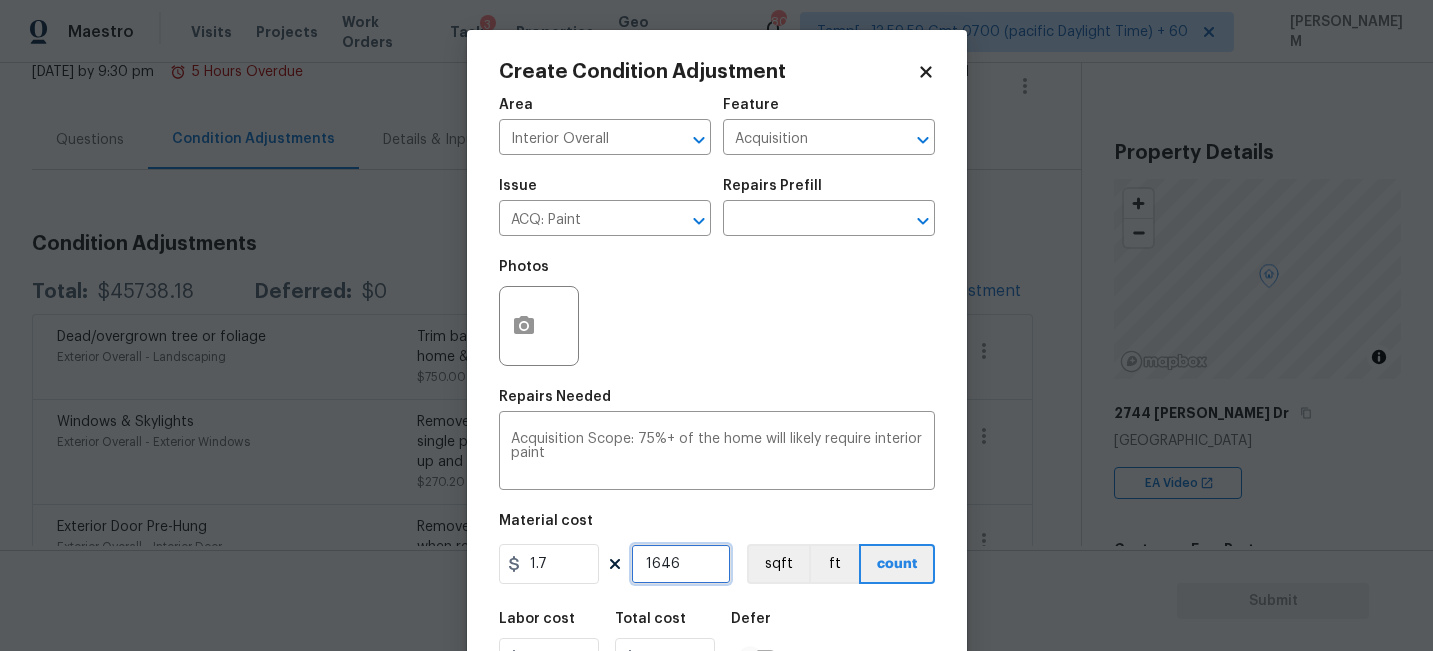 scroll, scrollTop: 96, scrollLeft: 0, axis: vertical 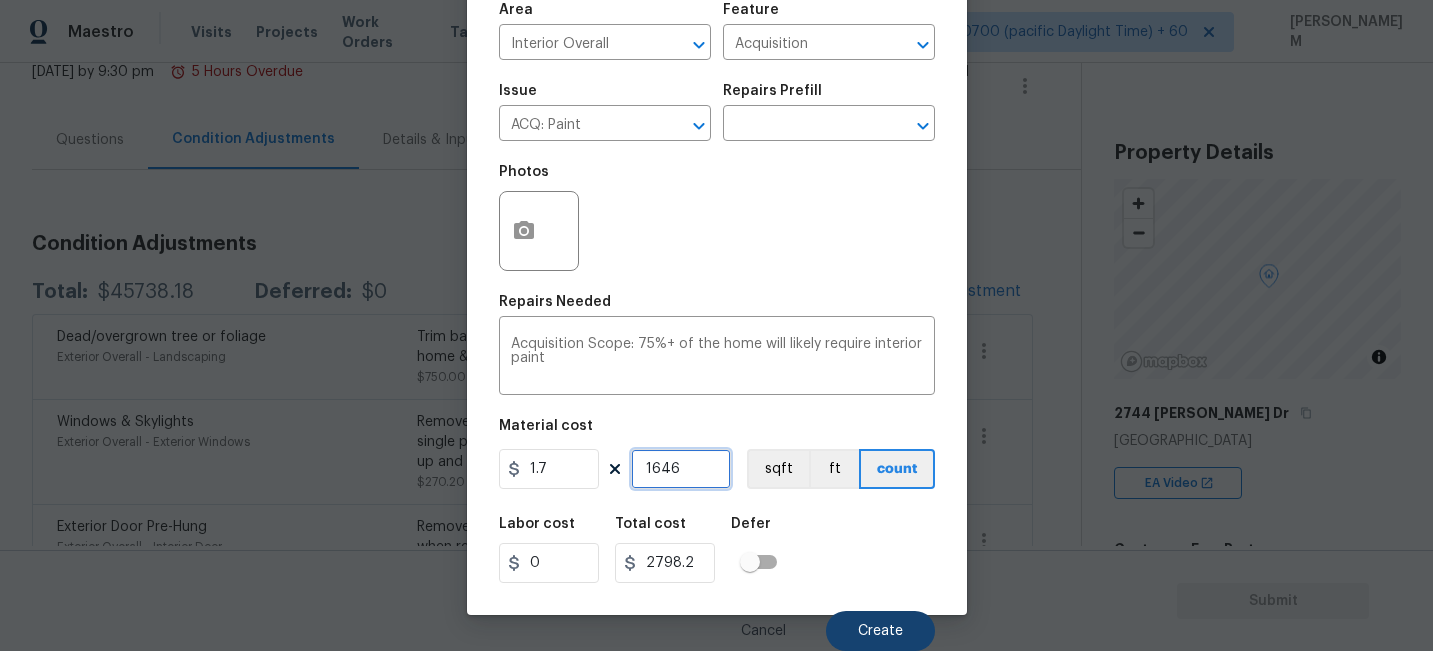 type on "1646" 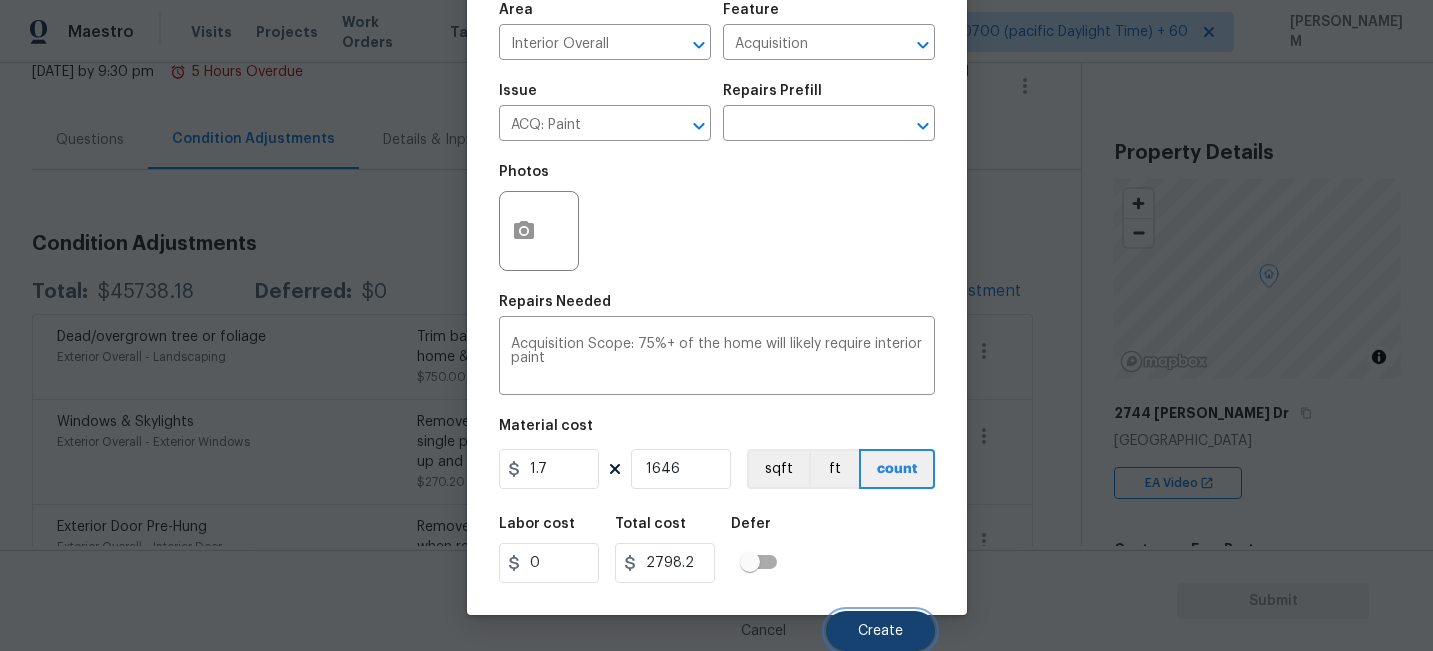 click on "Create" at bounding box center [880, 631] 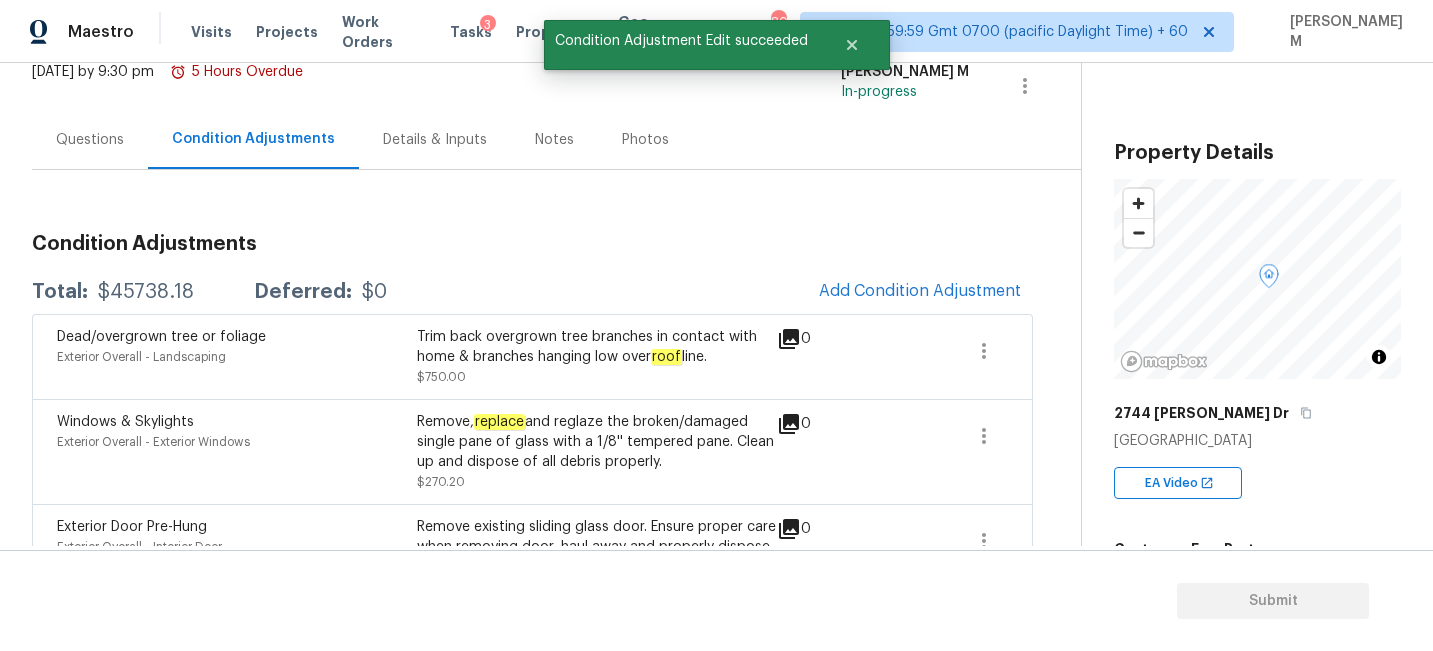 scroll, scrollTop: 89, scrollLeft: 0, axis: vertical 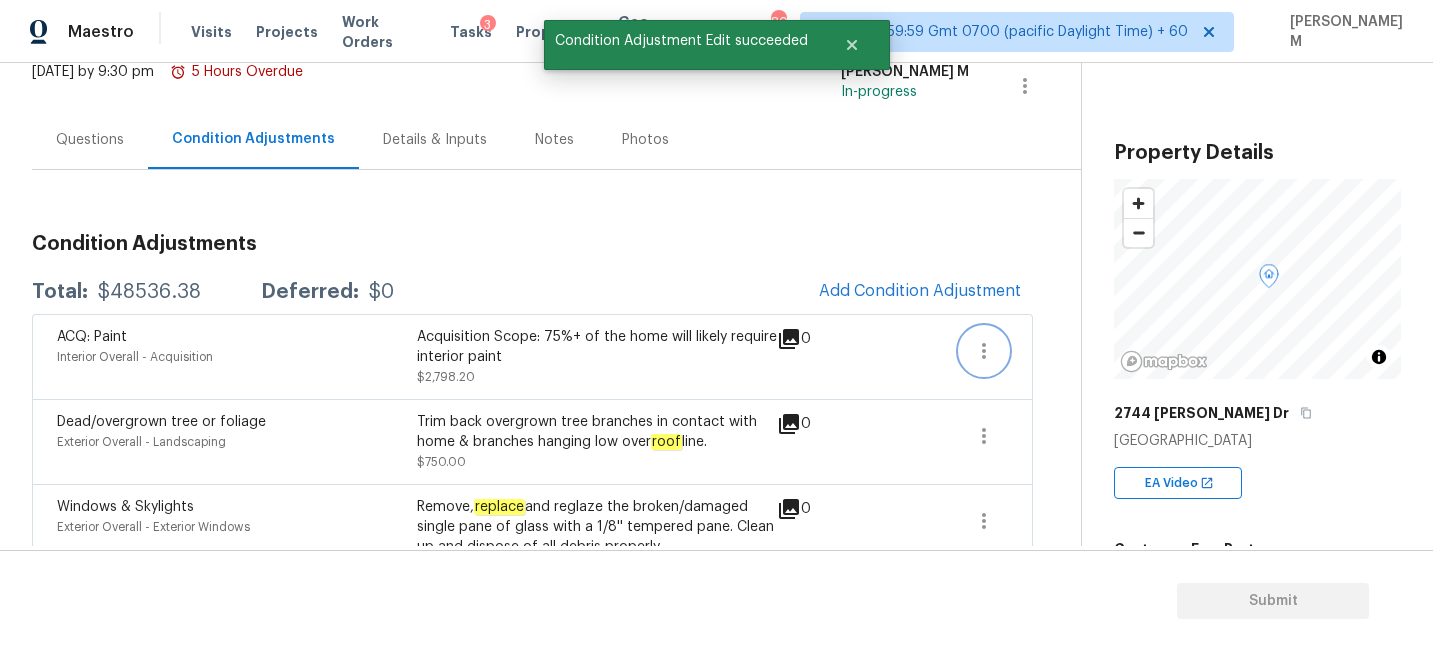 click 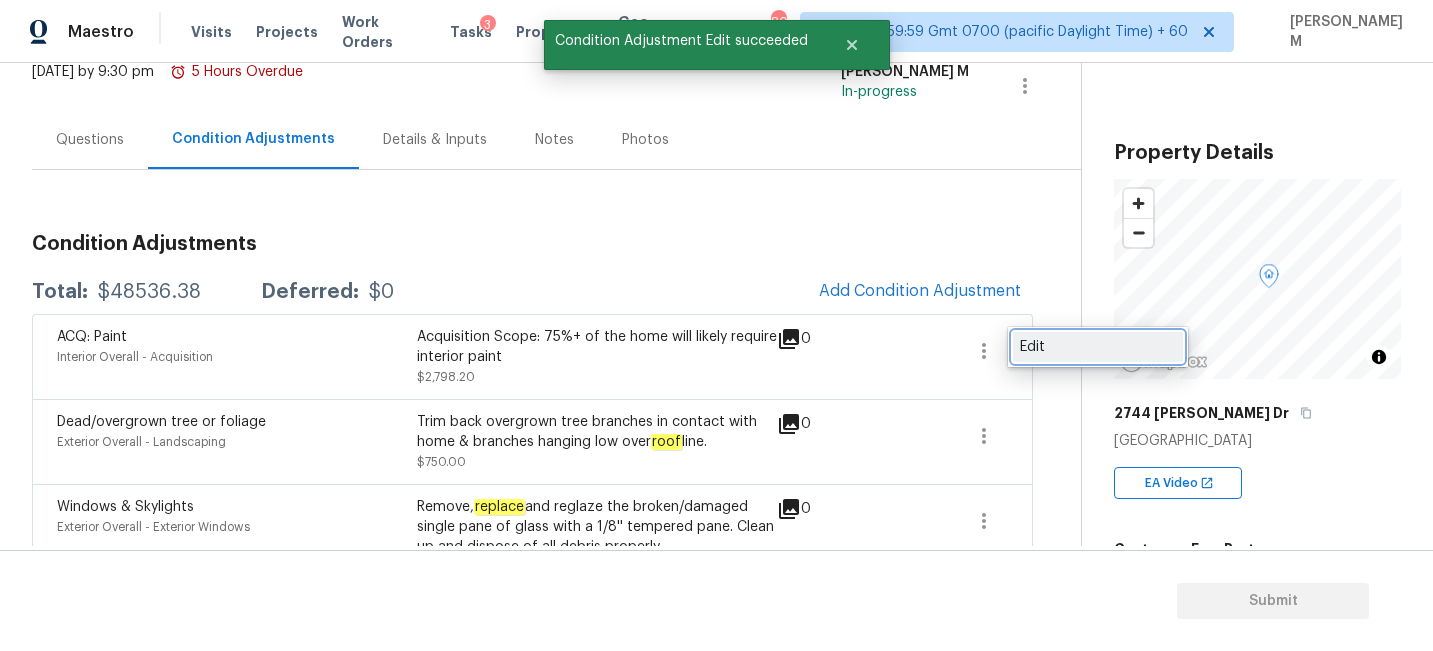 click on "Edit" at bounding box center [1098, 347] 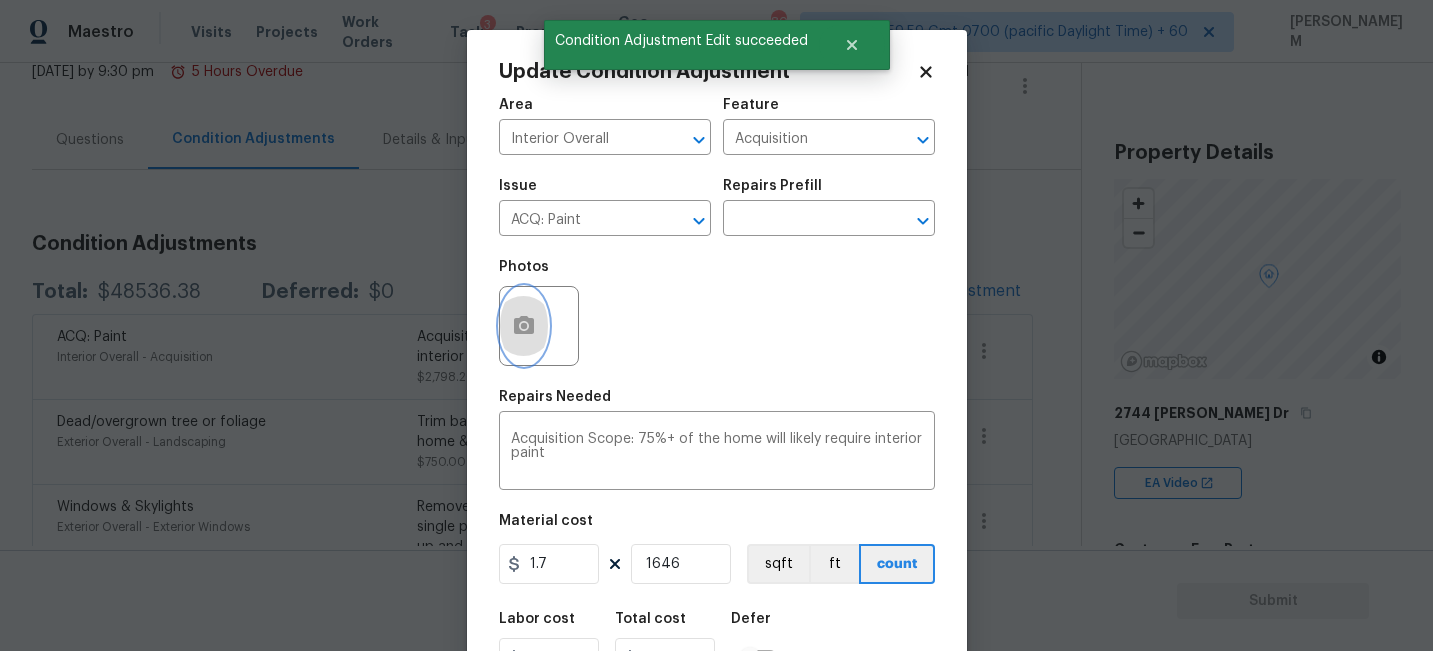 click at bounding box center (524, 326) 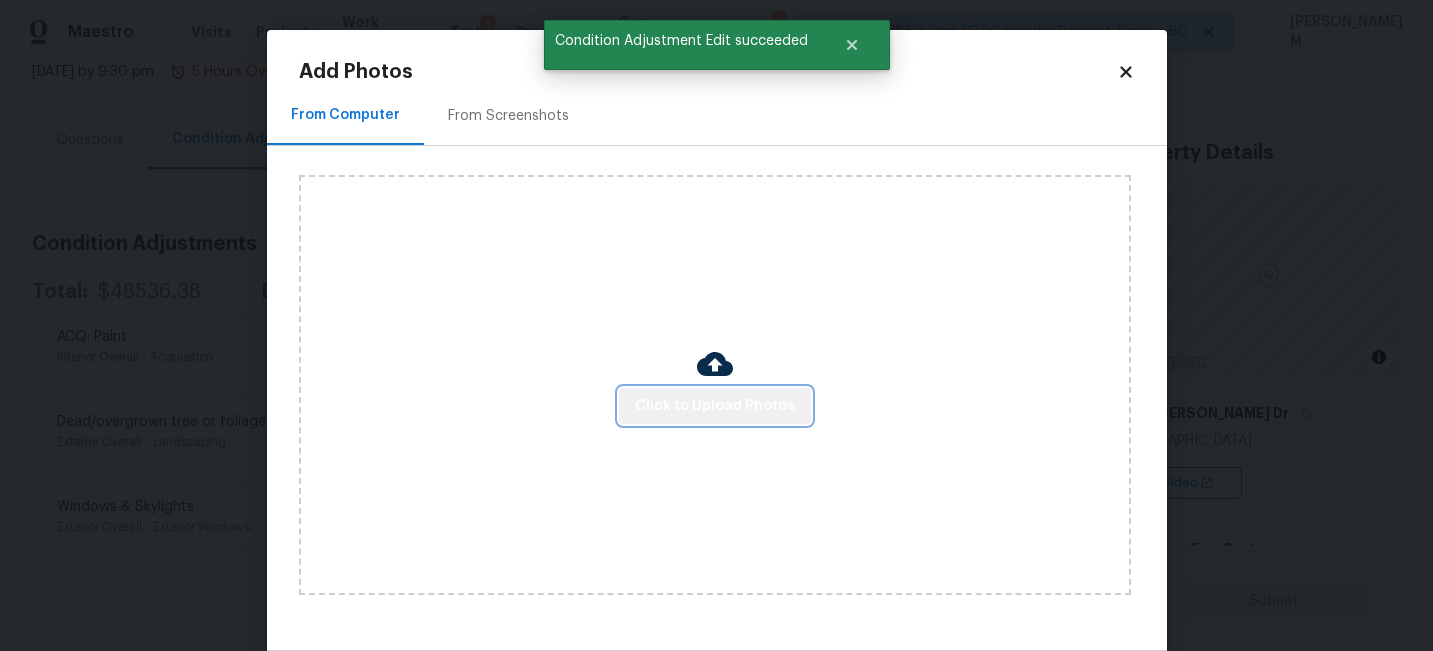 click on "Click to Upload Photos" at bounding box center (715, 406) 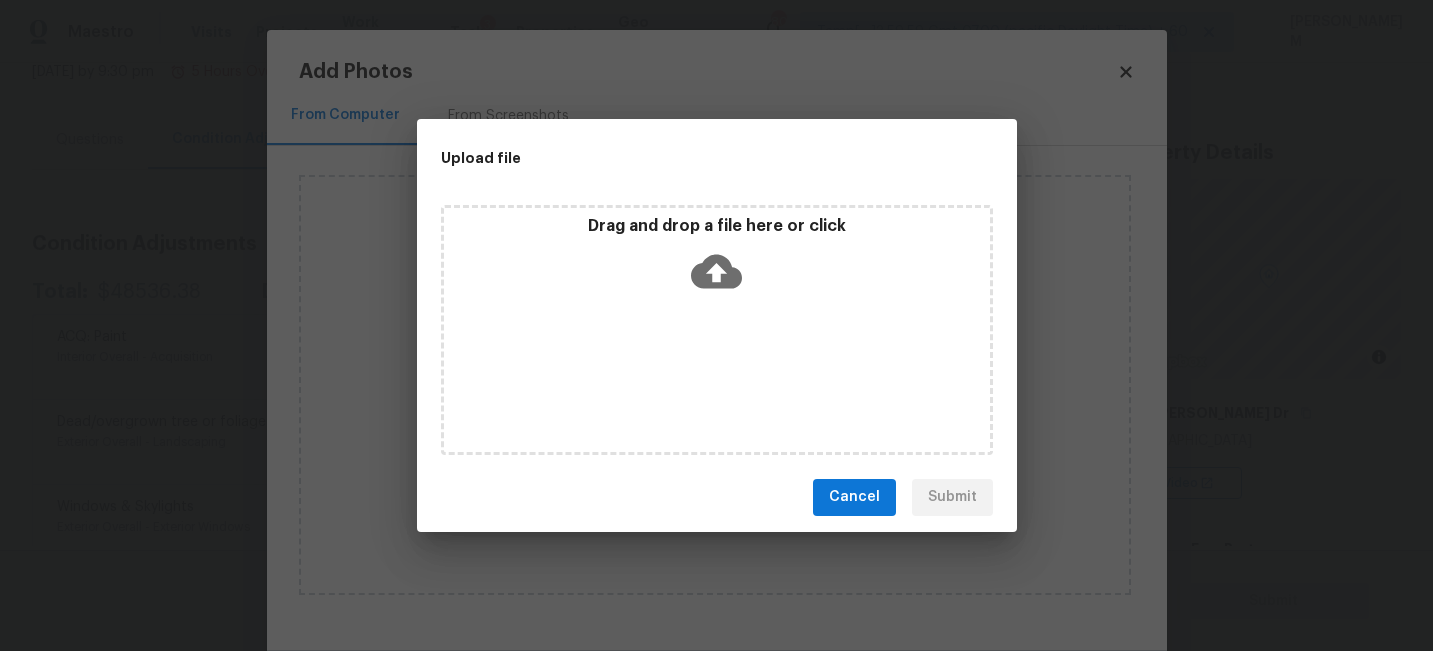 click 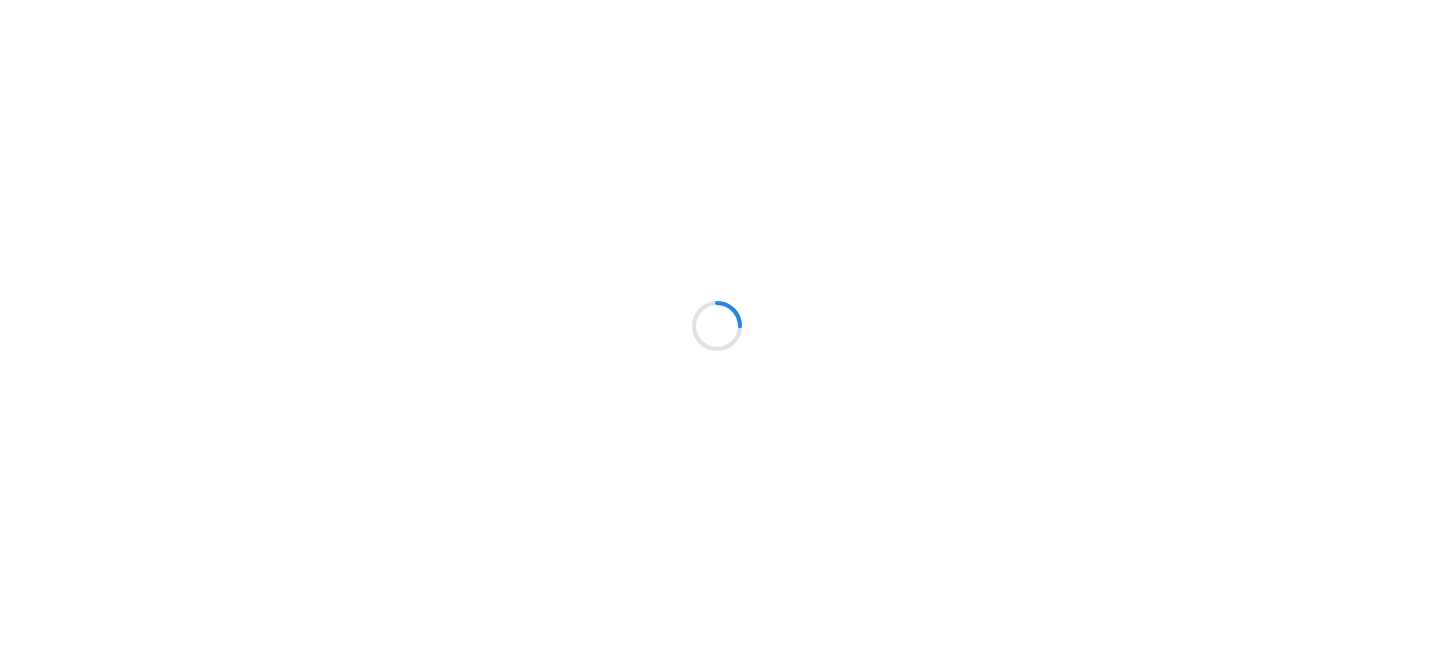 scroll, scrollTop: 0, scrollLeft: 0, axis: both 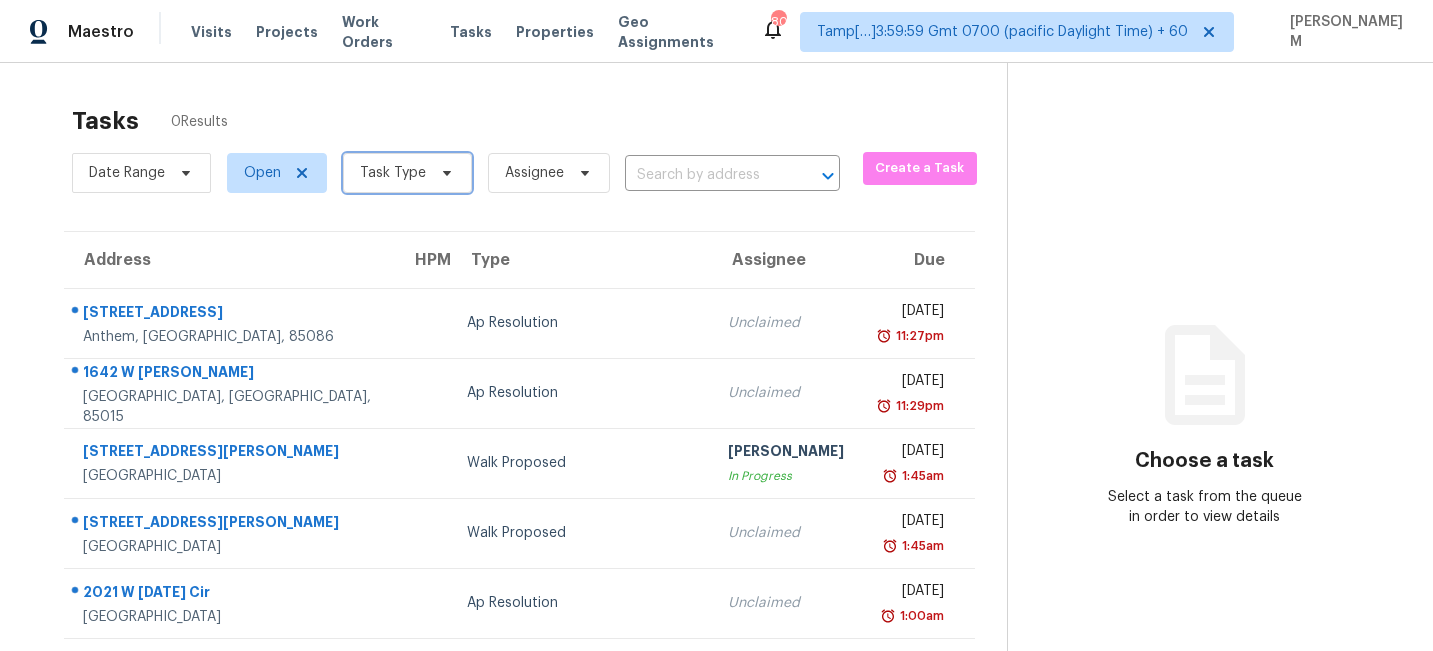 click at bounding box center (444, 173) 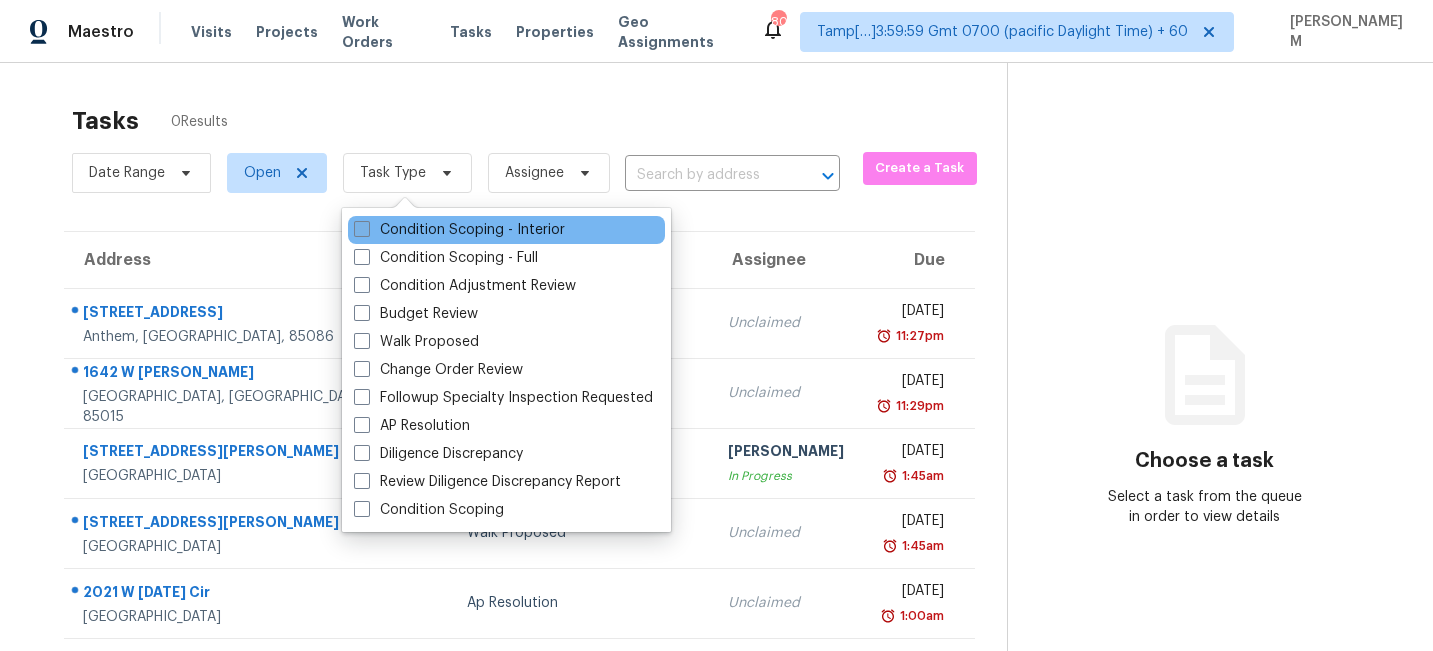 click on "Condition Scoping - Interior" at bounding box center (459, 230) 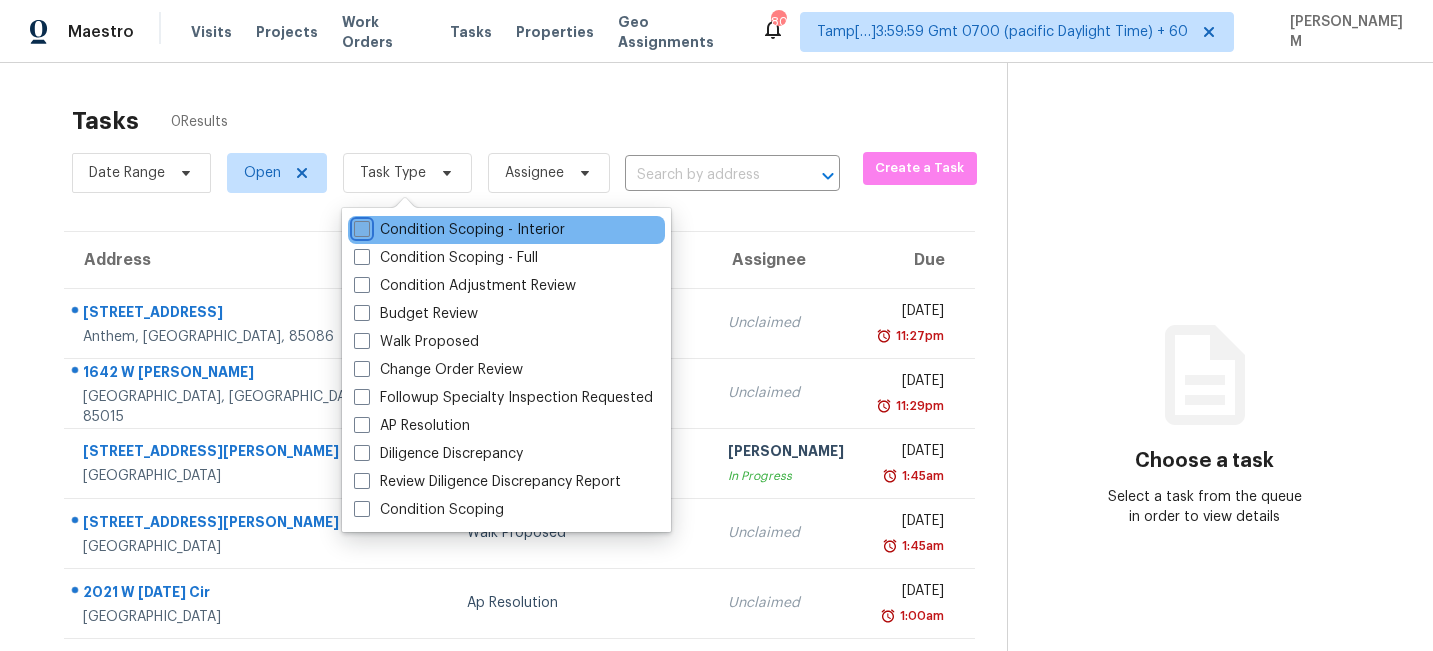 click on "Condition Scoping - Interior" at bounding box center (360, 226) 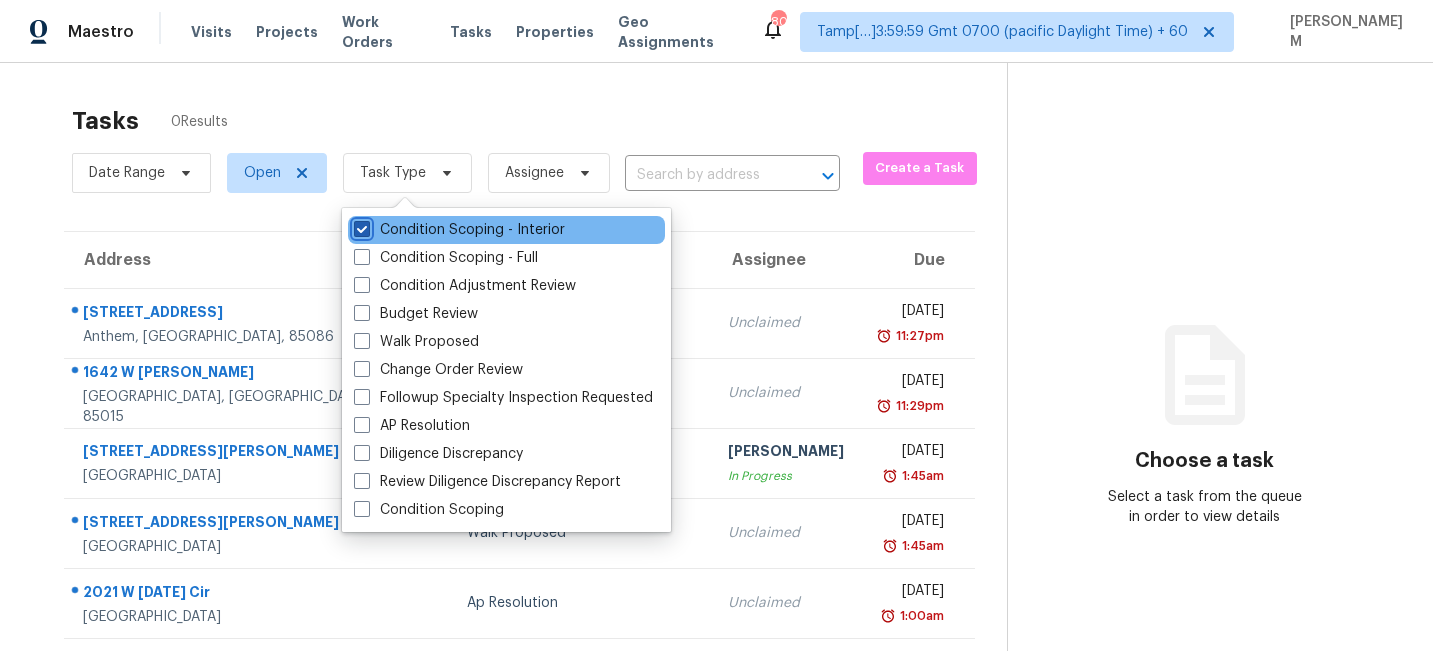 checkbox on "true" 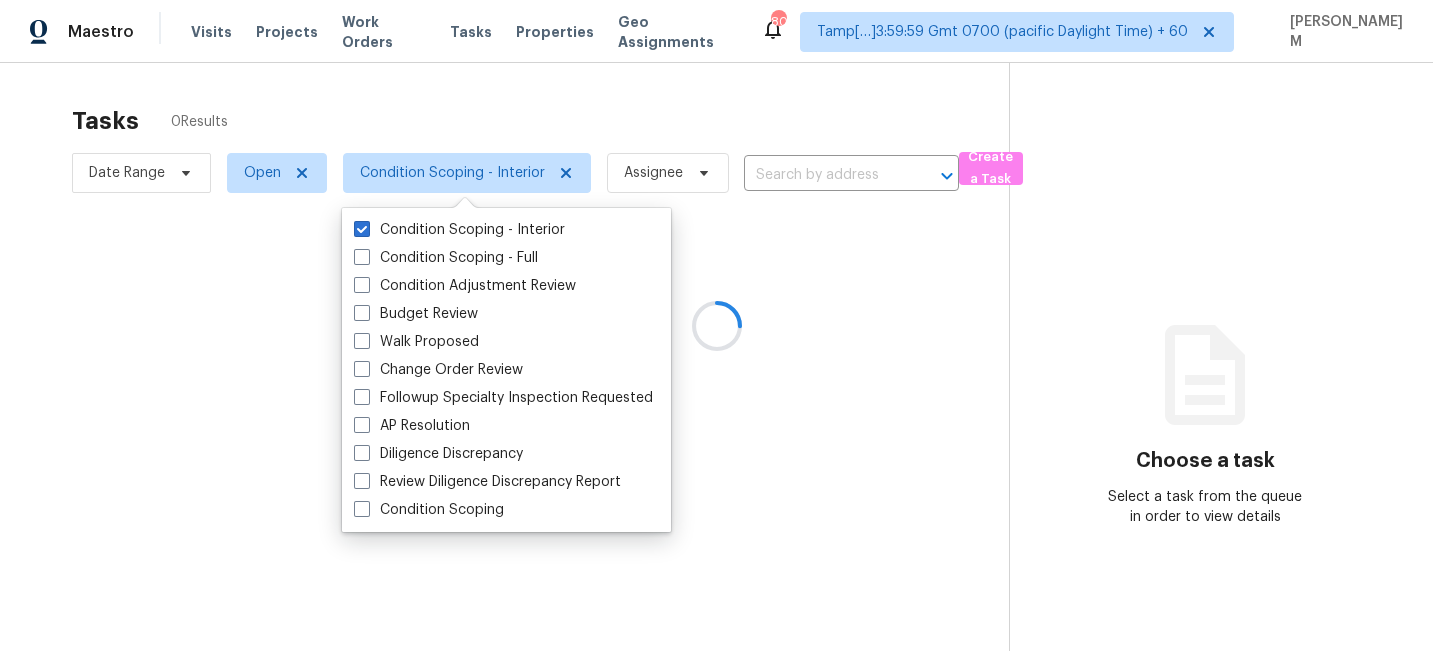 click at bounding box center (716, 325) 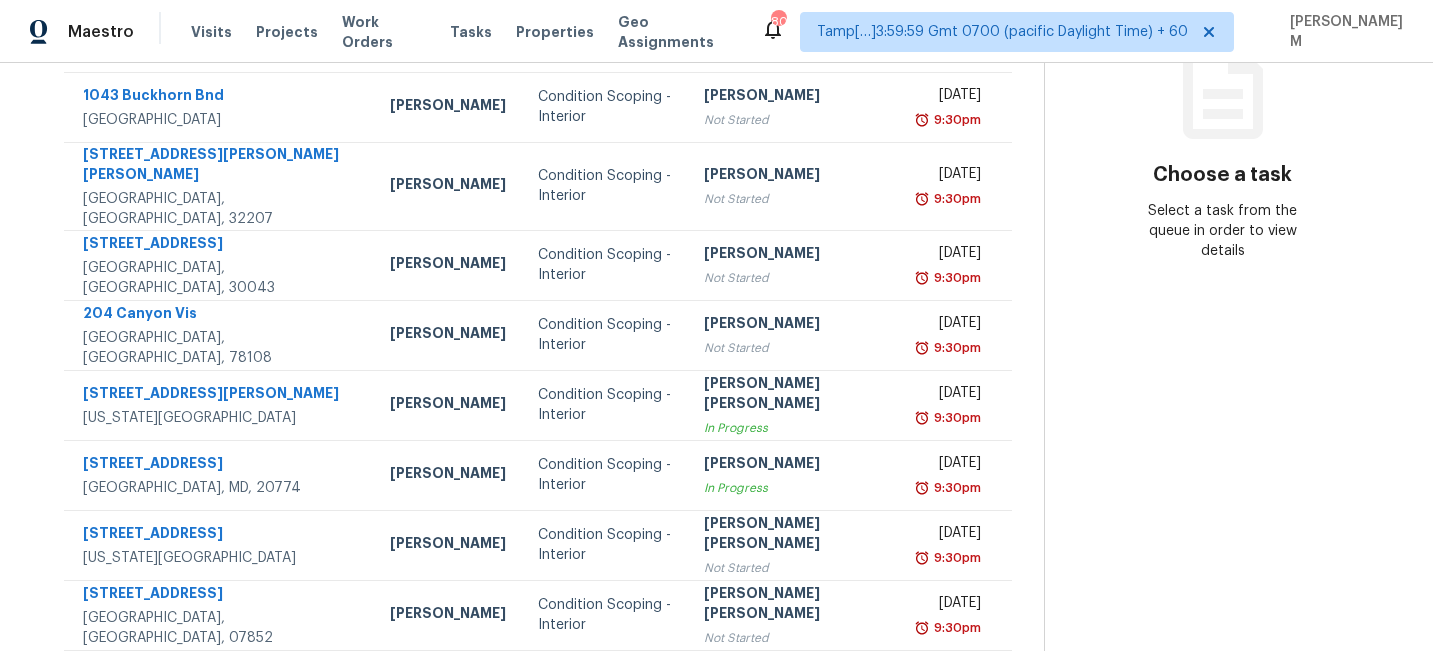 scroll, scrollTop: 390, scrollLeft: 0, axis: vertical 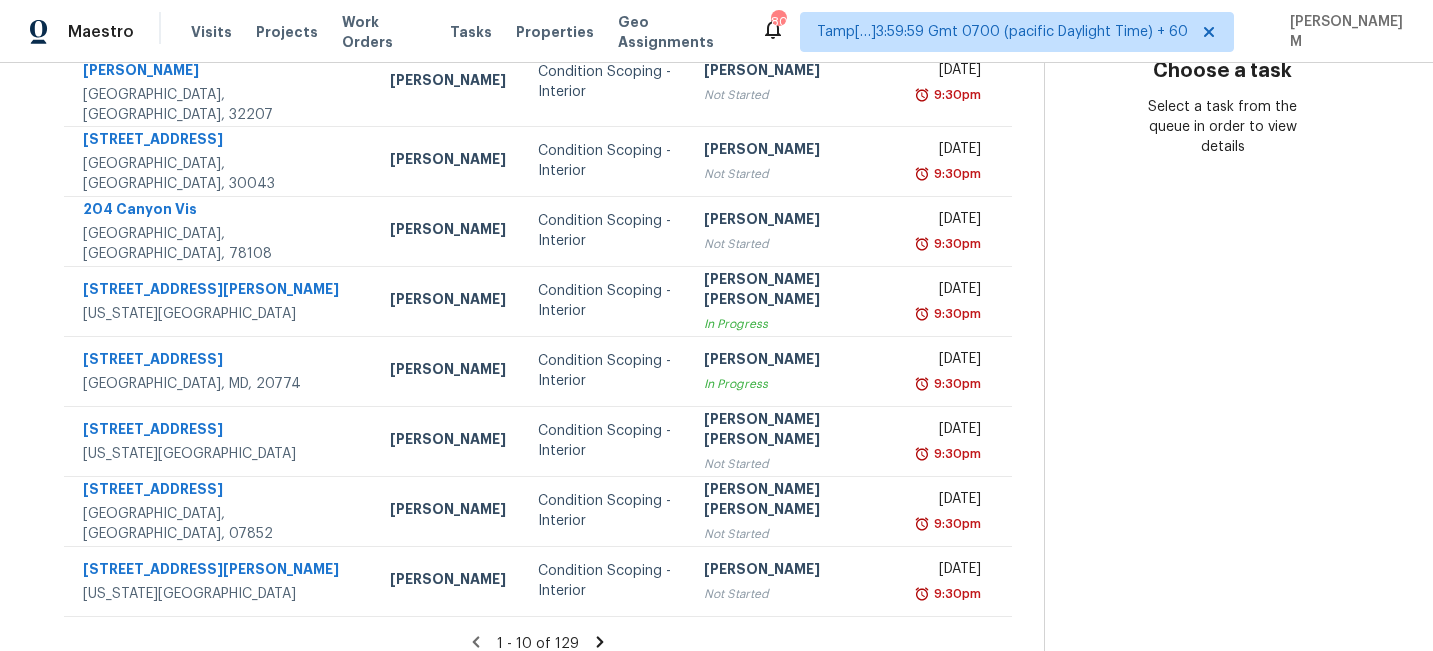 click 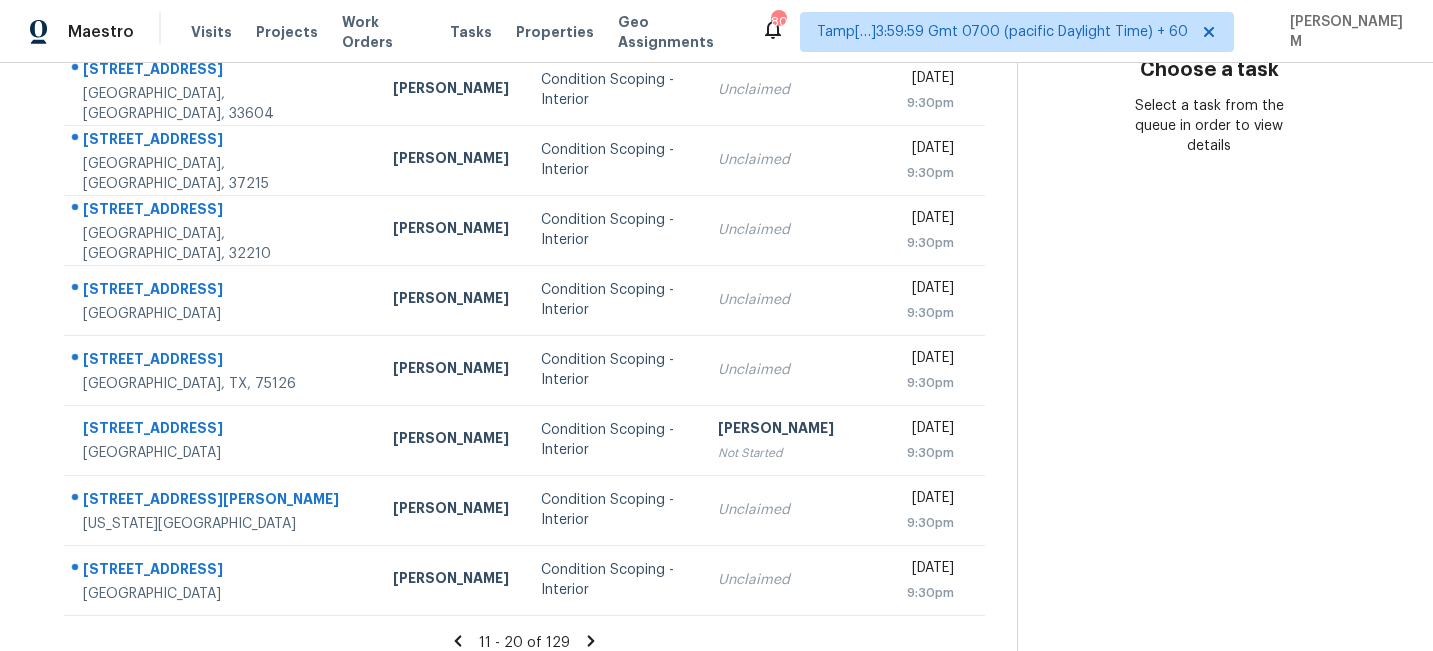 scroll, scrollTop: 410, scrollLeft: 0, axis: vertical 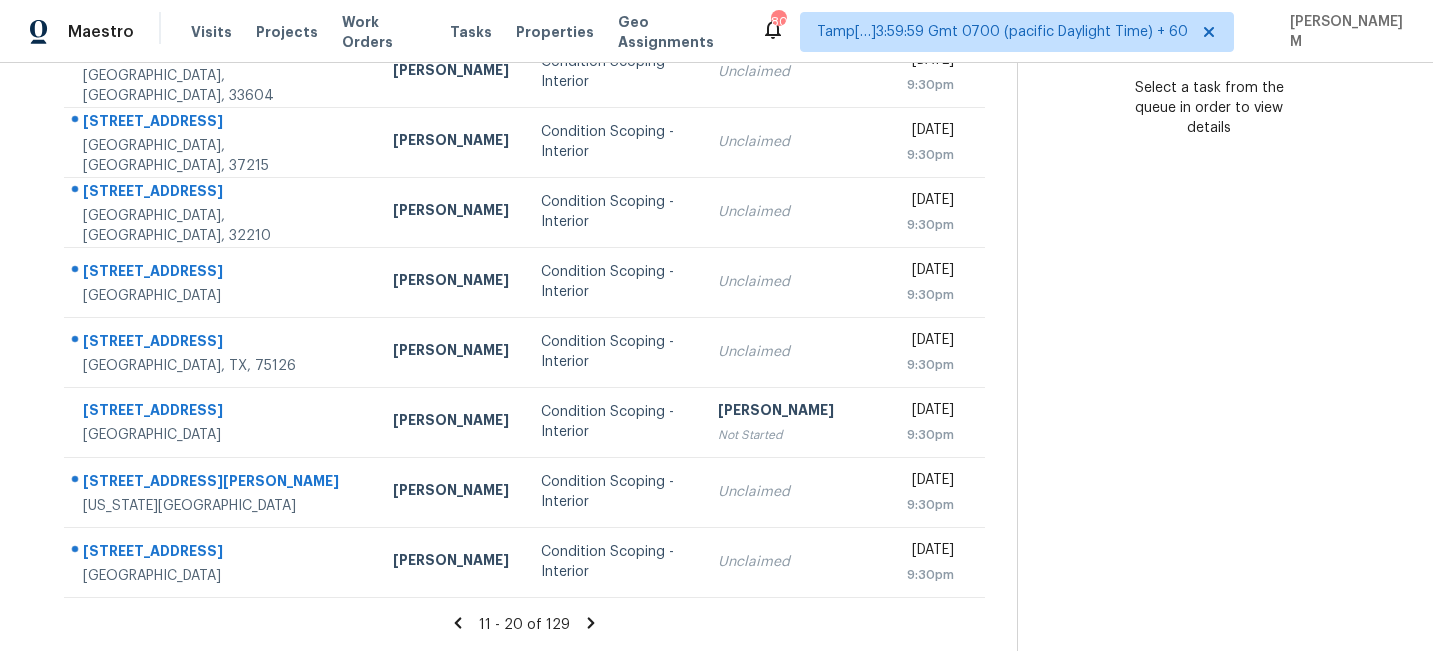 click on "11 - 20 of 129" at bounding box center (524, 624) 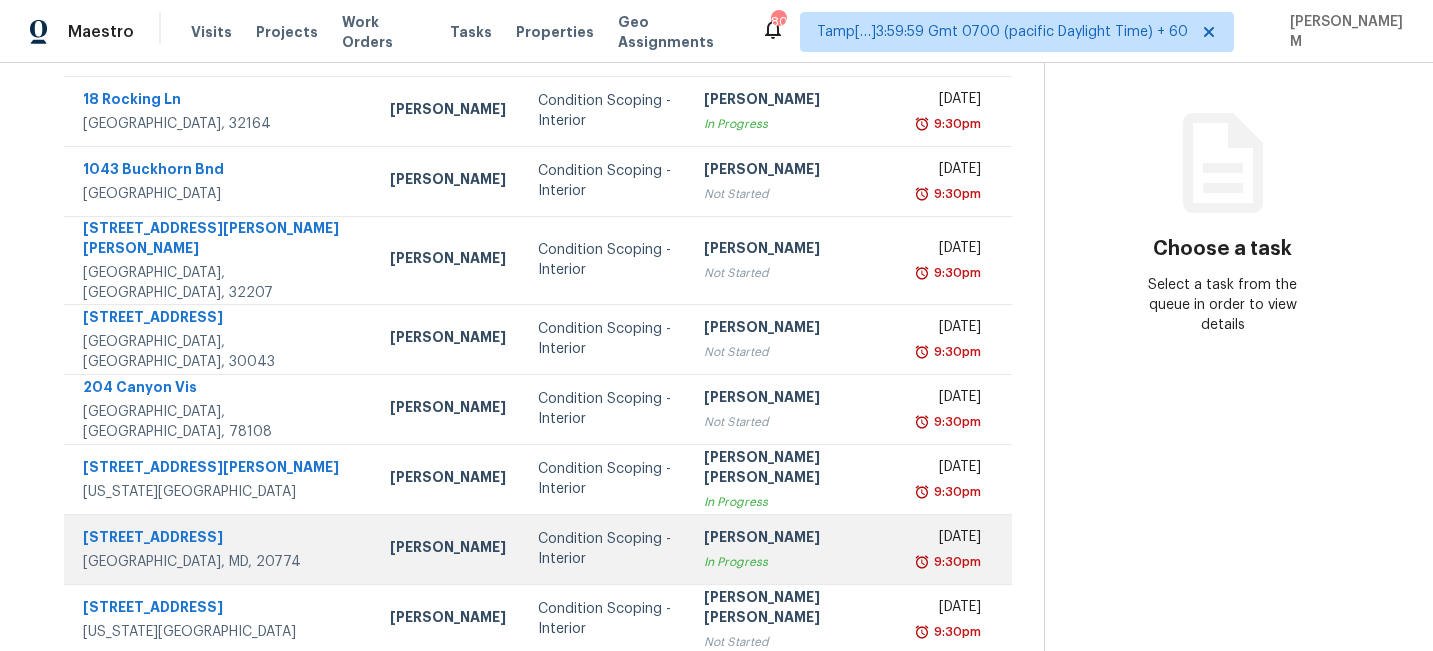 scroll, scrollTop: 0, scrollLeft: 0, axis: both 